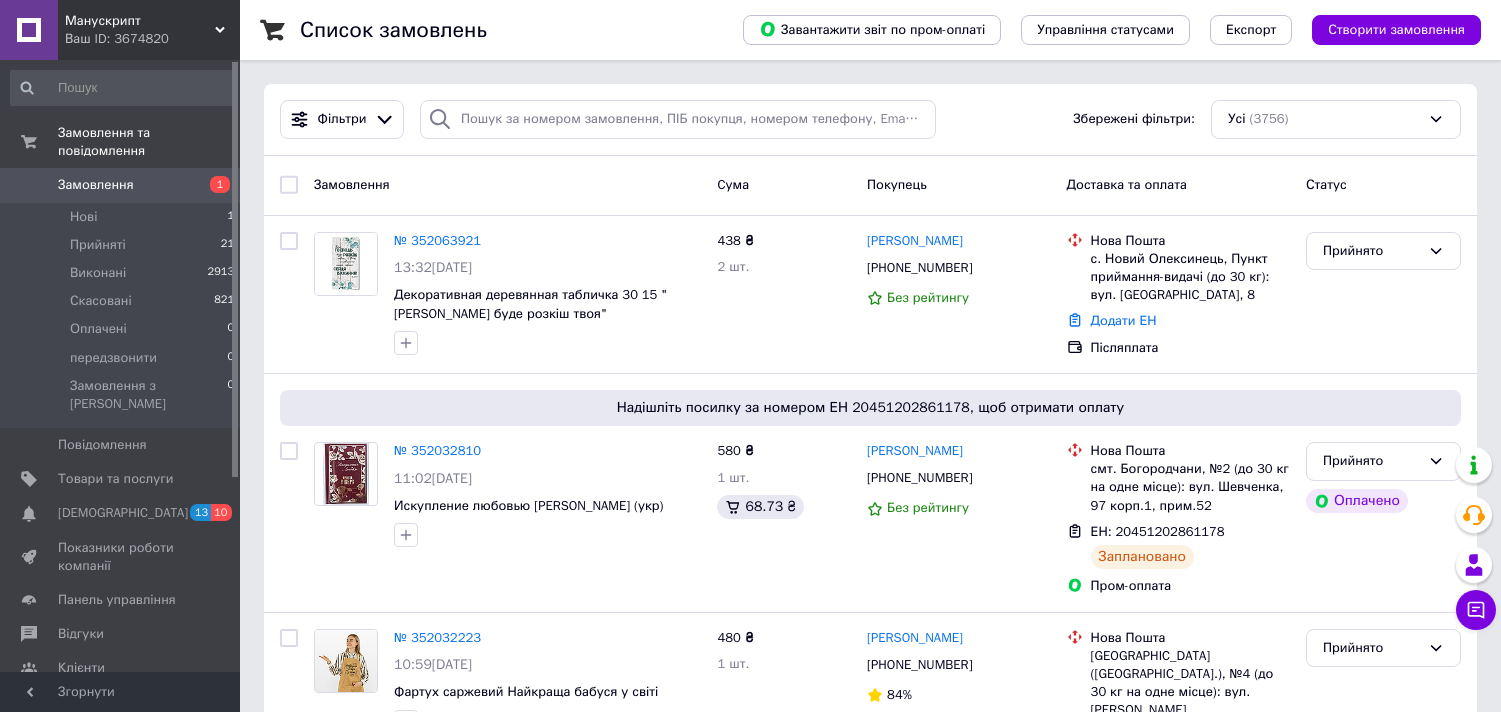 scroll, scrollTop: 0, scrollLeft: 0, axis: both 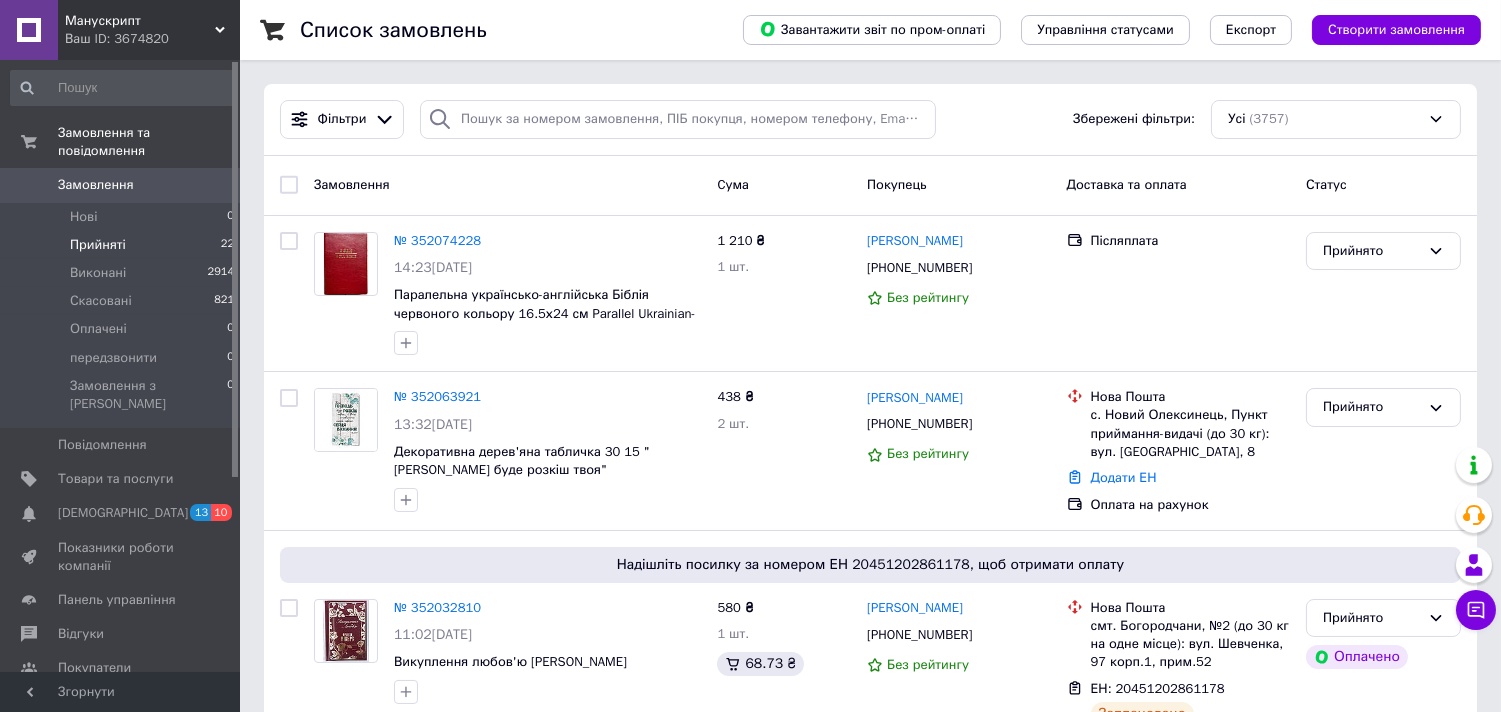 click on "Прийняті 22" at bounding box center (123, 245) 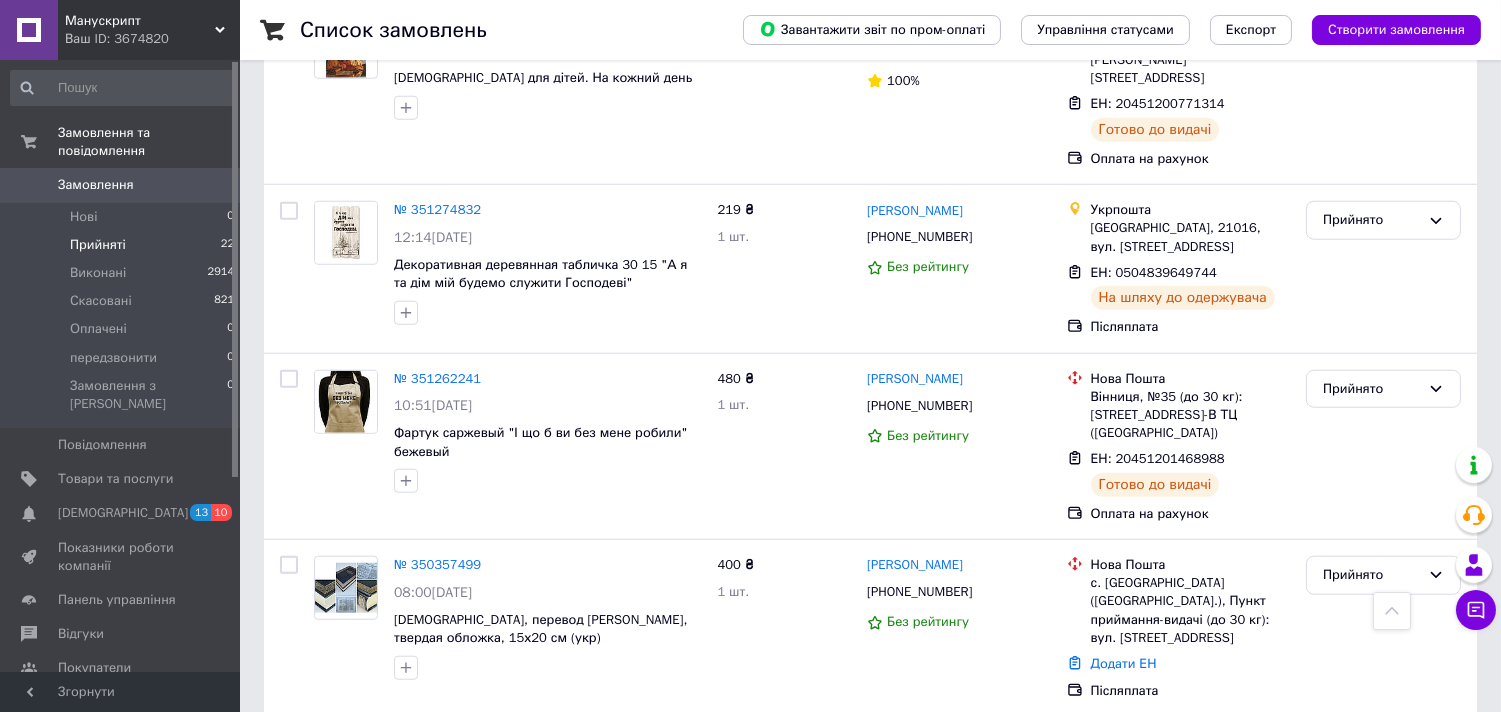 scroll, scrollTop: 3480, scrollLeft: 0, axis: vertical 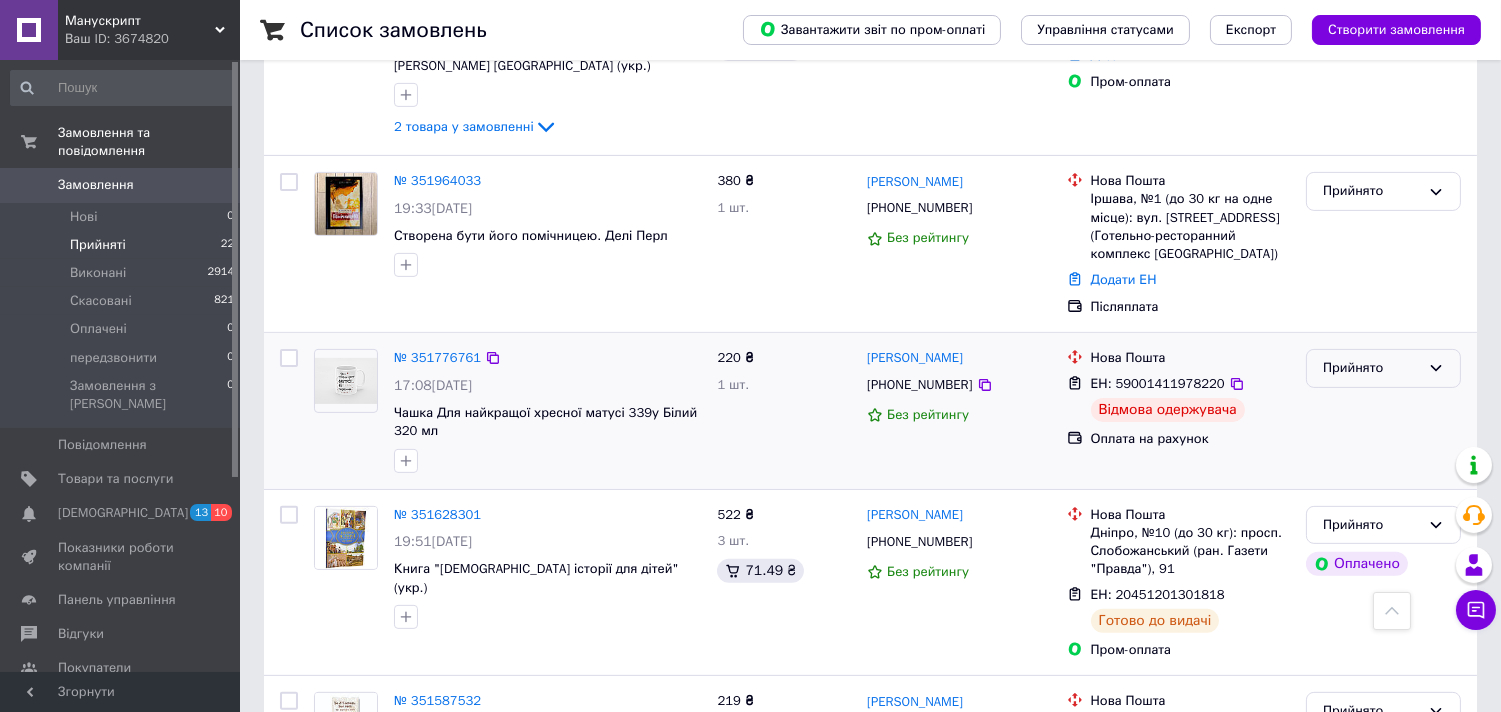 click on "Прийнято" at bounding box center [1371, 368] 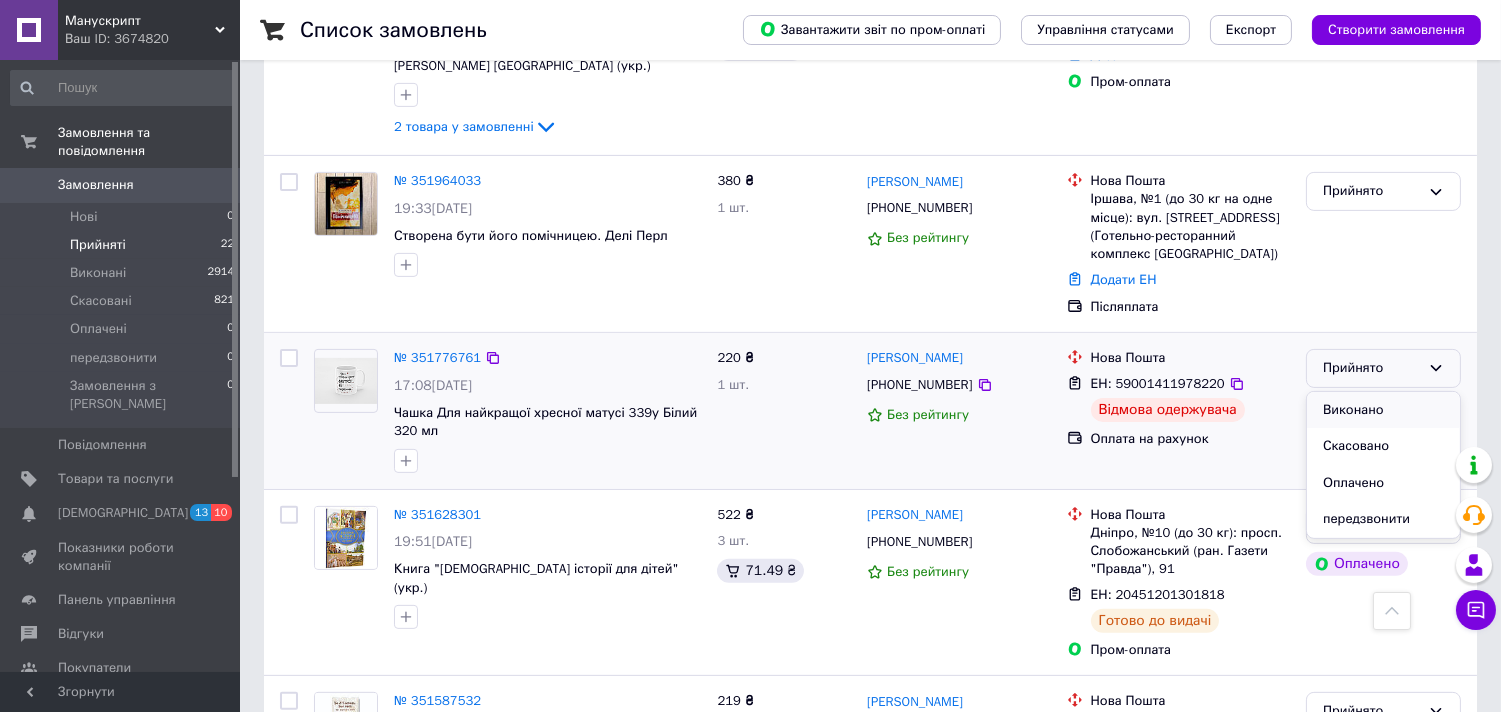 click on "Виконано" at bounding box center (1383, 410) 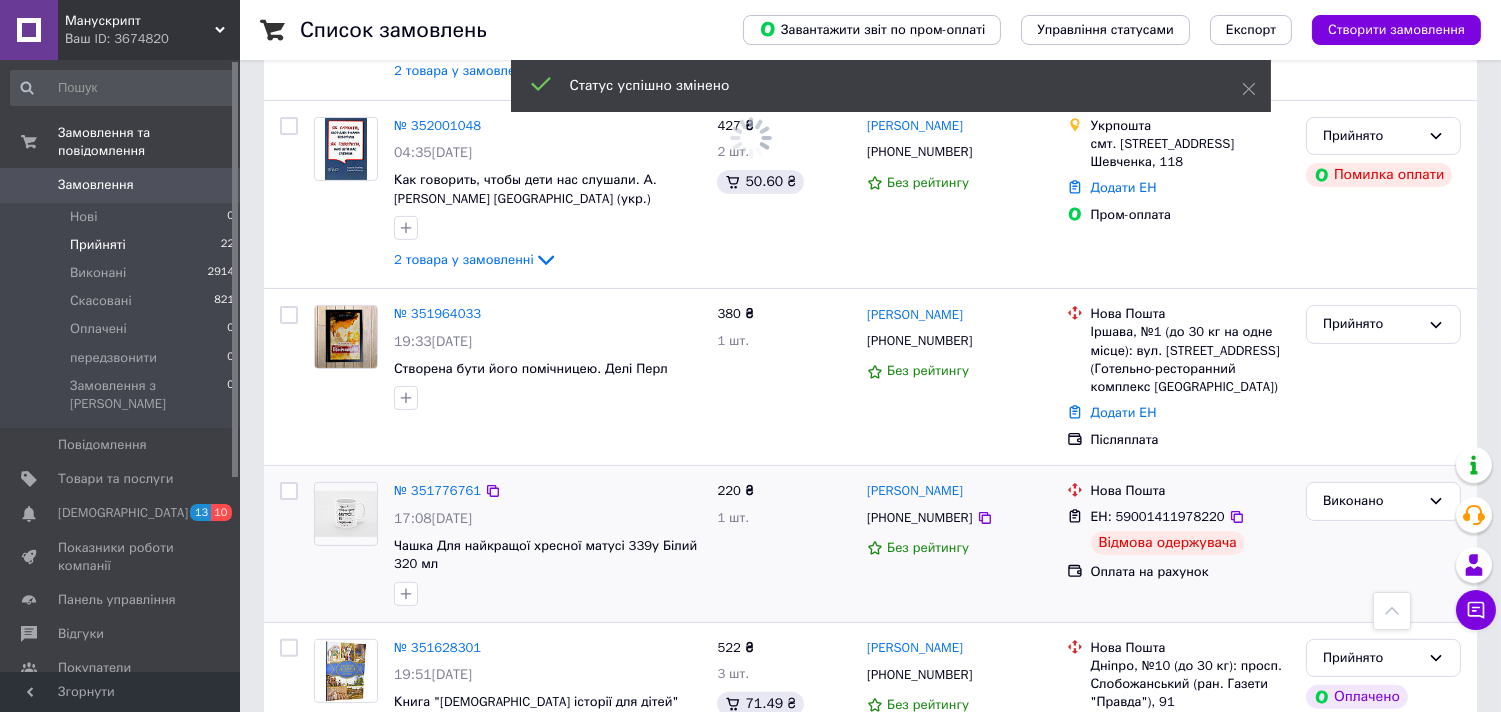 scroll, scrollTop: 1072, scrollLeft: 0, axis: vertical 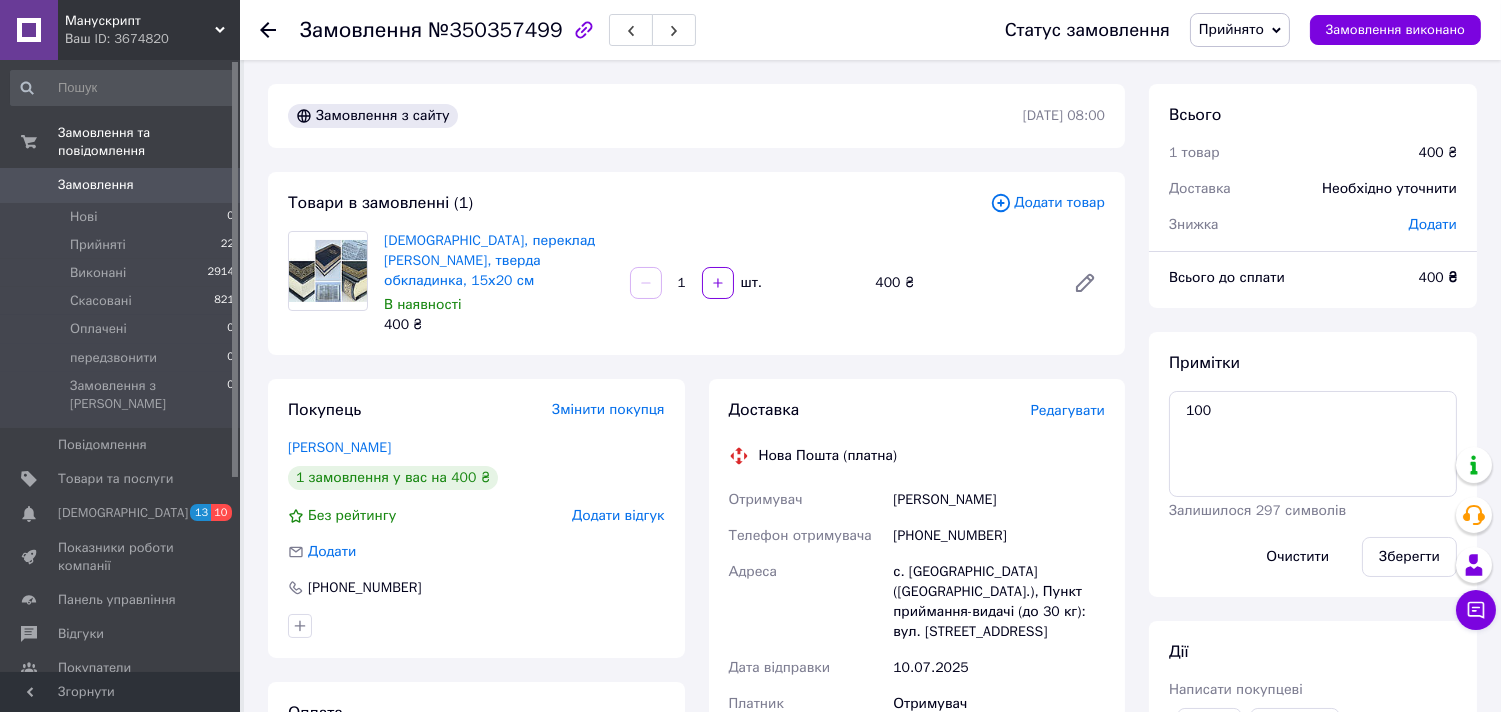 click on "№350357499" at bounding box center [495, 30] 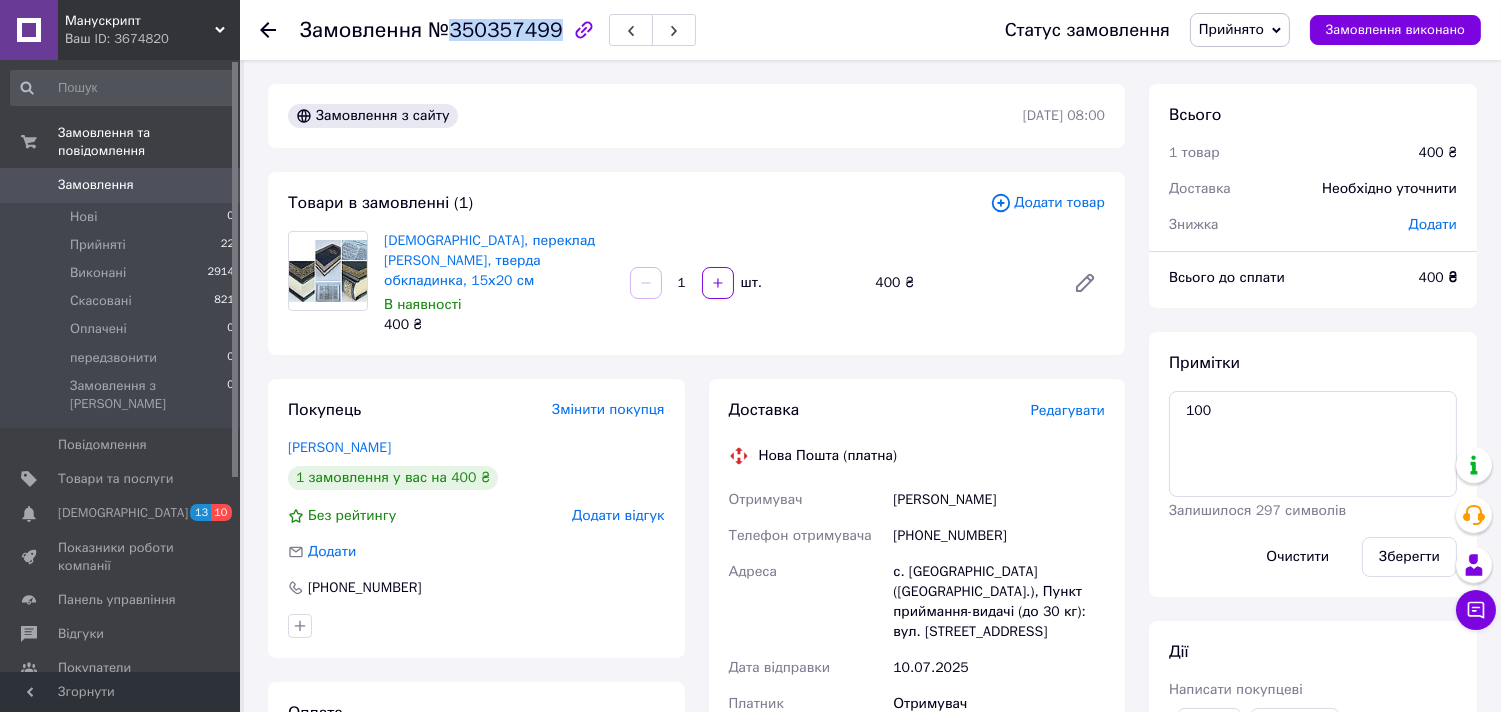 click on "№350357499" at bounding box center (495, 30) 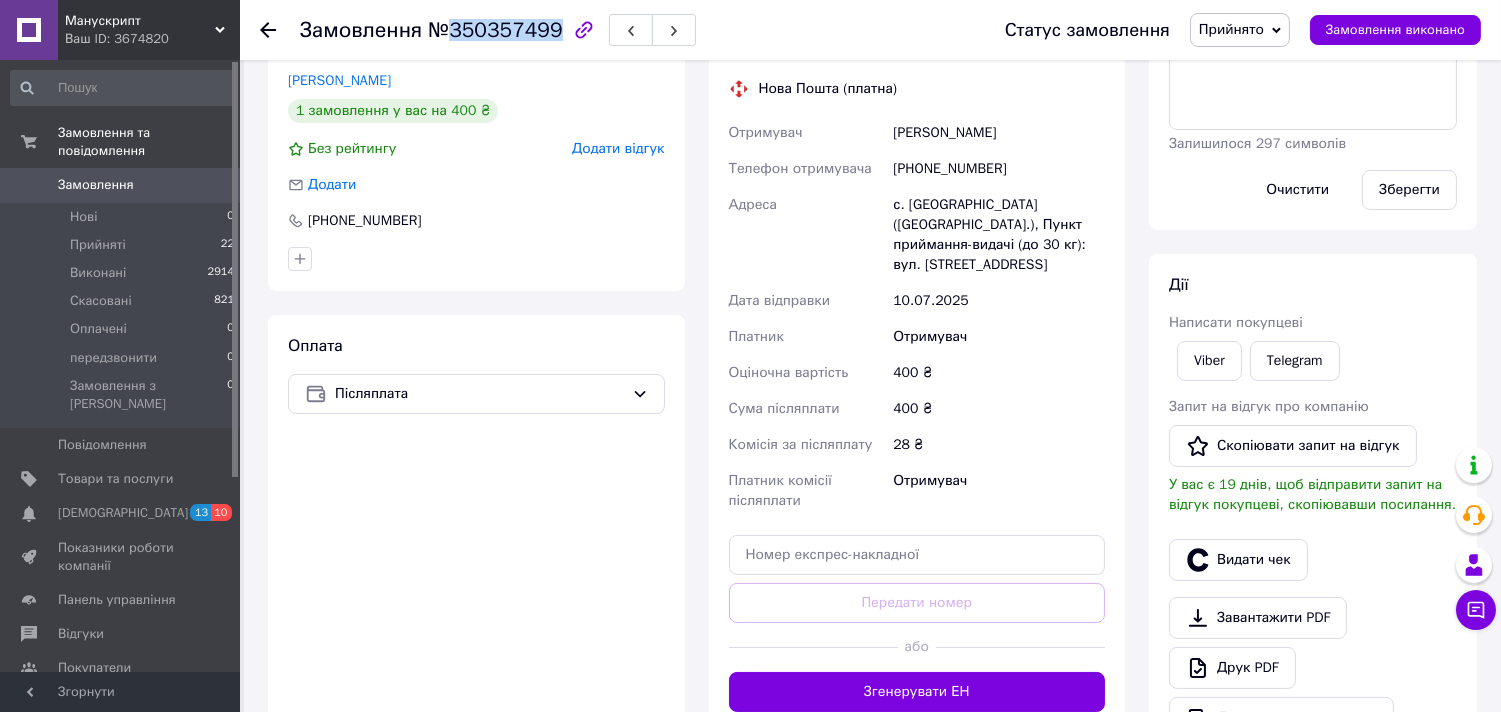 scroll, scrollTop: 370, scrollLeft: 0, axis: vertical 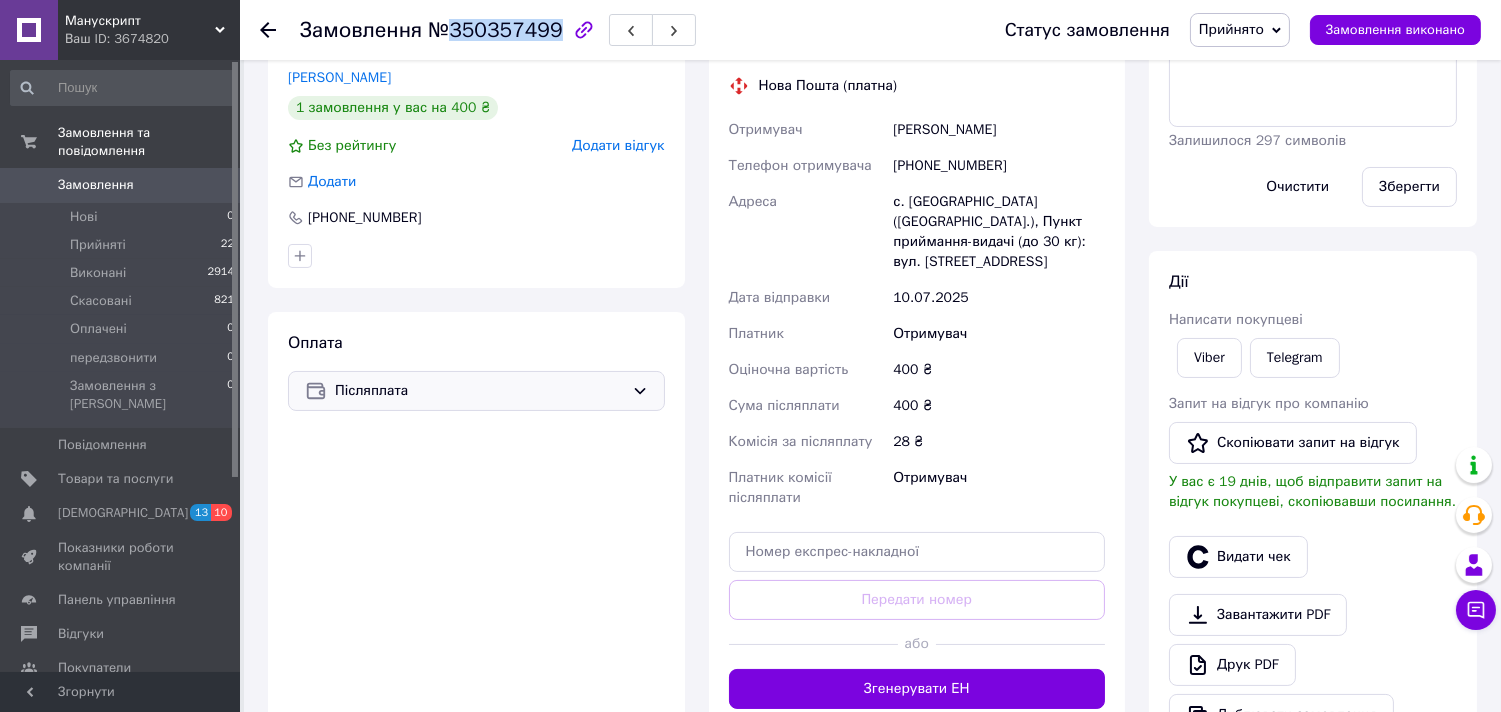 click on "Післяплата" at bounding box center (476, 391) 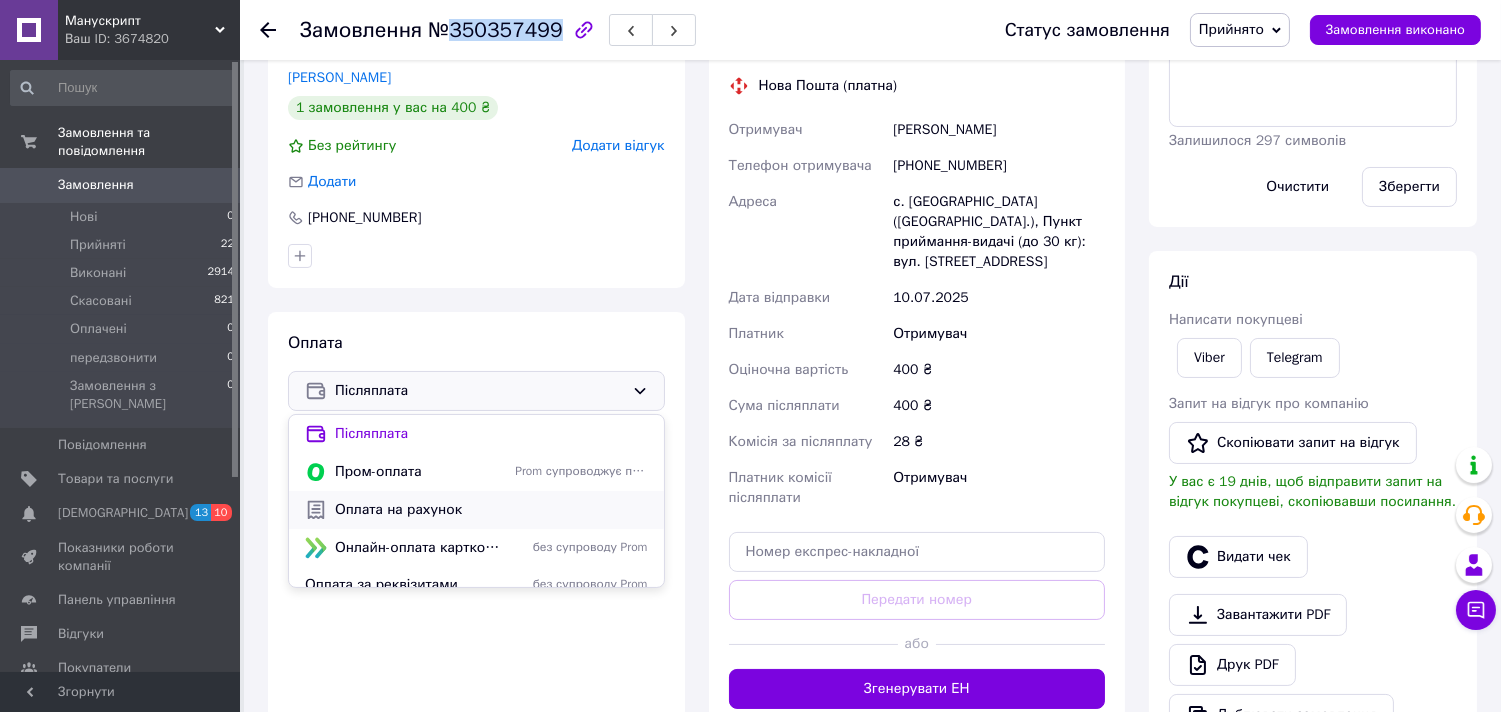 click on "Оплата на рахунок" at bounding box center [491, 510] 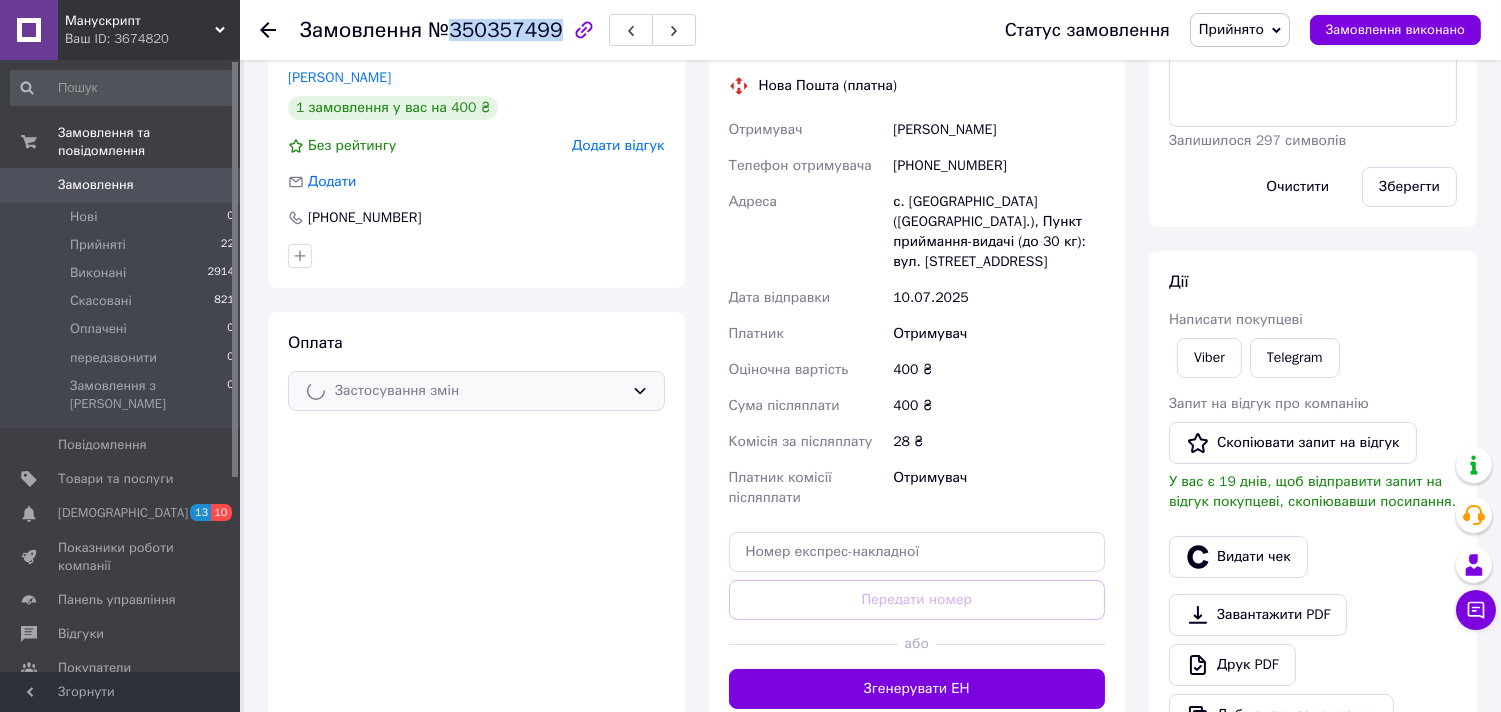 copy on "350357499" 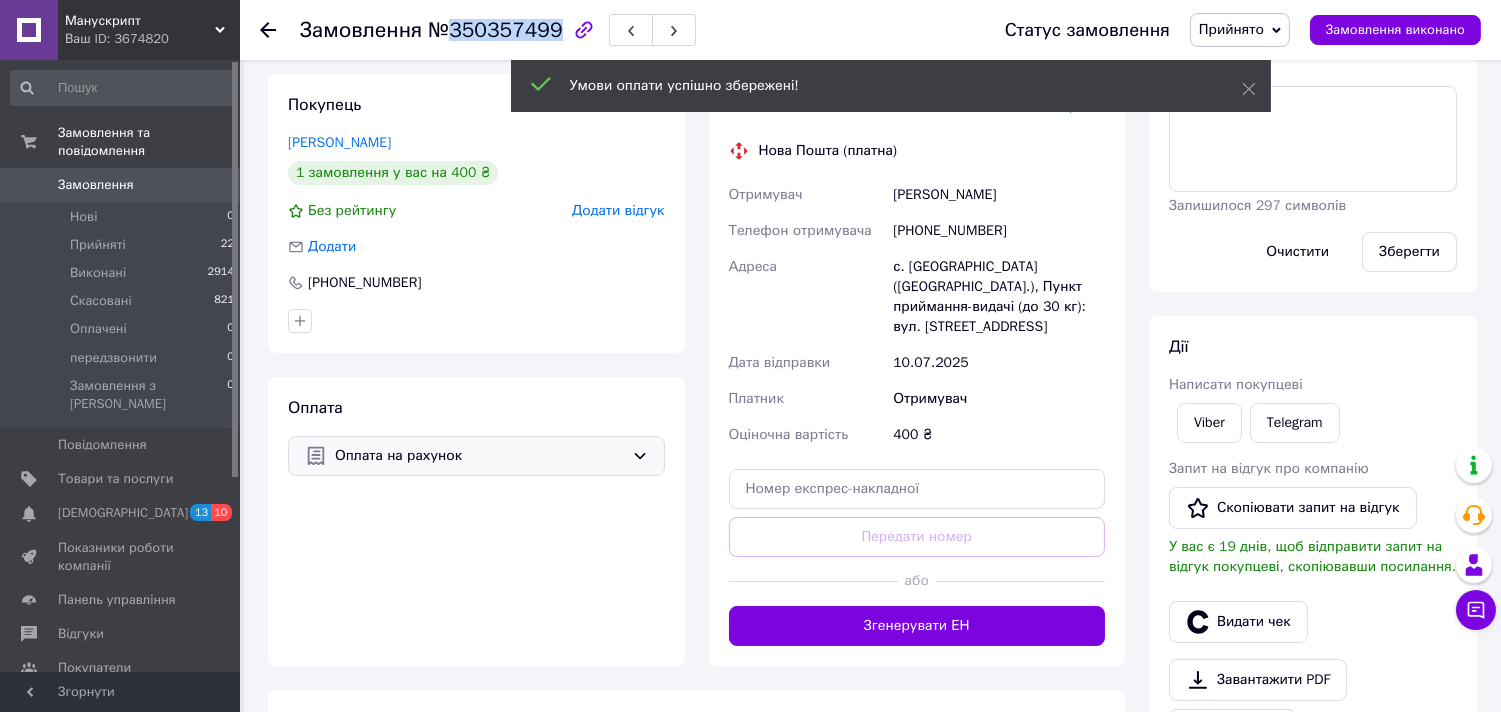 scroll, scrollTop: 555, scrollLeft: 0, axis: vertical 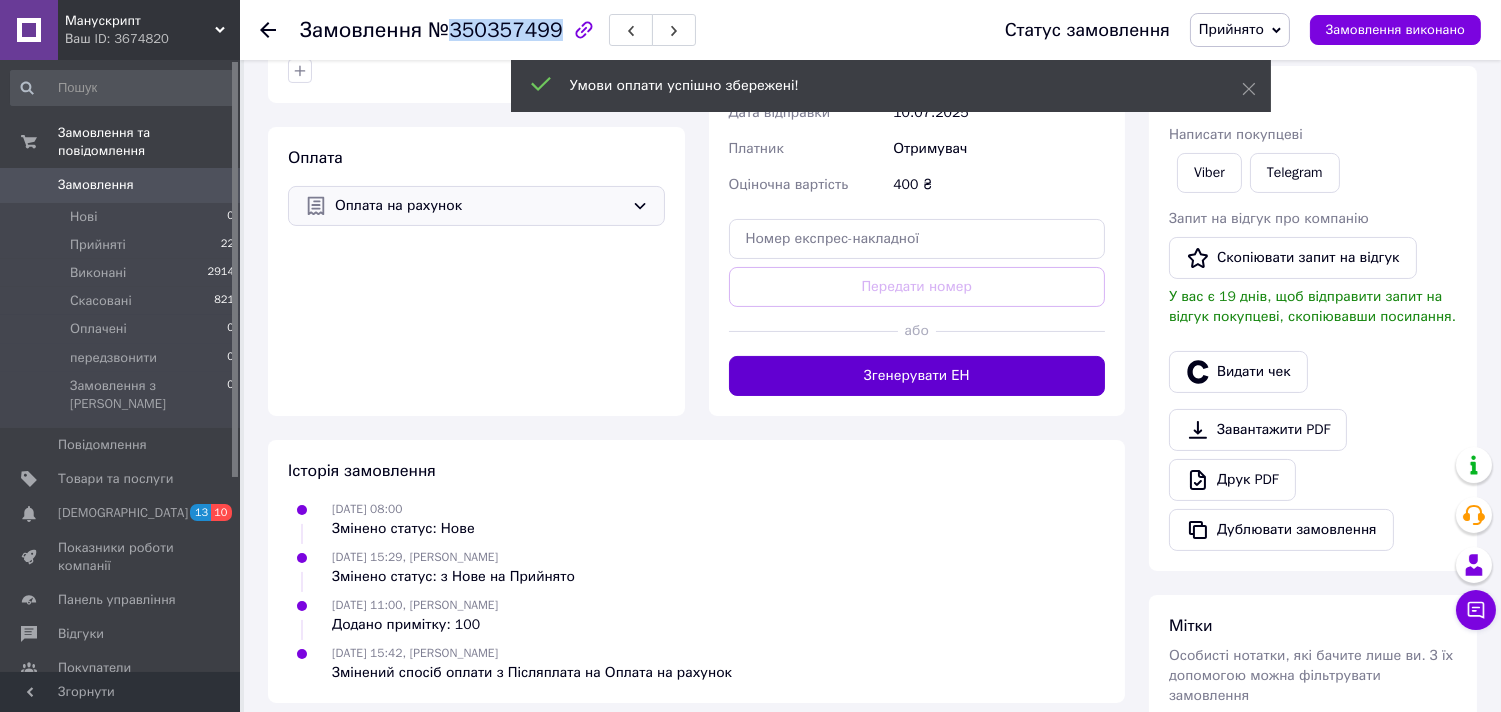 click on "Згенерувати ЕН" at bounding box center (917, 376) 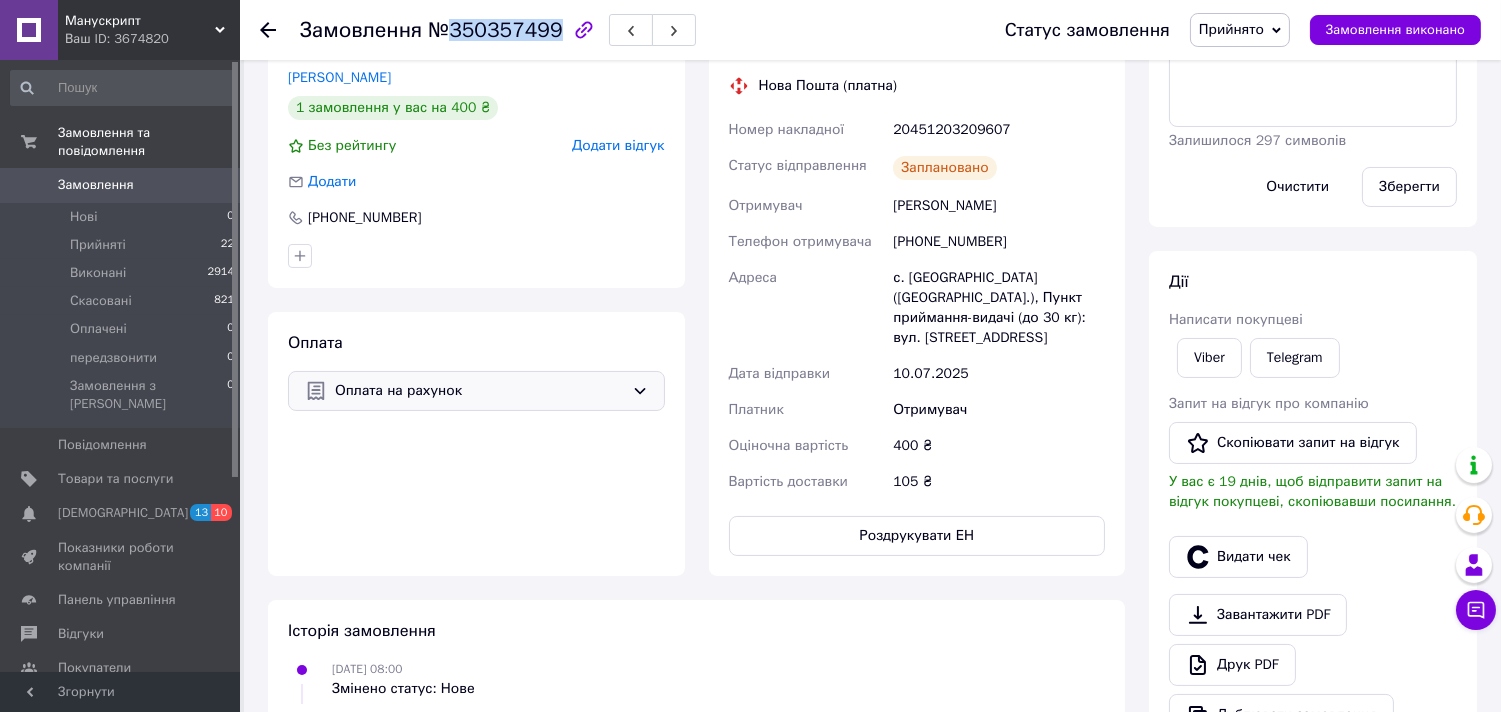 scroll, scrollTop: 185, scrollLeft: 0, axis: vertical 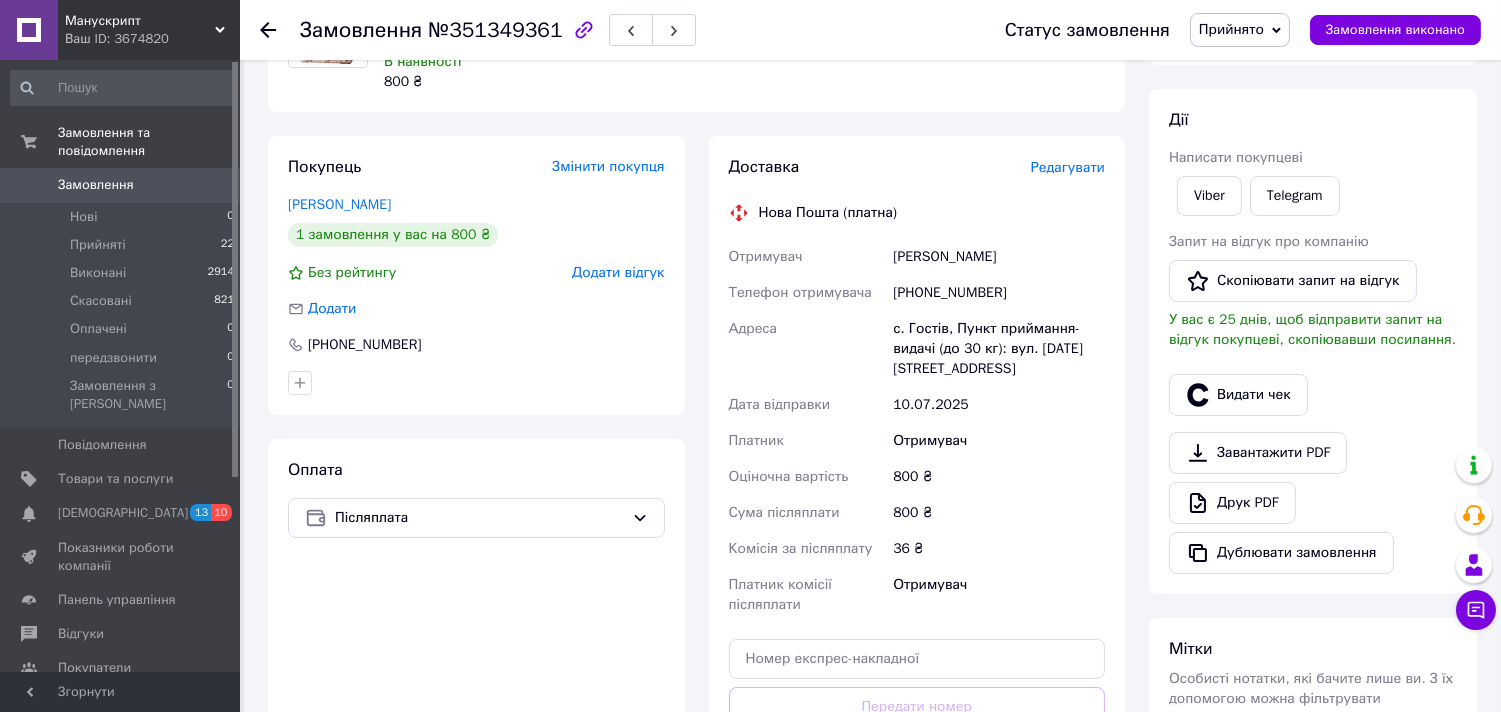 click on "[PHONE_NUMBER]" at bounding box center [999, 293] 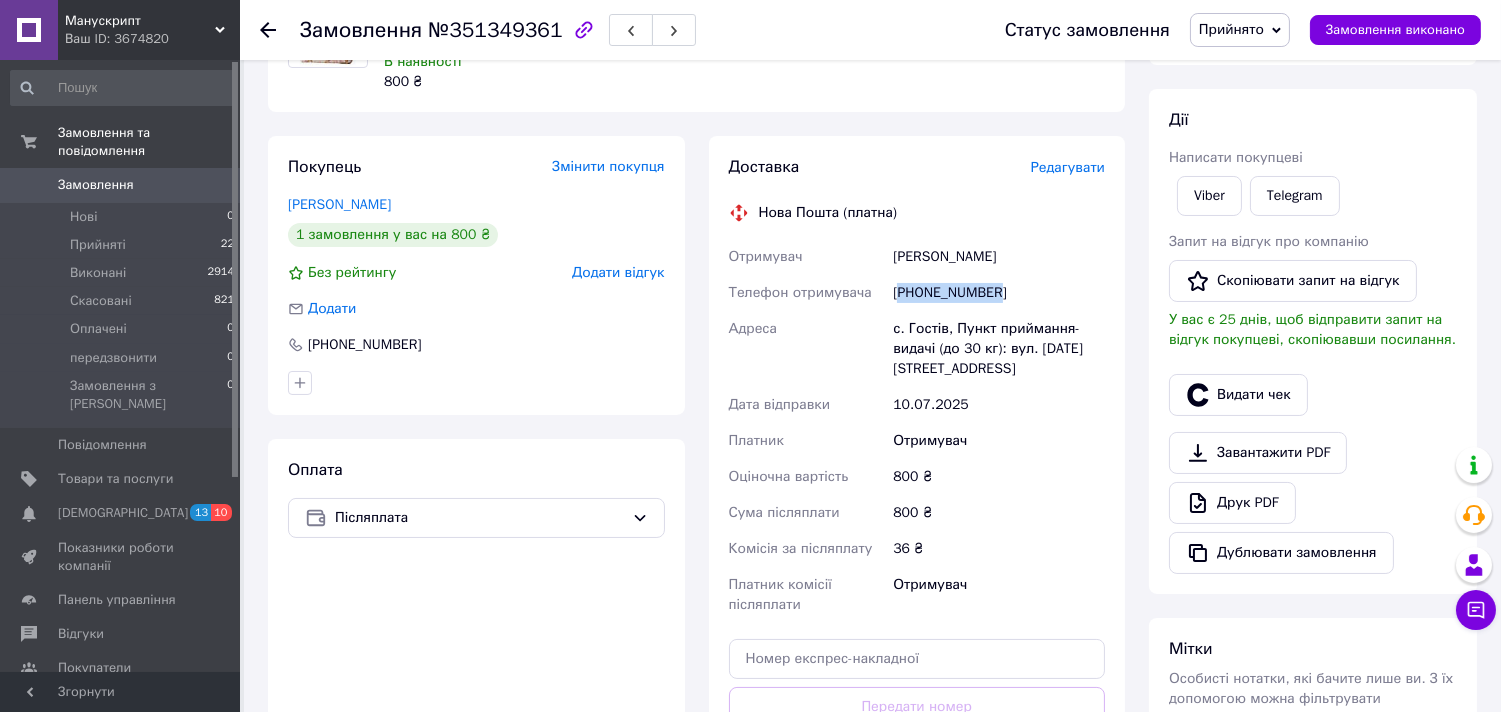 click on "[PHONE_NUMBER]" at bounding box center [999, 293] 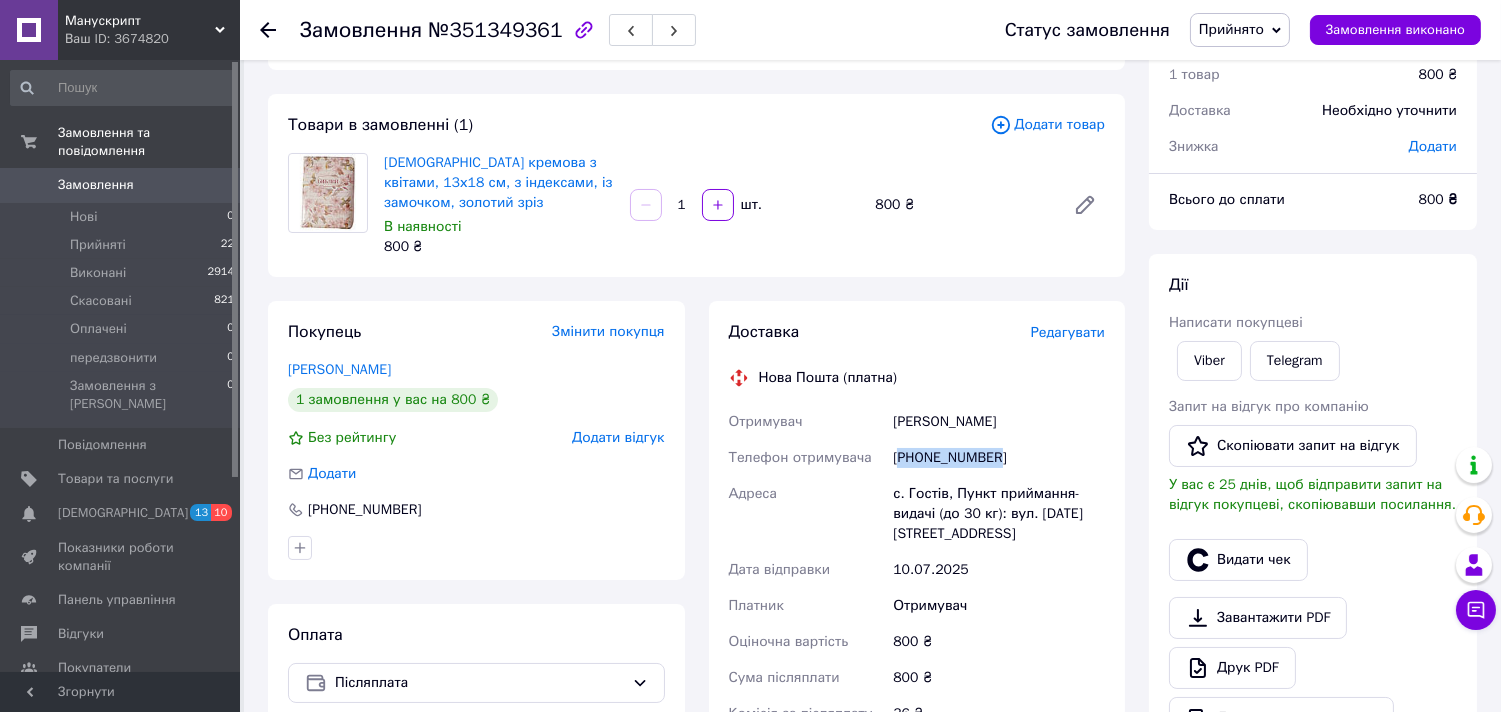 scroll, scrollTop: 0, scrollLeft: 0, axis: both 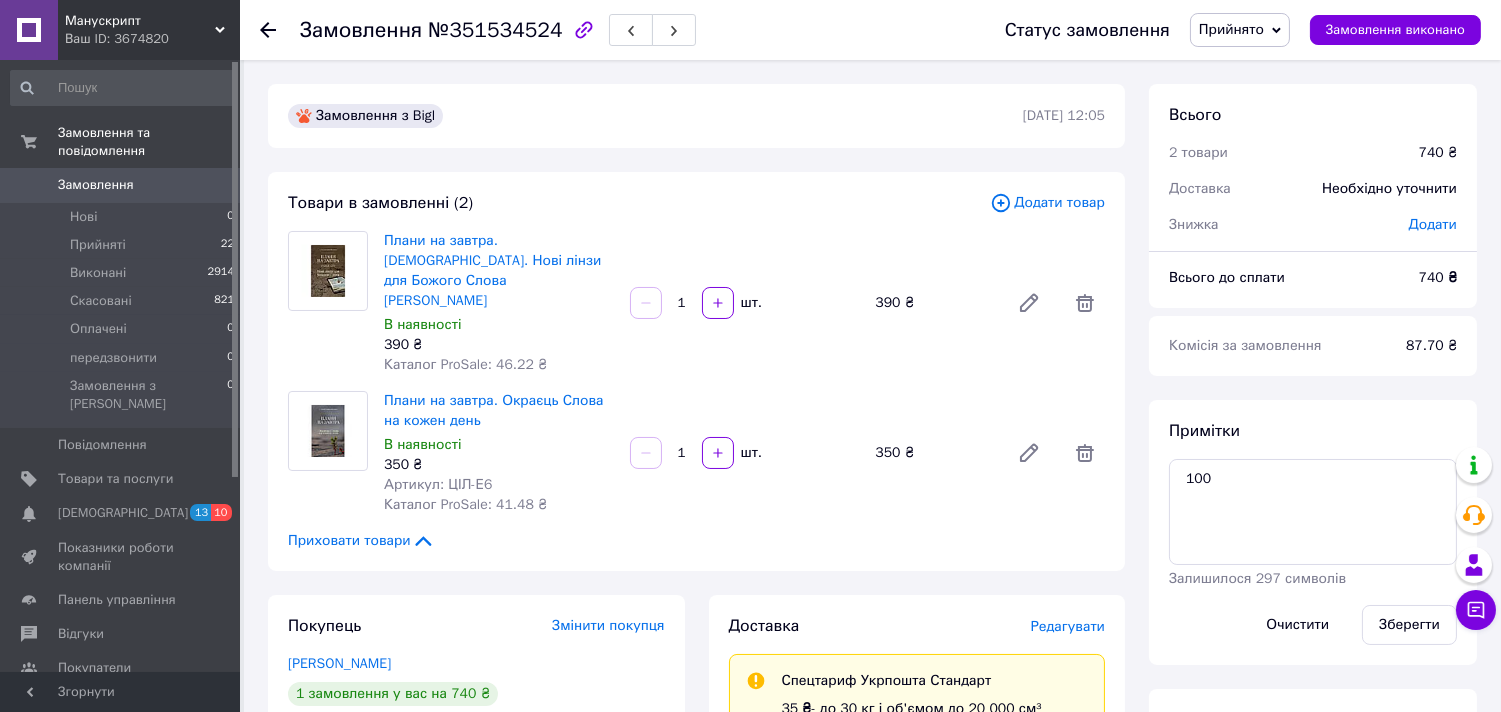 click on "№351534524" at bounding box center [495, 30] 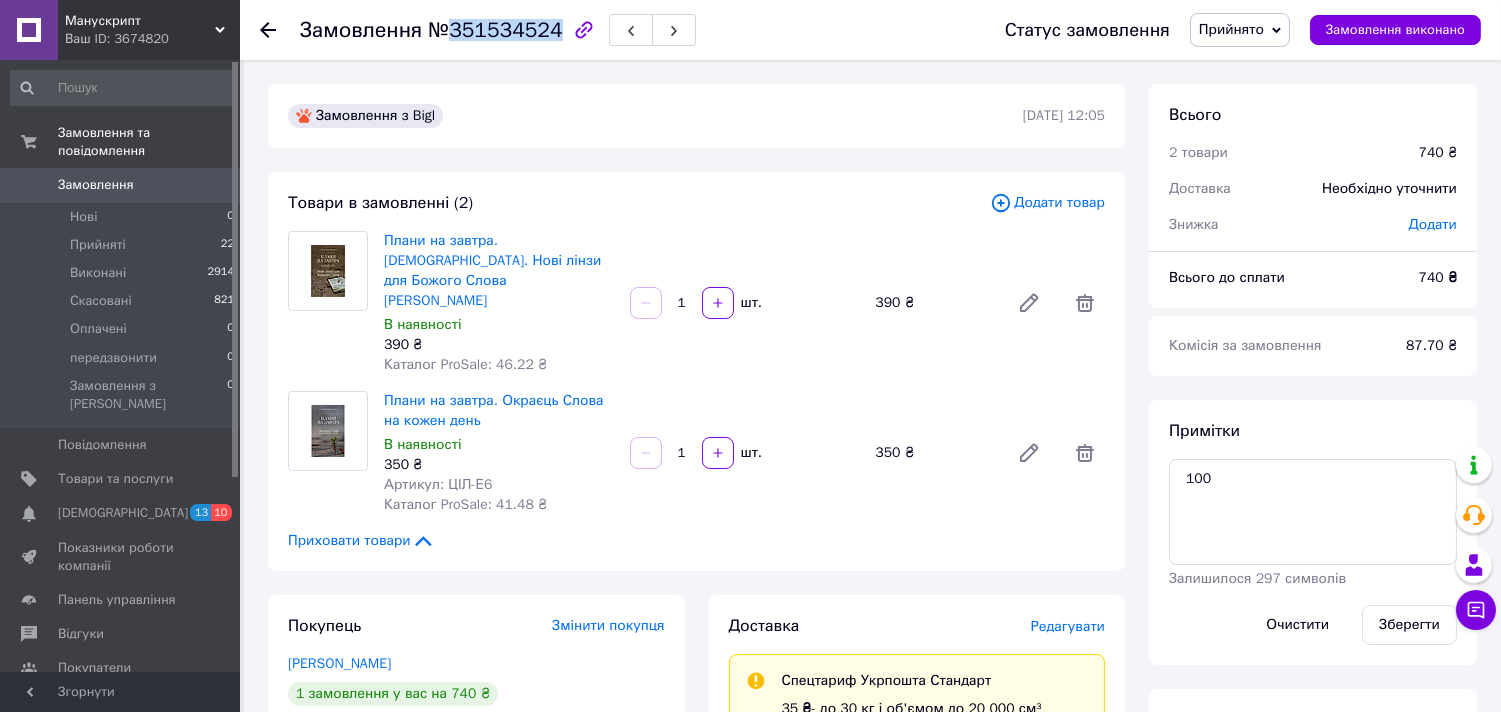 click on "№351534524" at bounding box center (495, 30) 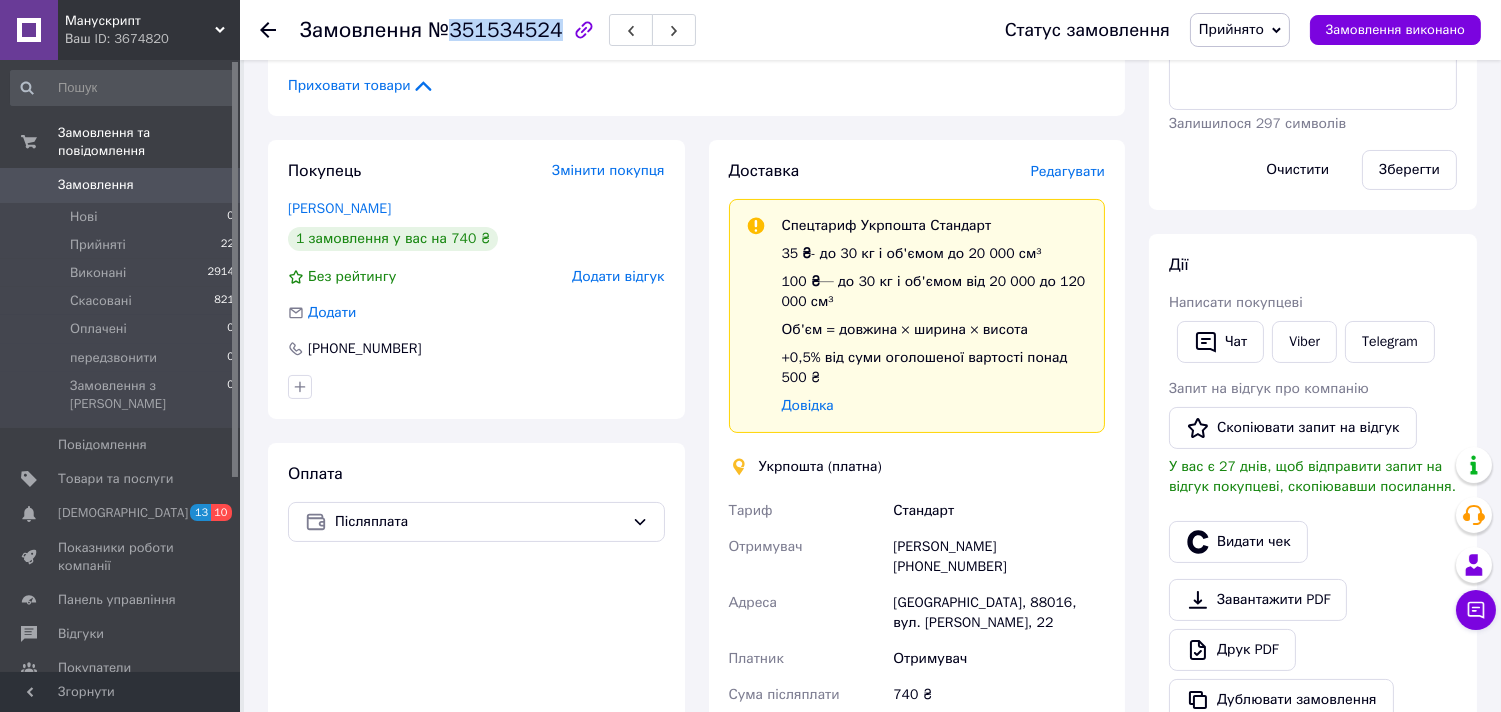 scroll, scrollTop: 555, scrollLeft: 0, axis: vertical 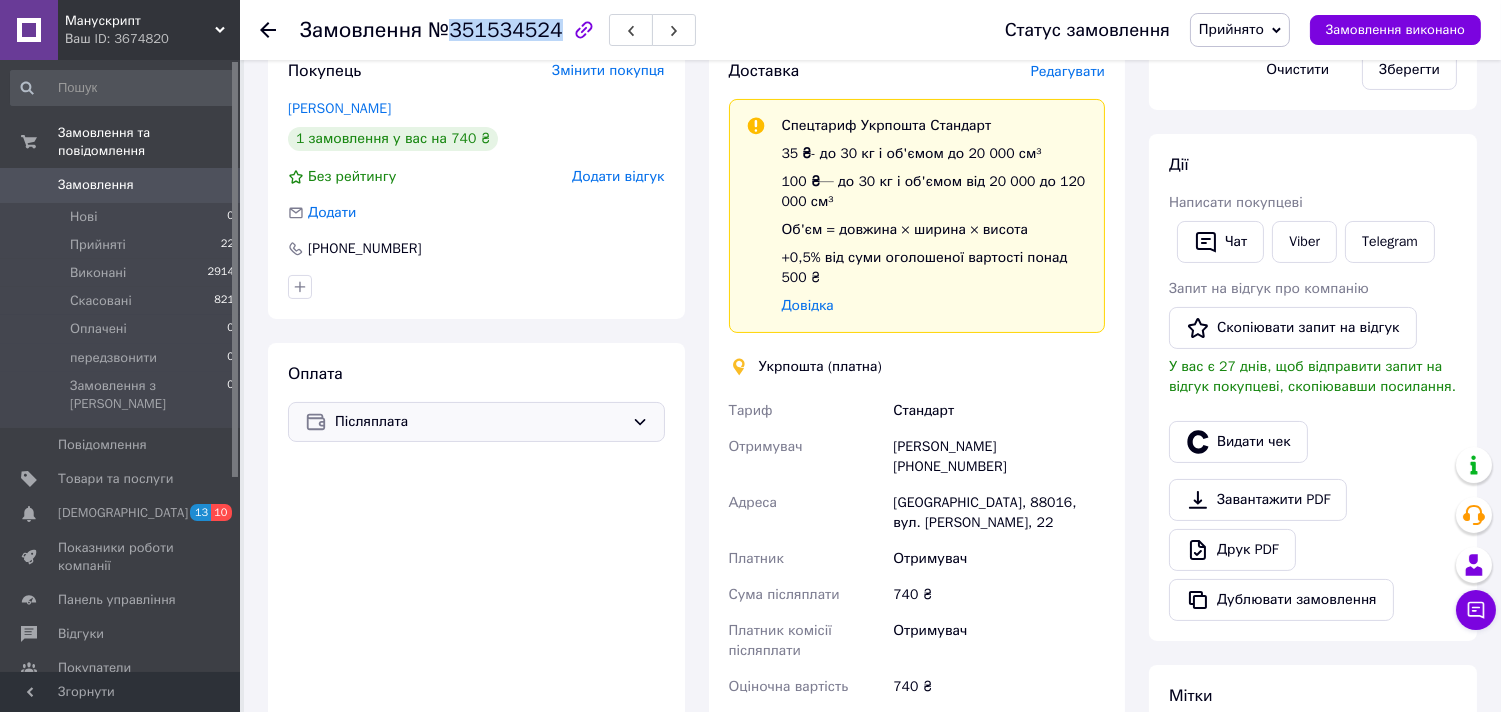 click on "Післяплата" at bounding box center [479, 422] 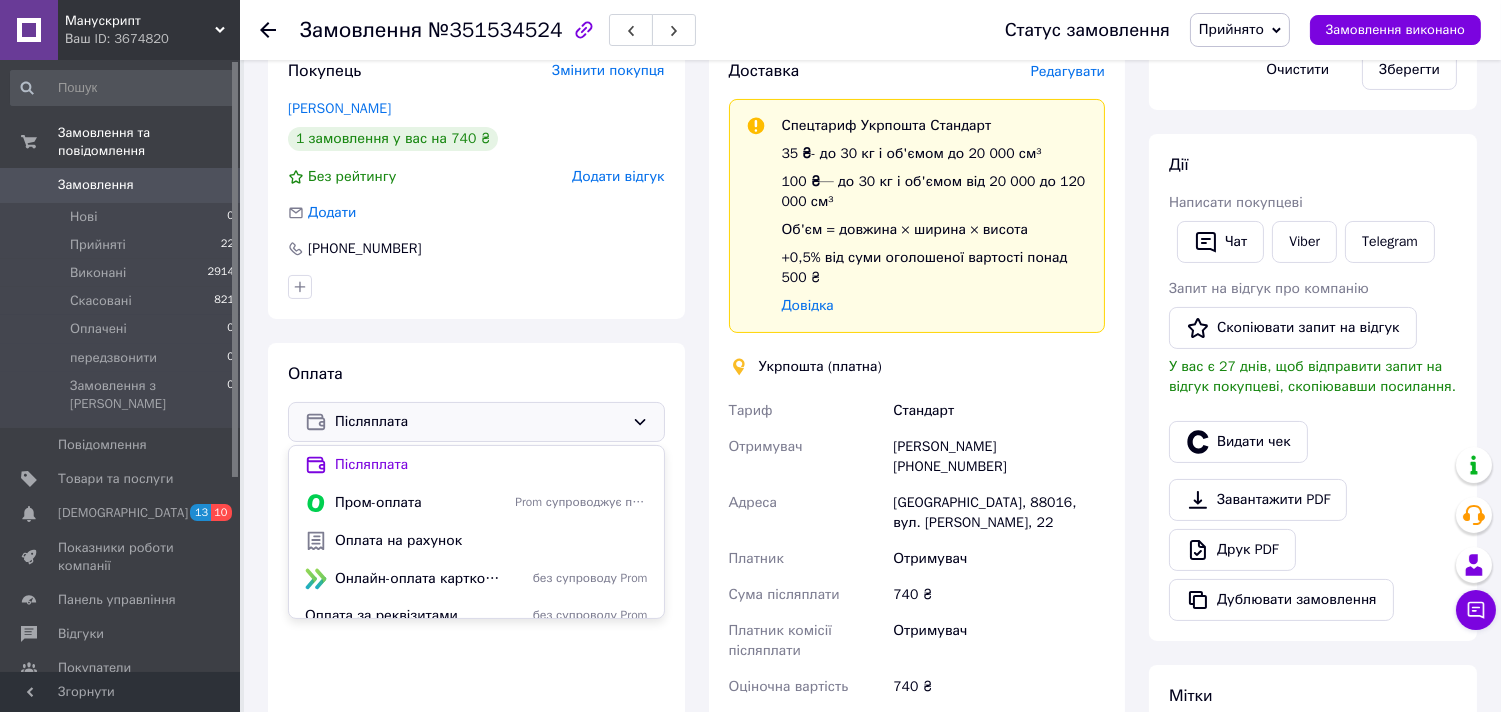 click on "Покупець Змінити покупця Шевчук Тетяна 1 замовлення у вас на 740 ₴ Без рейтингу   Додати відгук Додати +380994091878 Оплата Післяплата Післяплата Пром-оплата Prom супроводжує покупку Оплата на рахунок Онлайн-оплата карткою Visa, Mastercard - LiqPay без супроводу Prom Оплата за реквізитами без супроводу Prom" at bounding box center (476, 479) 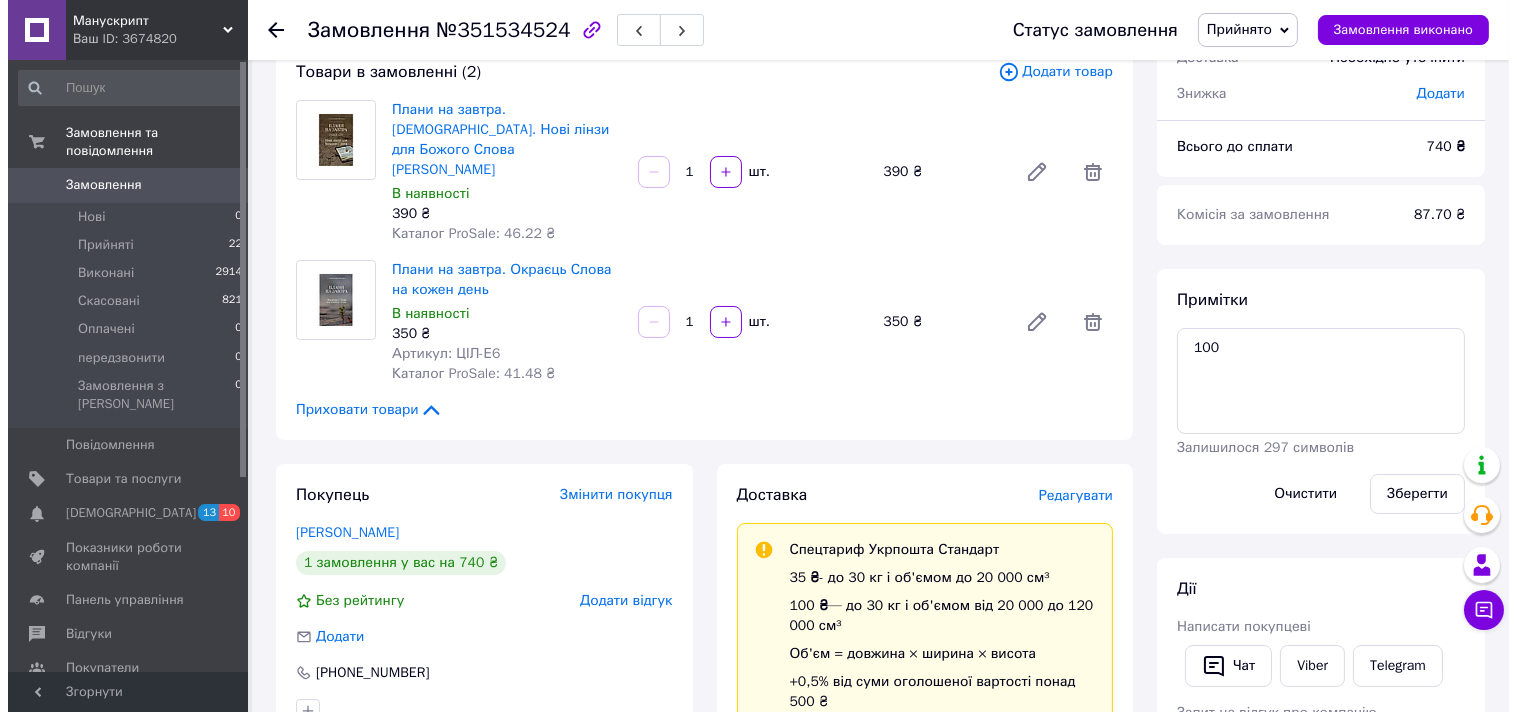 scroll, scrollTop: 185, scrollLeft: 0, axis: vertical 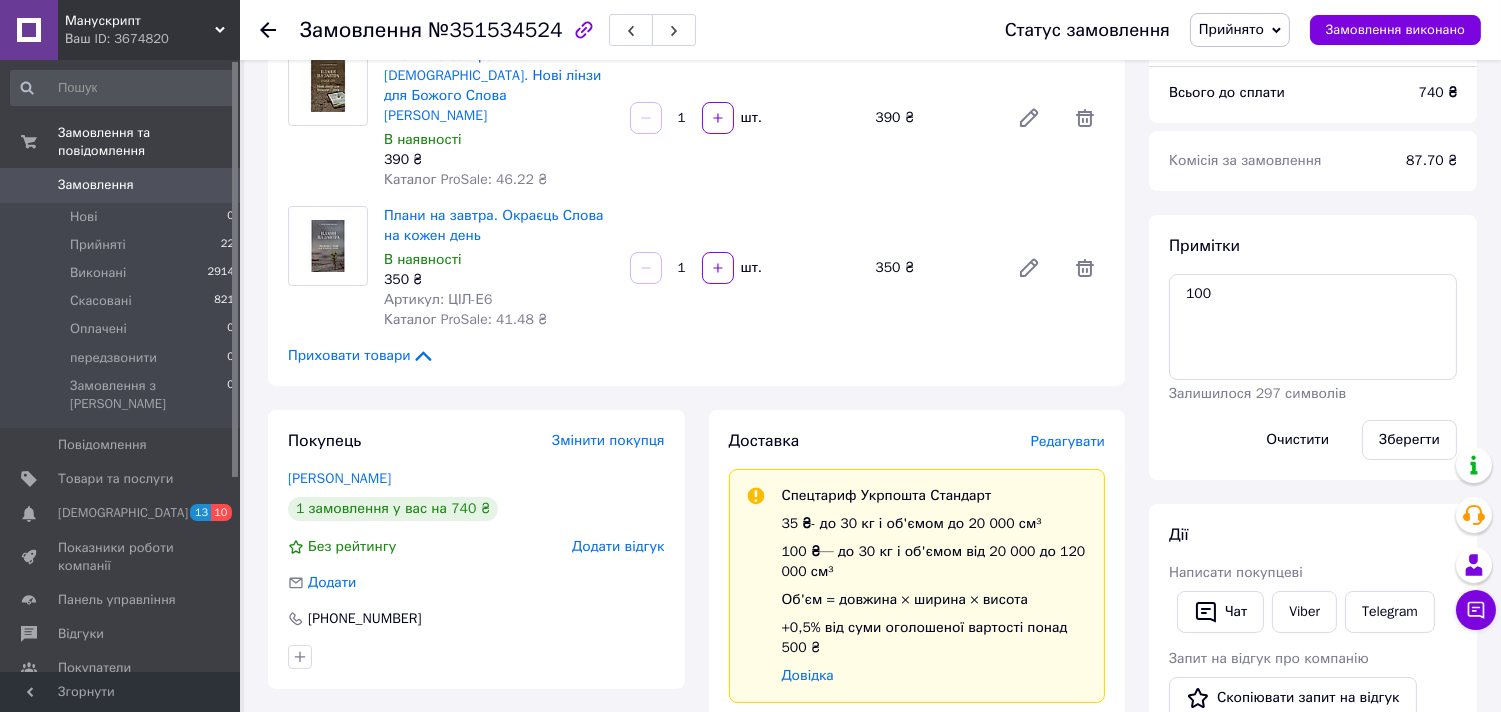 click on "Редагувати" at bounding box center (1068, 441) 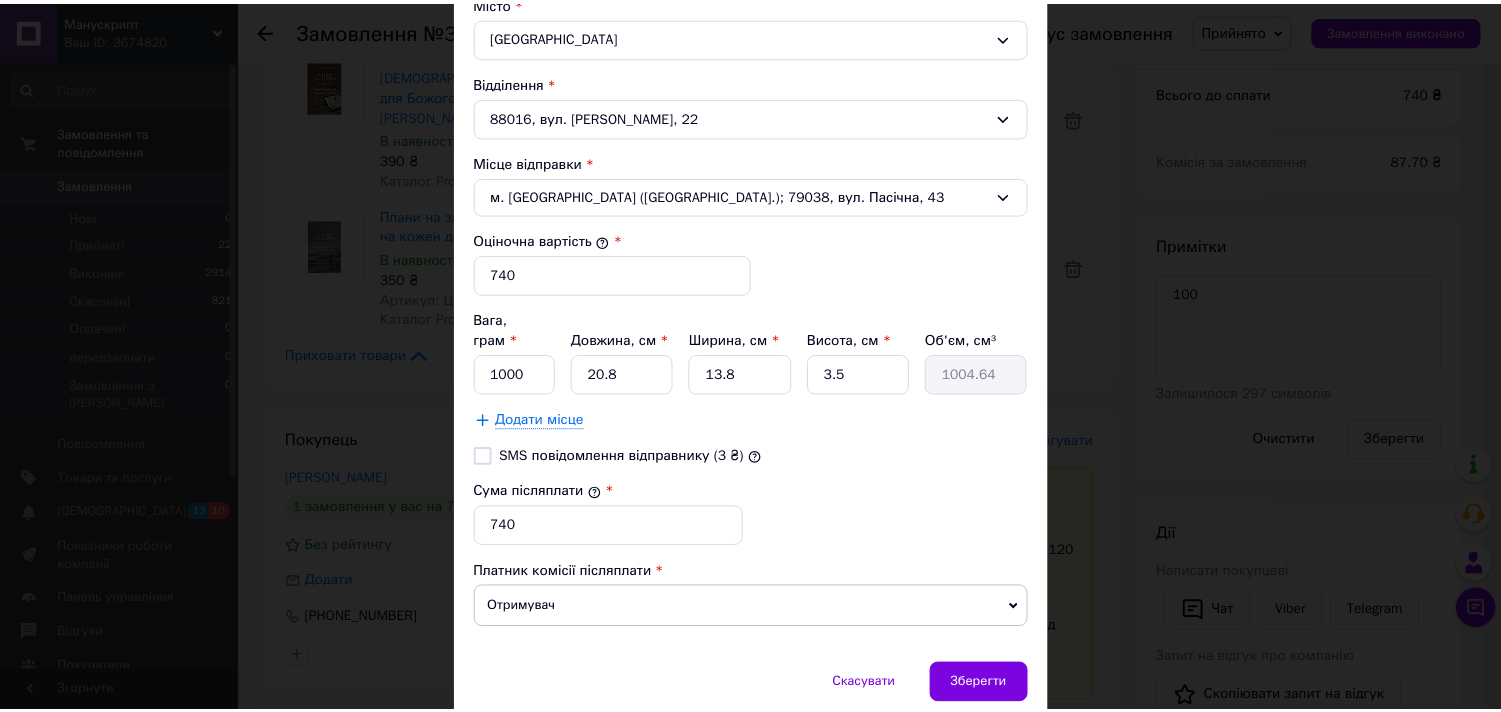 scroll, scrollTop: 703, scrollLeft: 0, axis: vertical 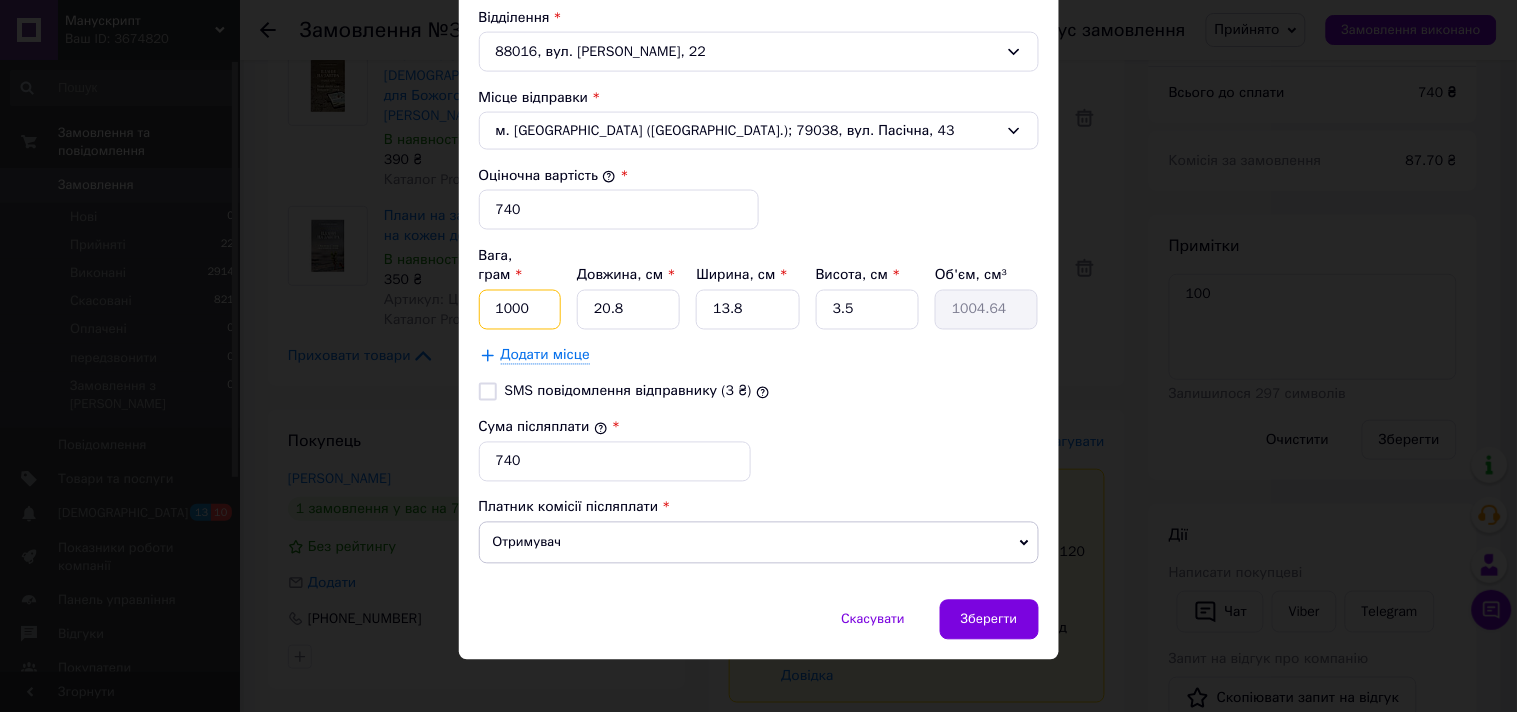 click on "1000" at bounding box center (520, 310) 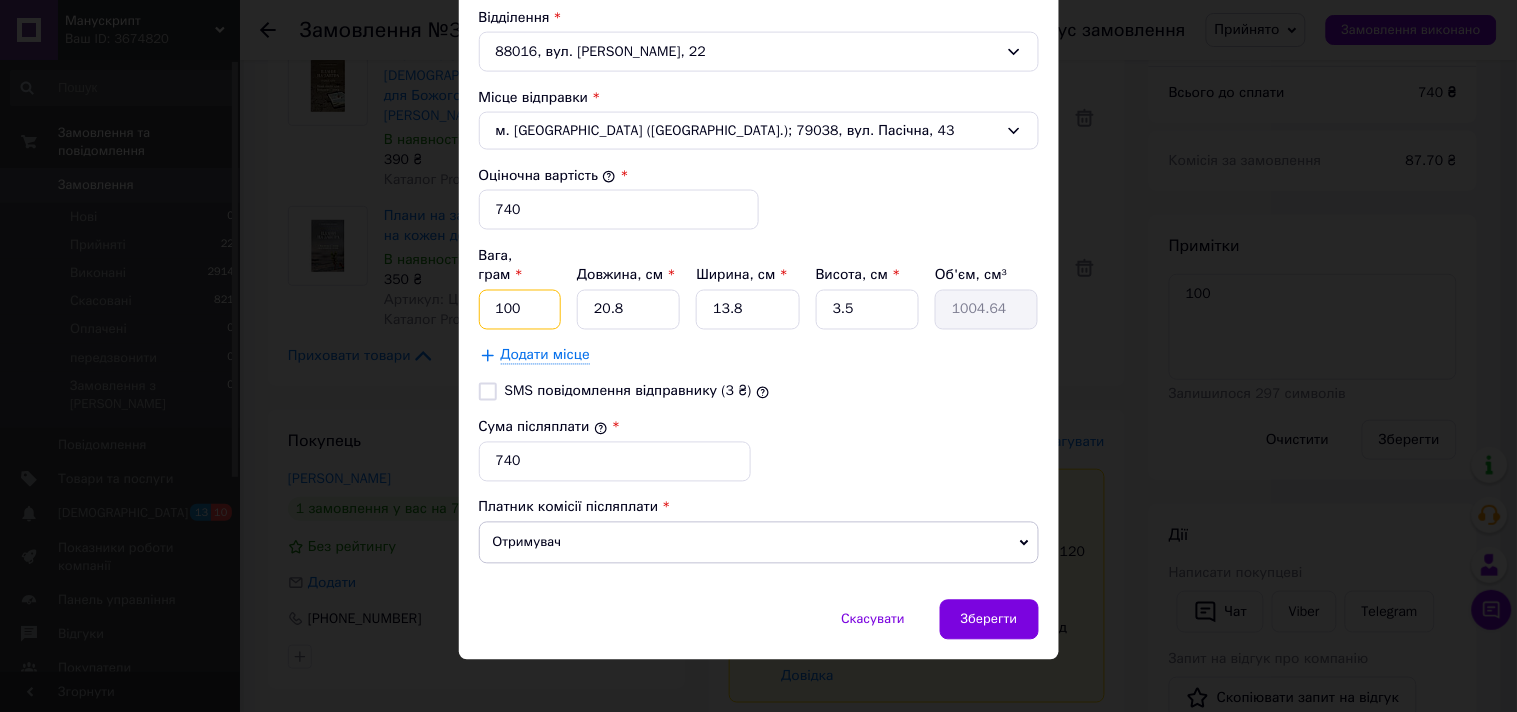 type on "100" 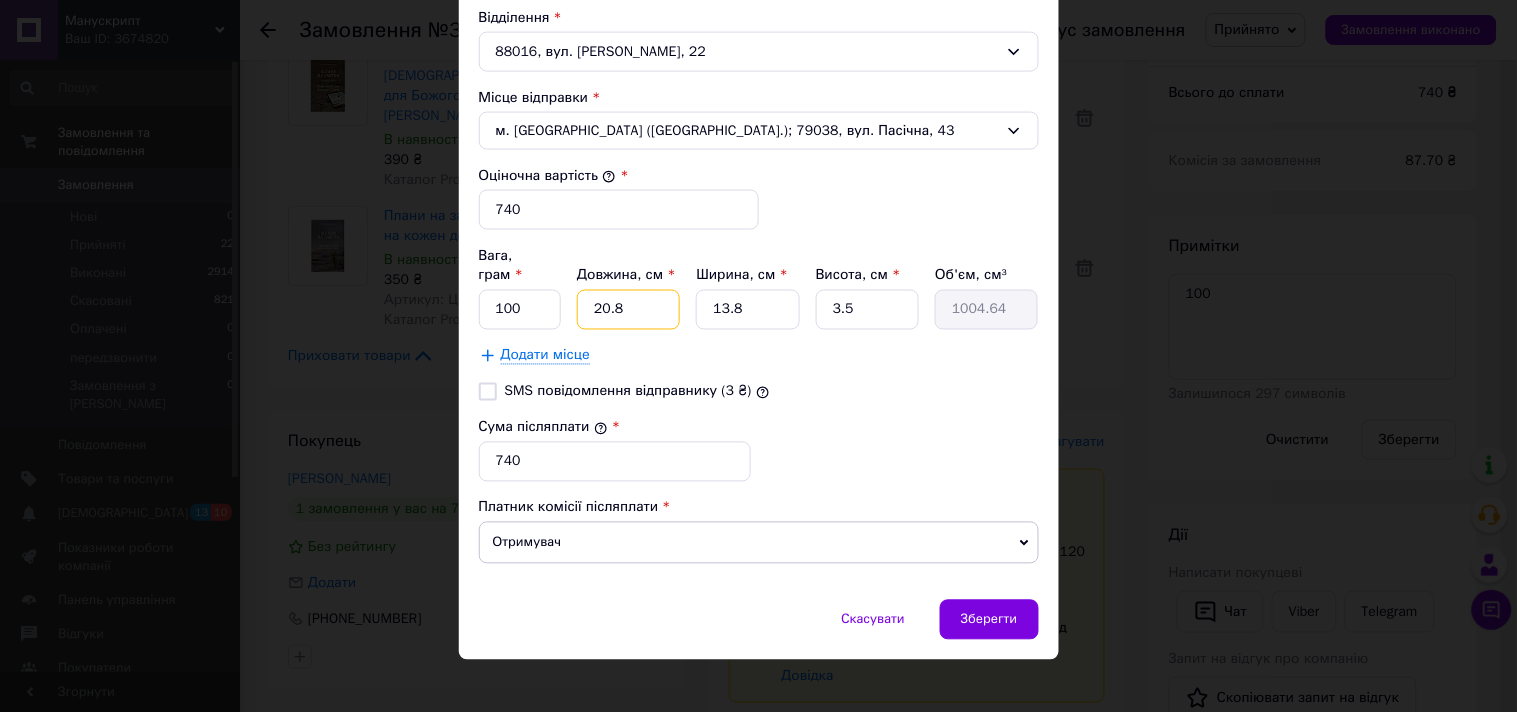 type on "2" 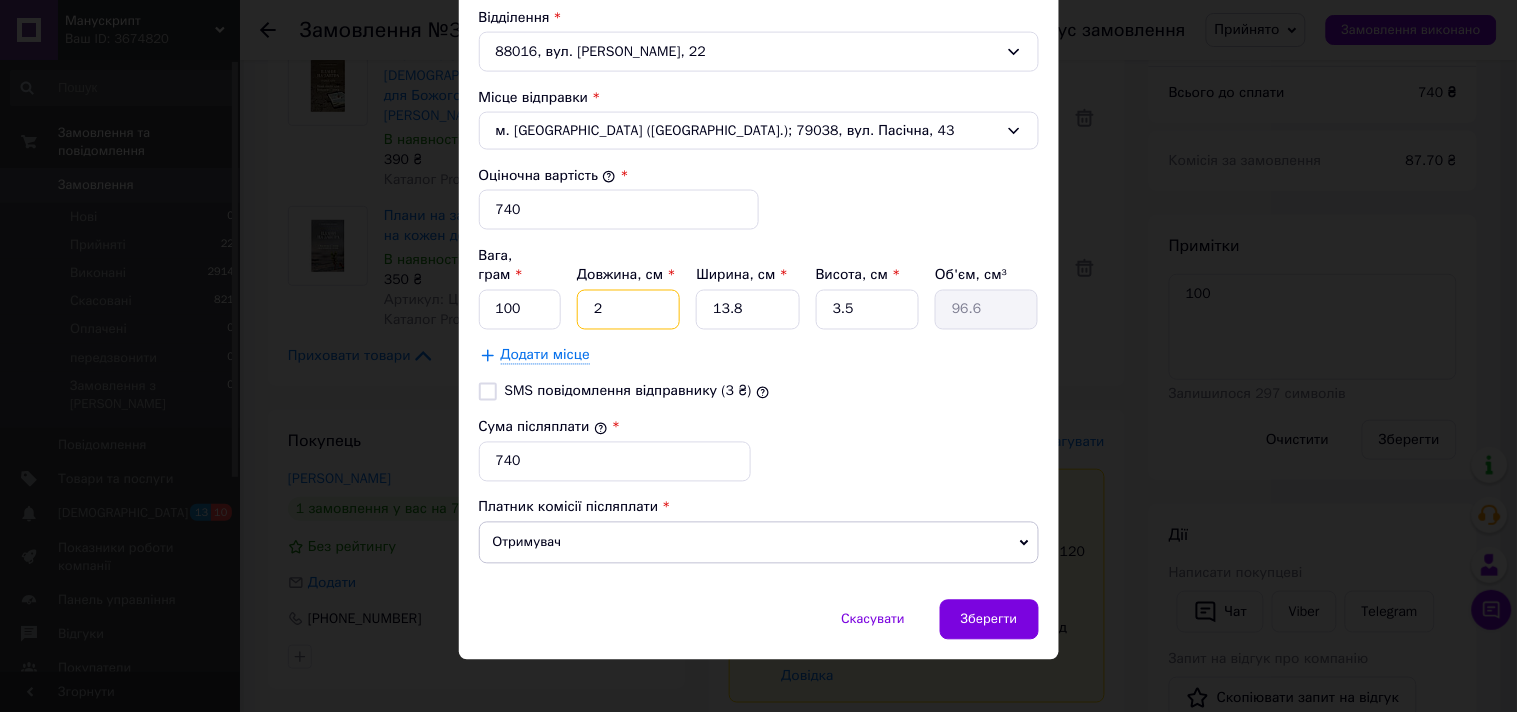 type on "20" 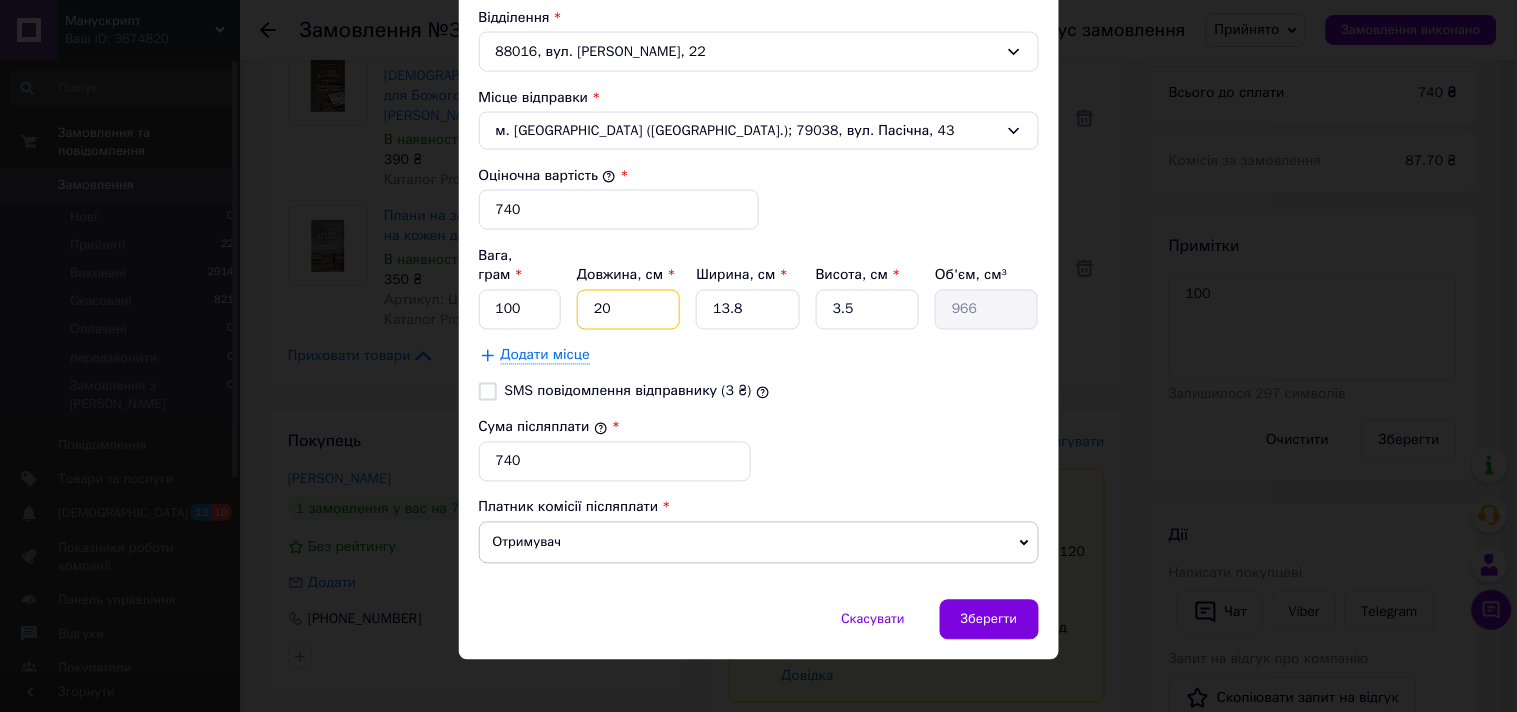 type on "20" 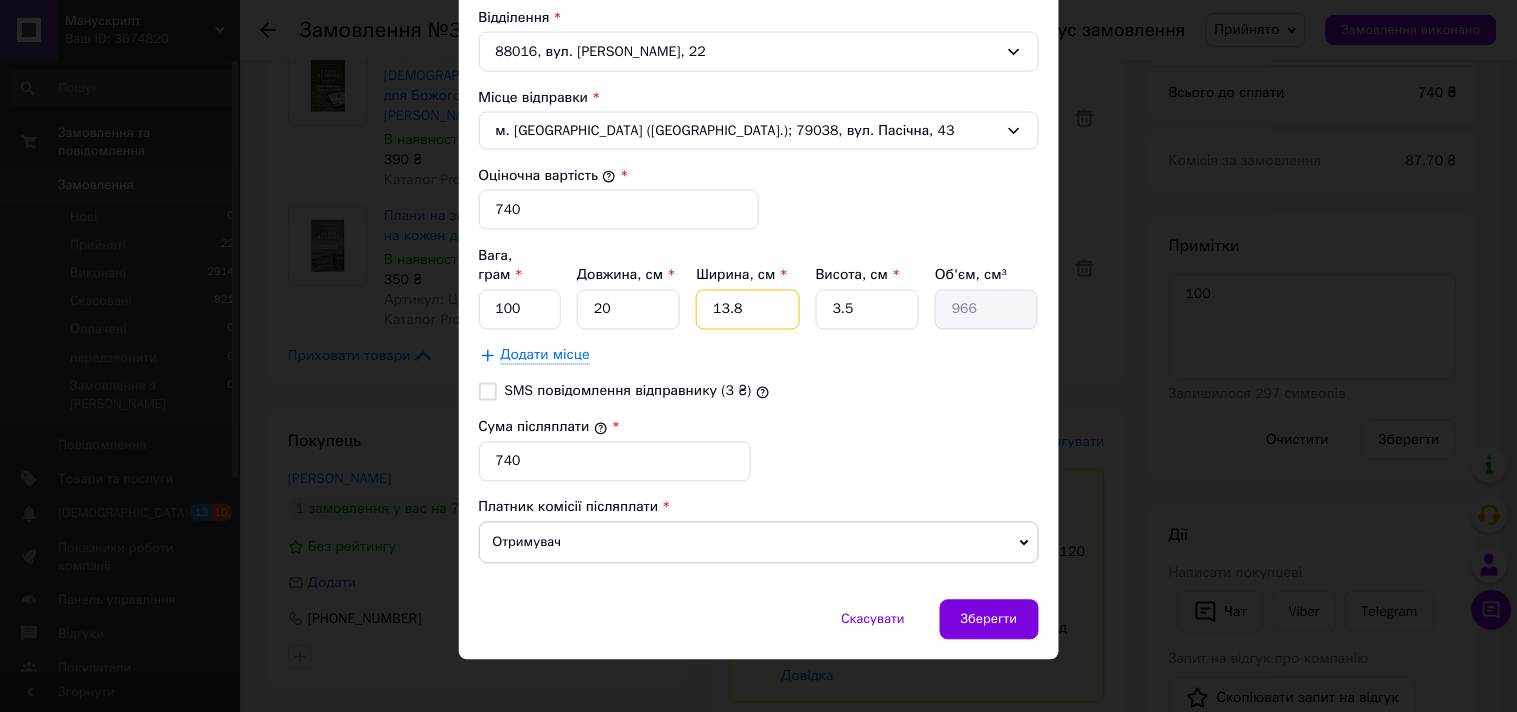 type on "2" 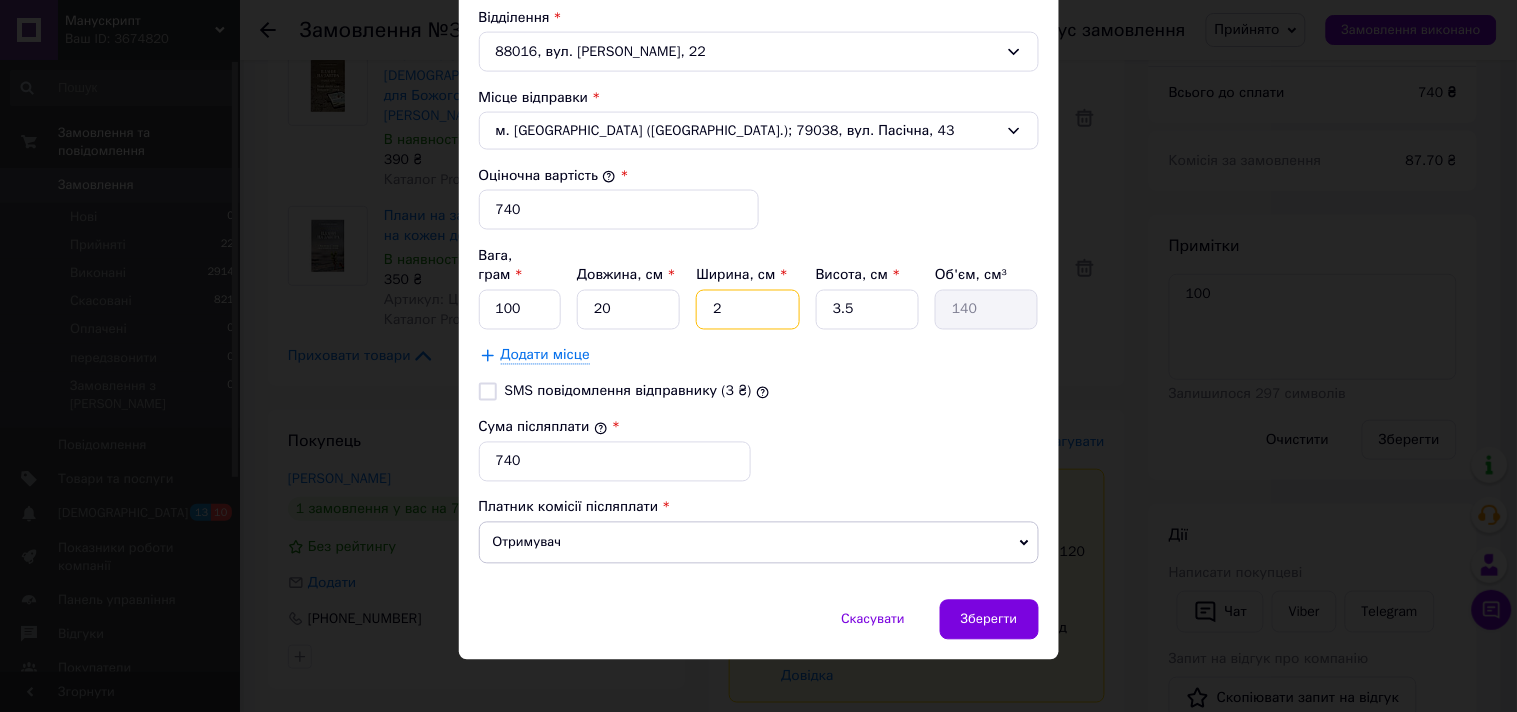 type on "20" 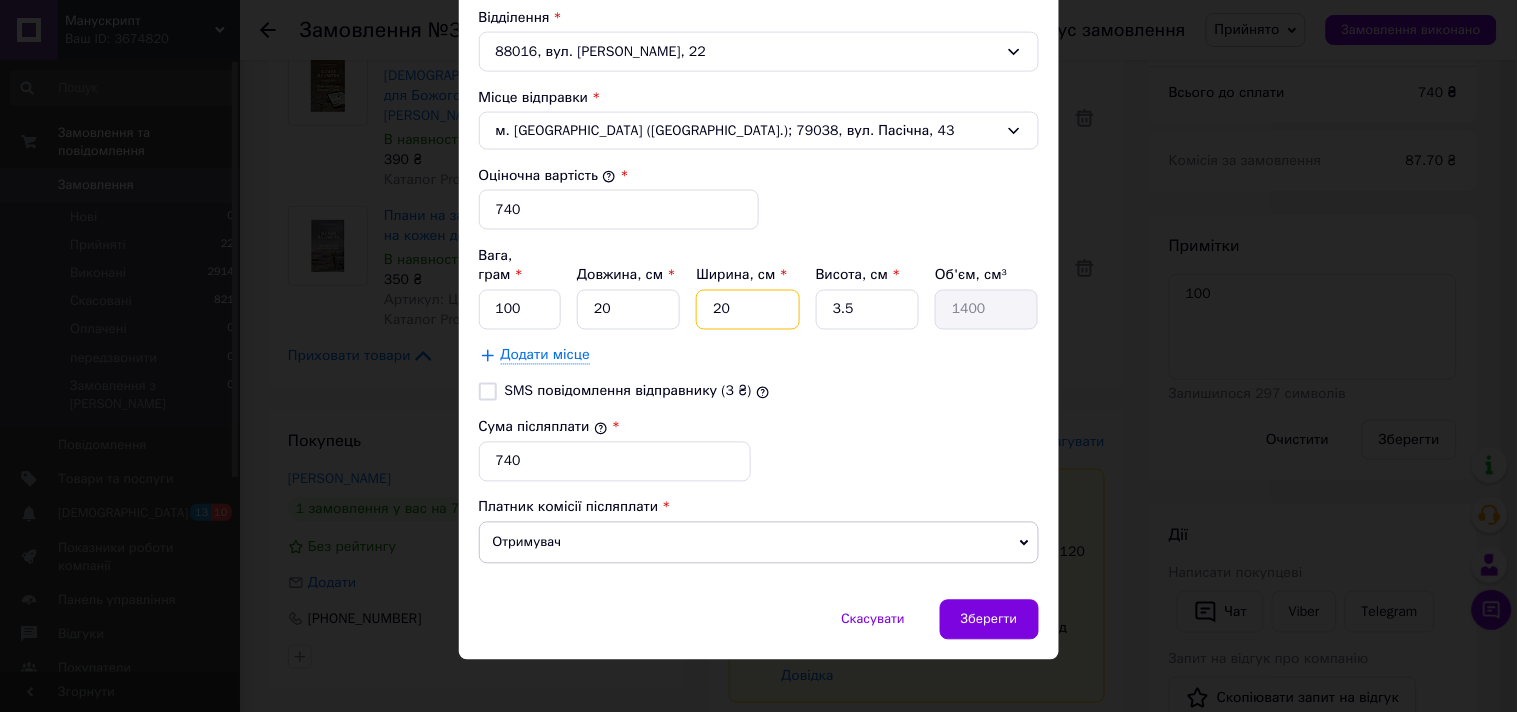 type on "20" 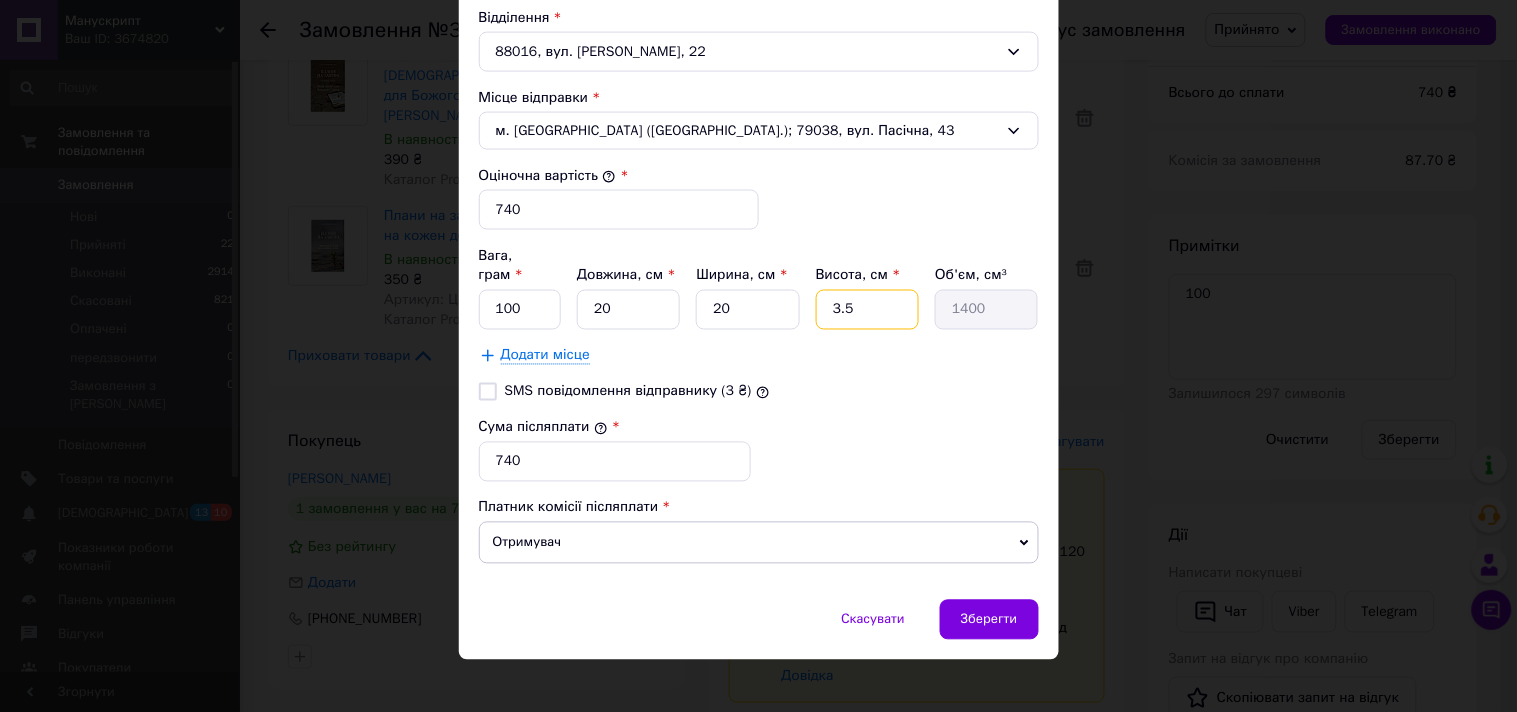 type on "1" 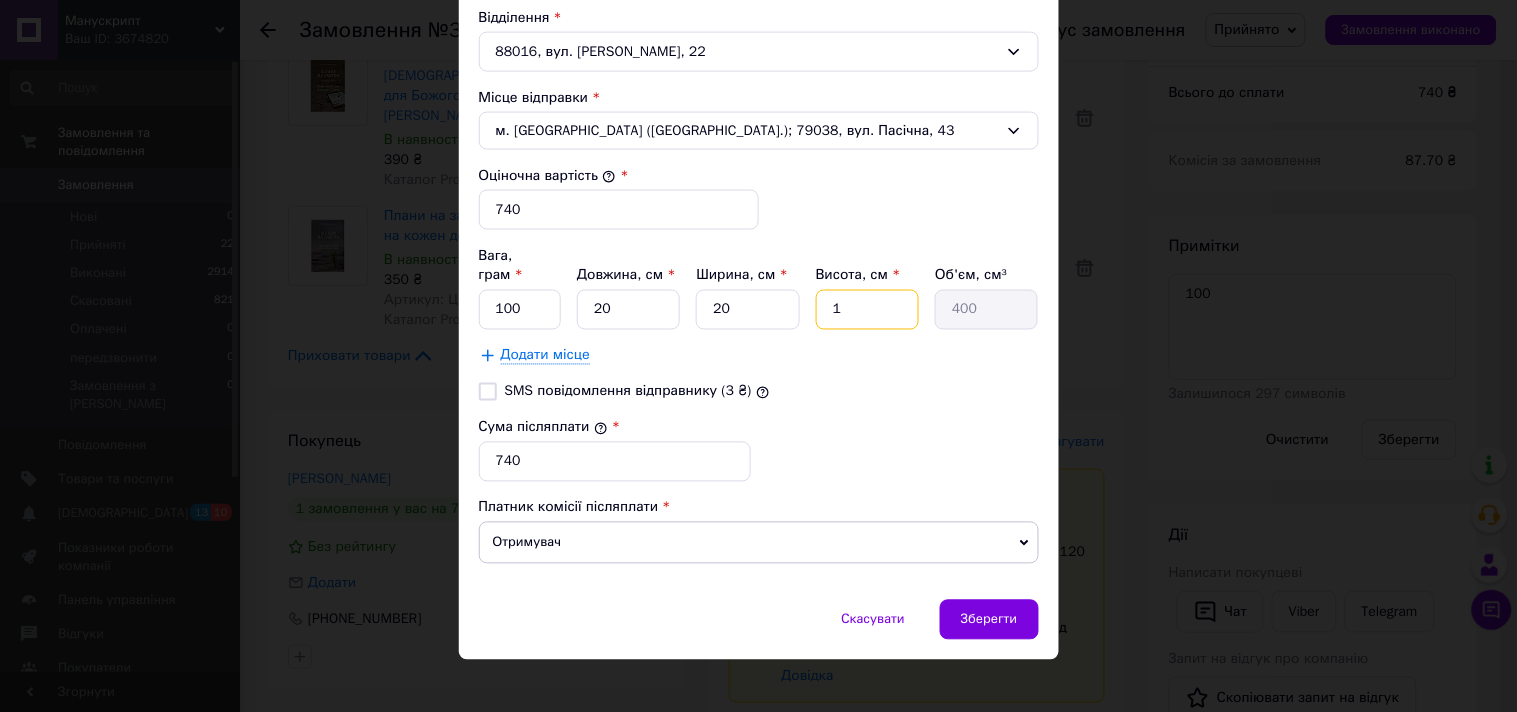 type on "10" 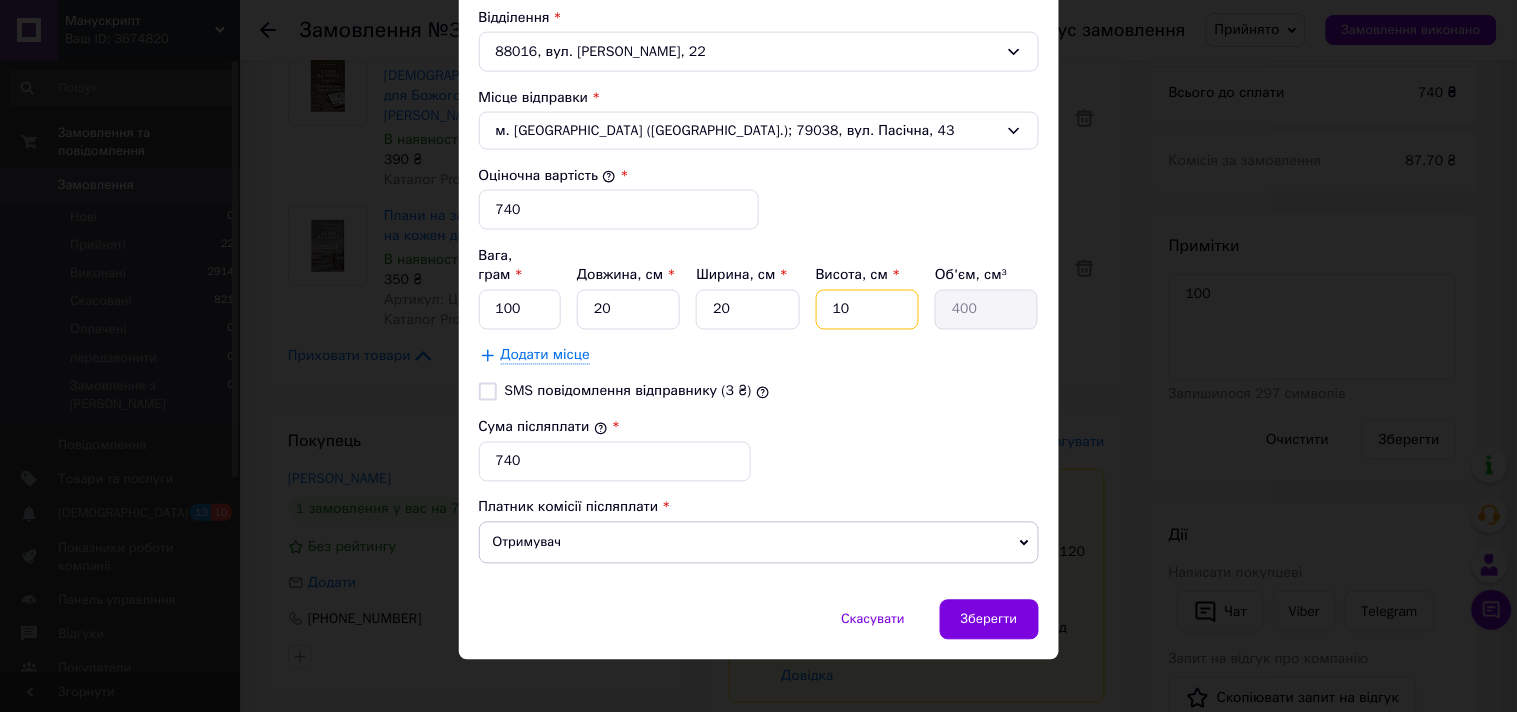 type on "4000" 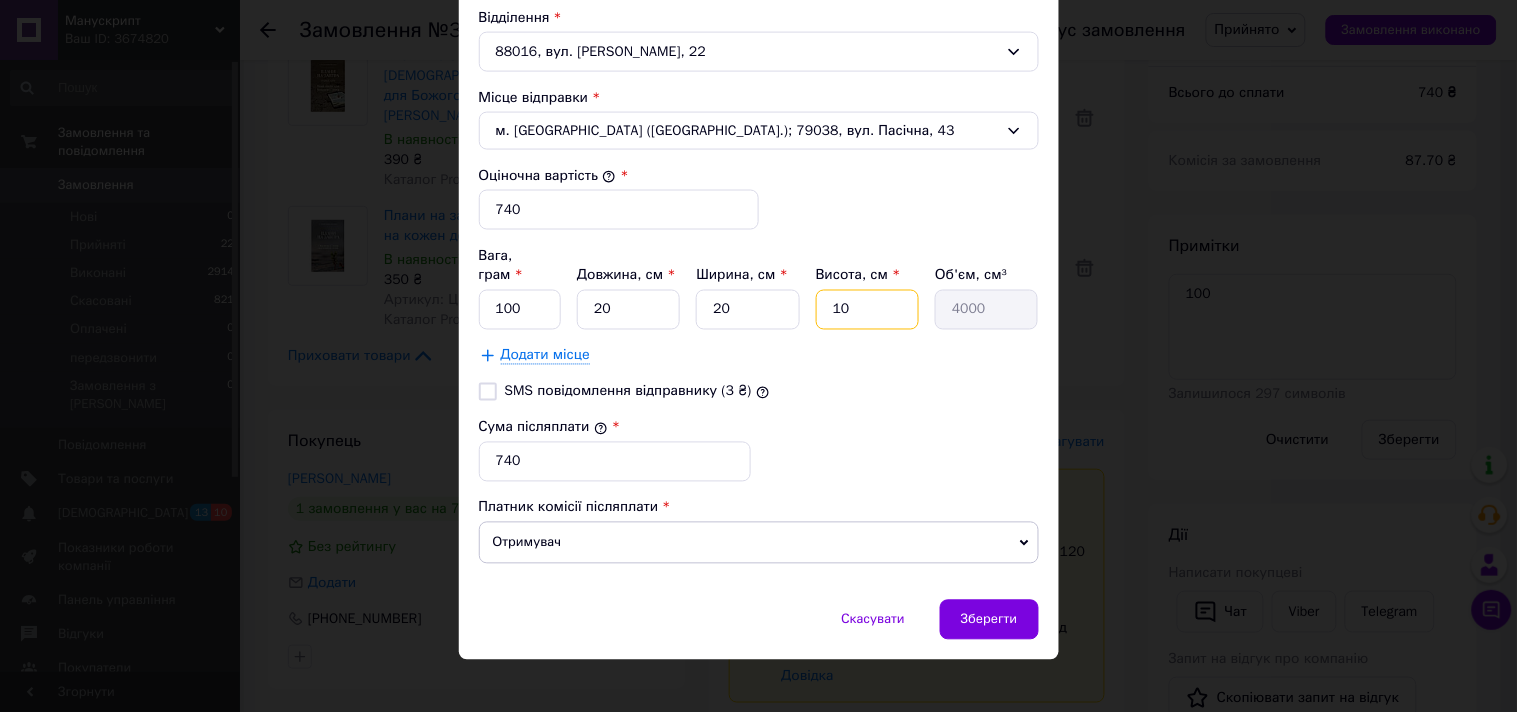 type on "10" 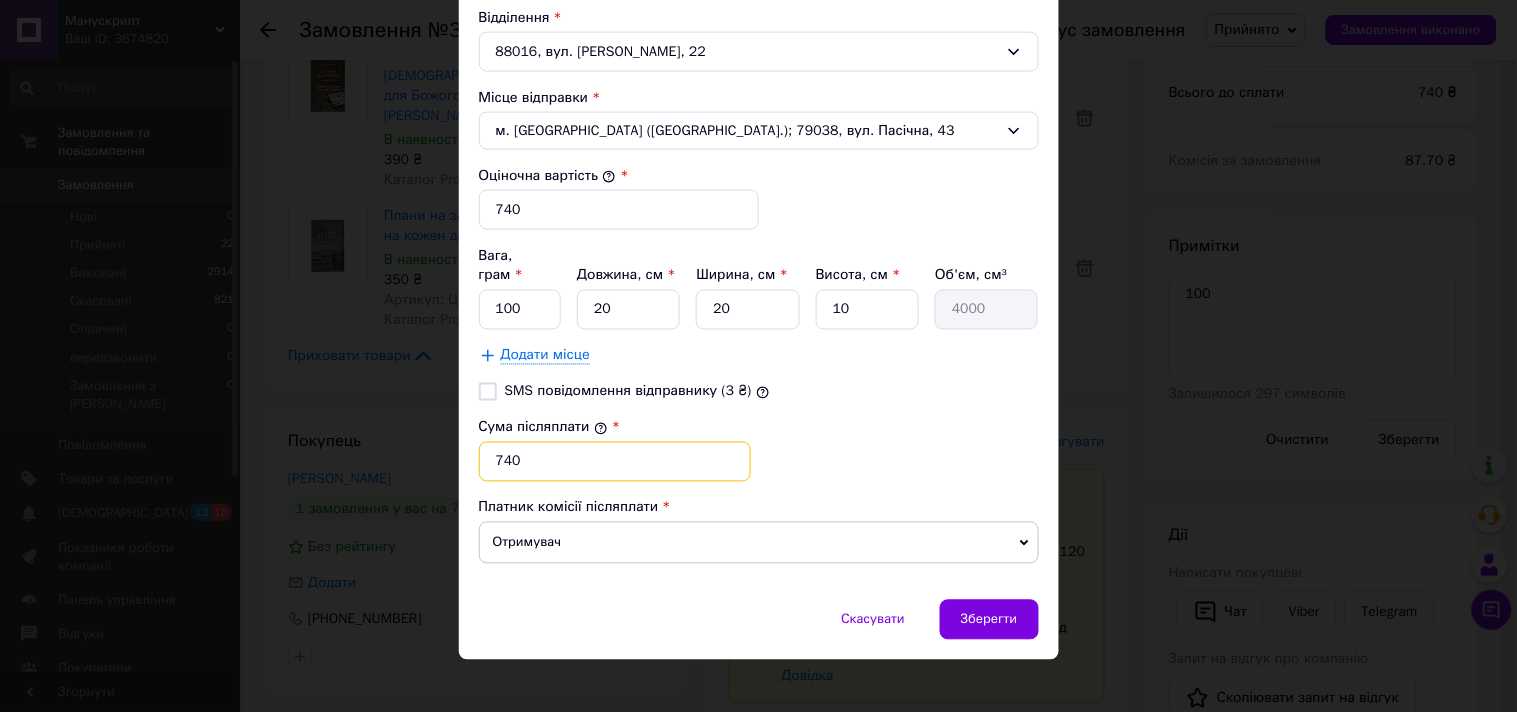 drag, startPoint x: 503, startPoint y: 450, endPoint x: 468, endPoint y: 460, distance: 36.40055 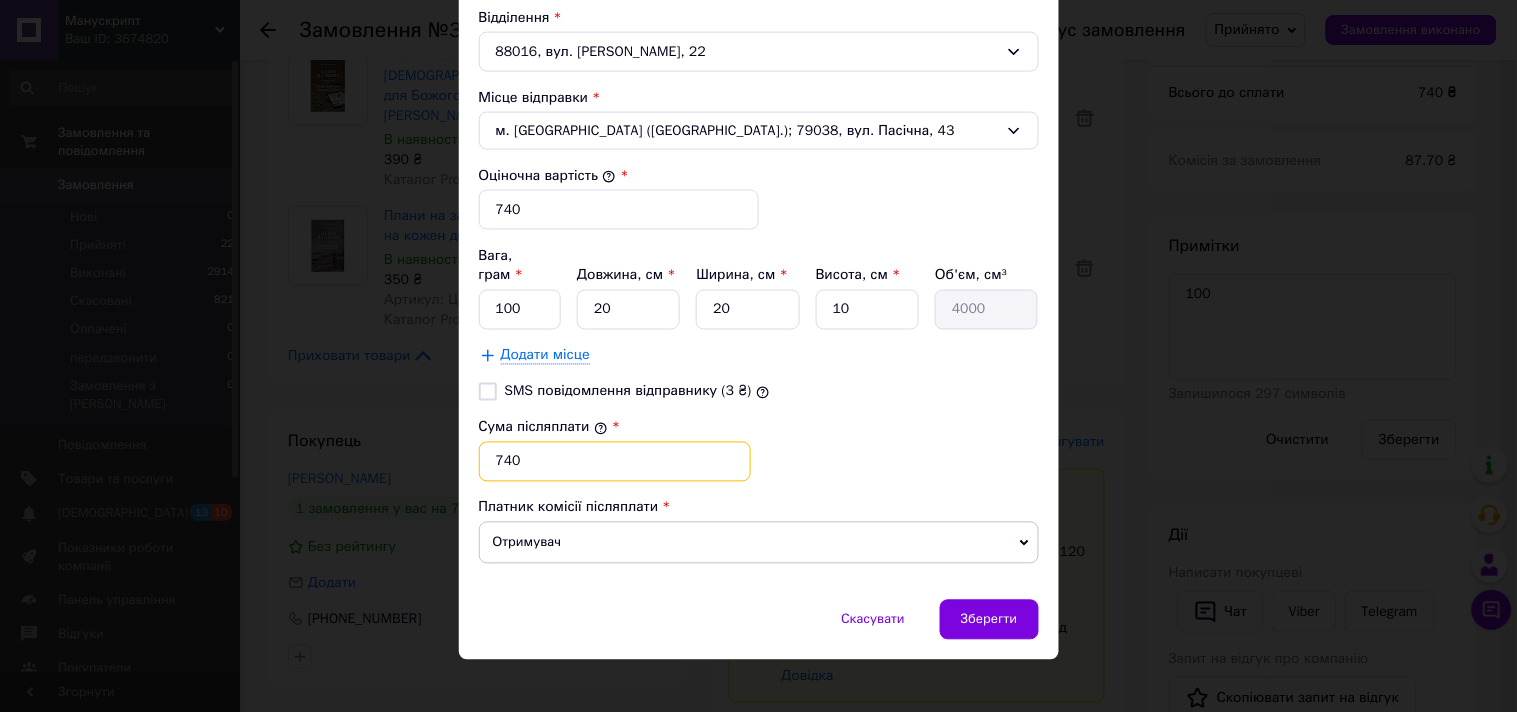 click on "Сума післяплати     * 740" at bounding box center [615, 450] 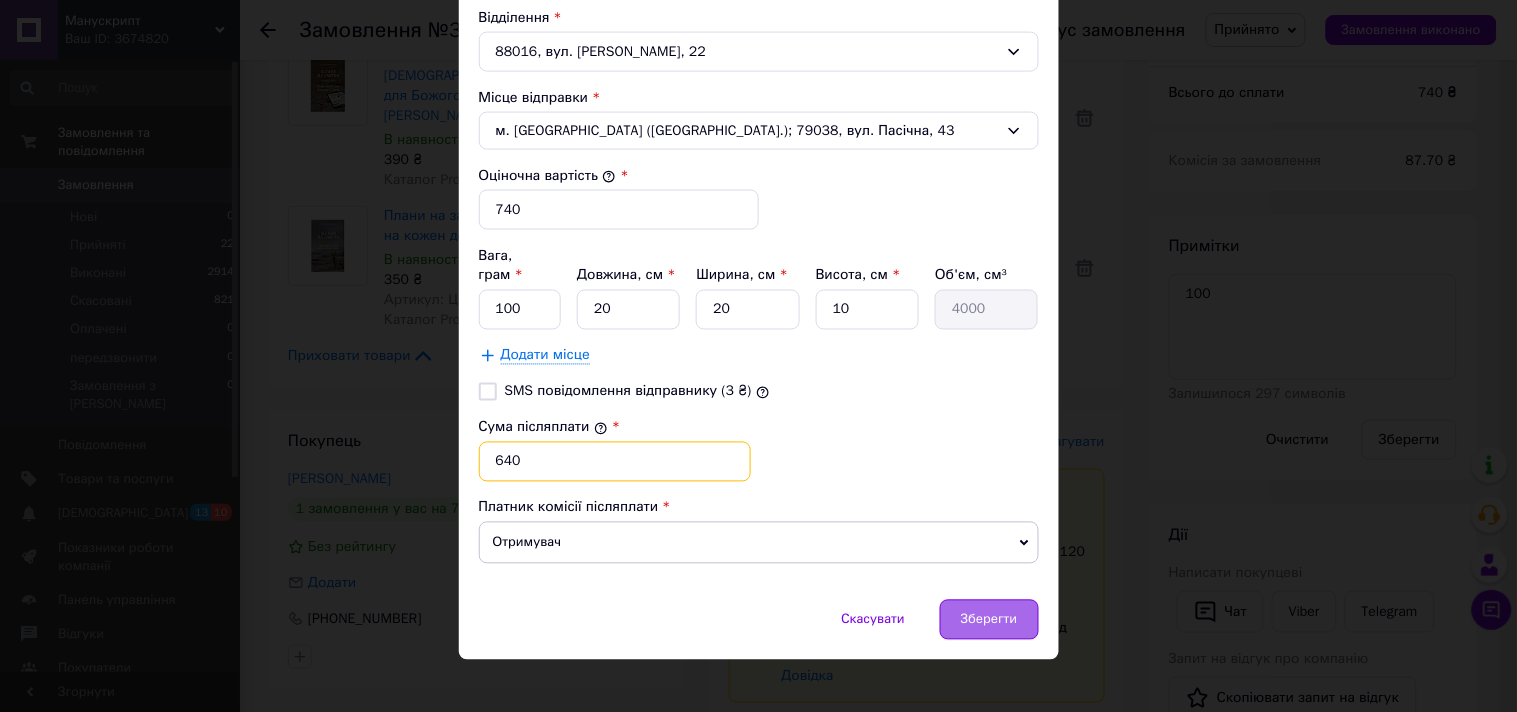 type on "640" 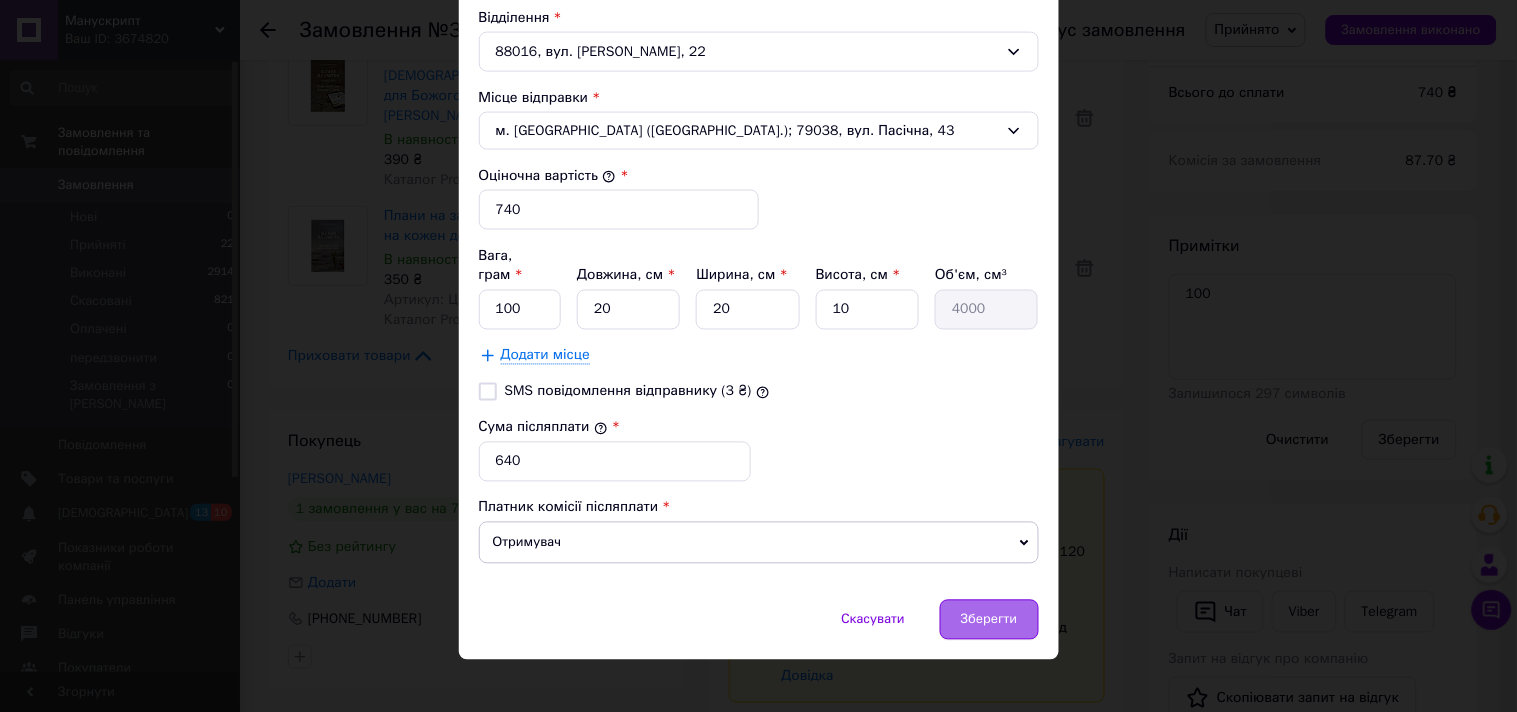 click on "Зберегти" at bounding box center (989, 620) 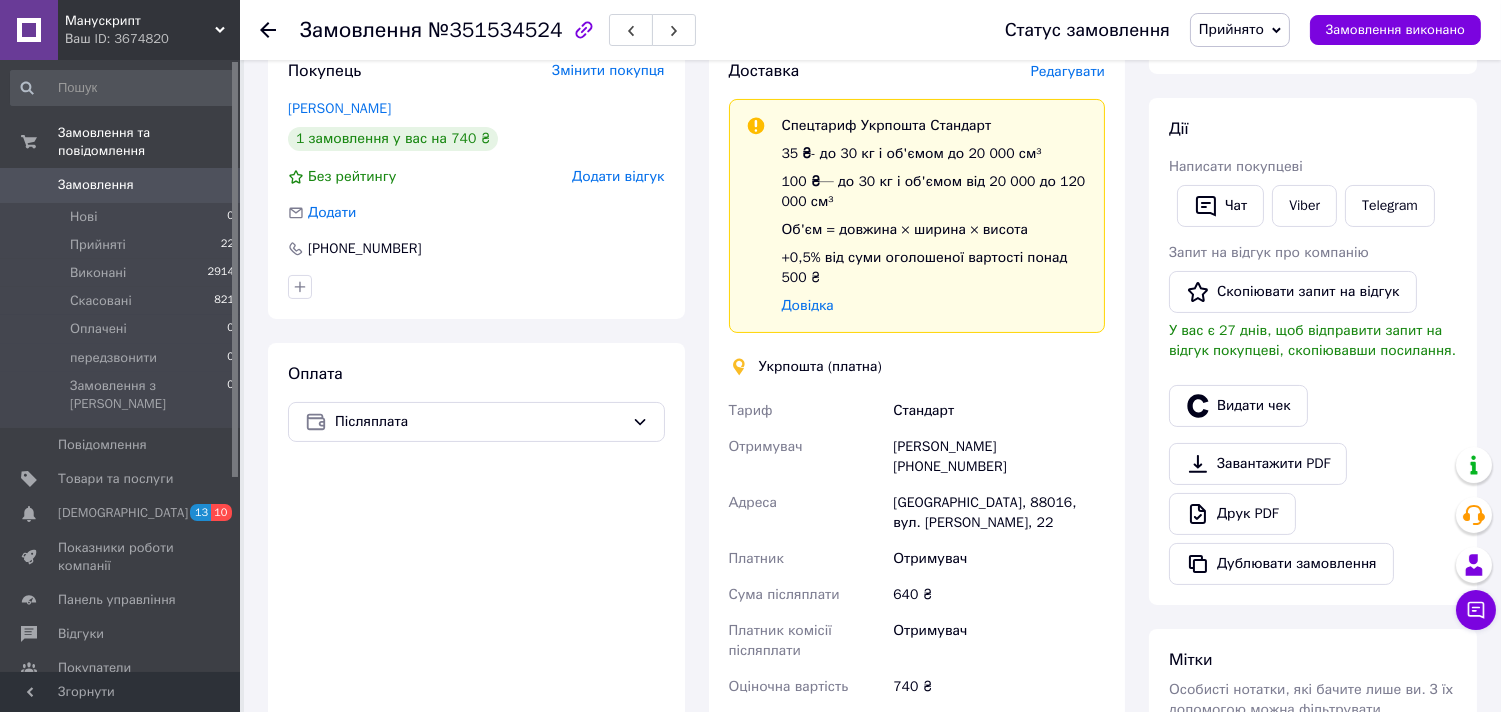 scroll, scrollTop: 741, scrollLeft: 0, axis: vertical 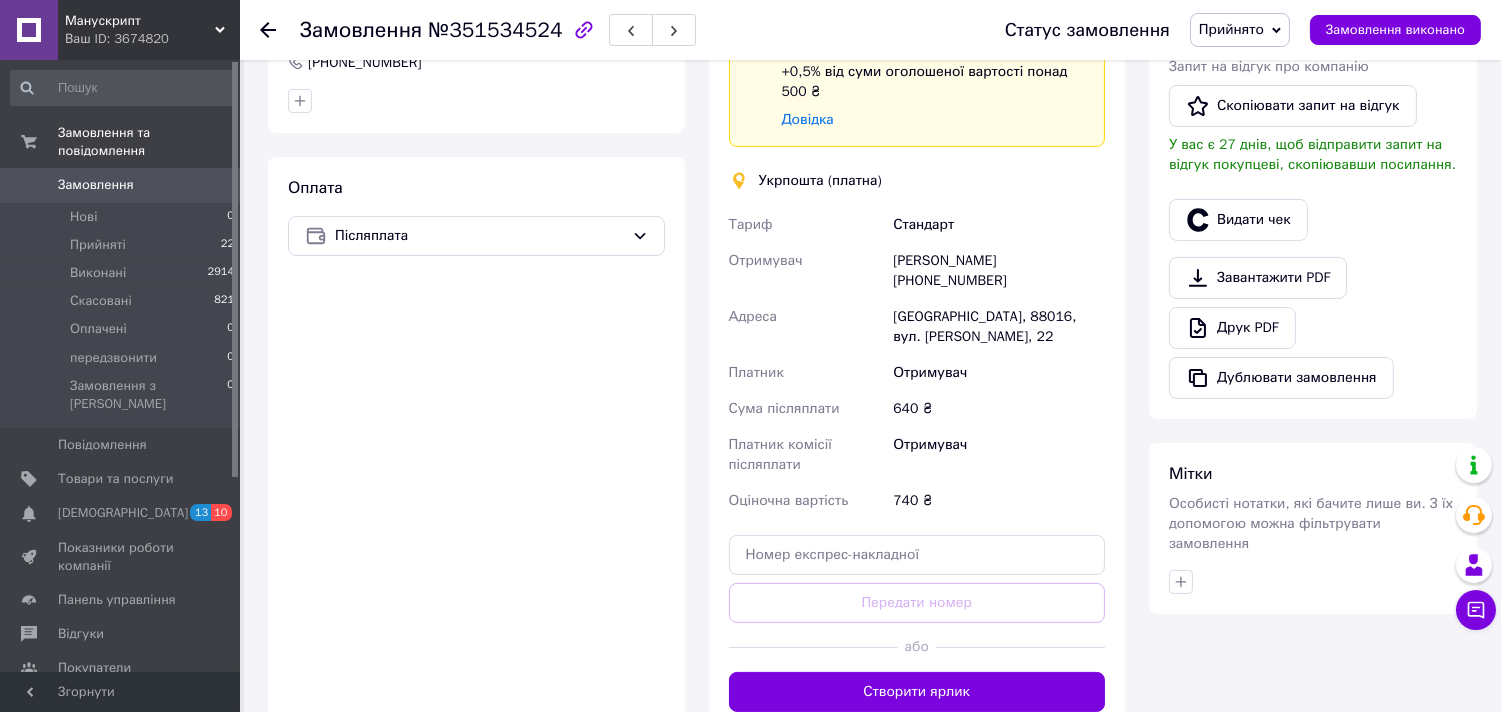 click at bounding box center (1020, 647) 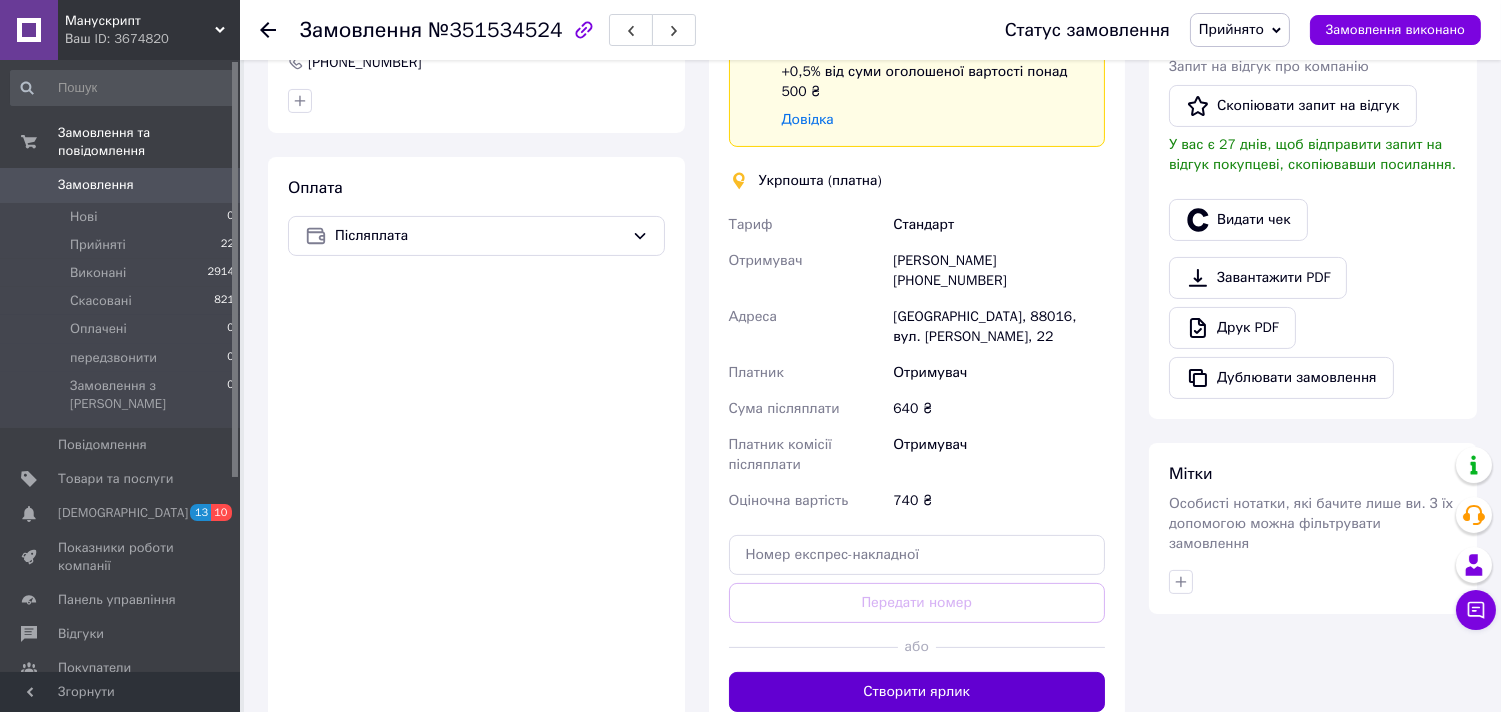 click on "Створити ярлик" at bounding box center (917, 692) 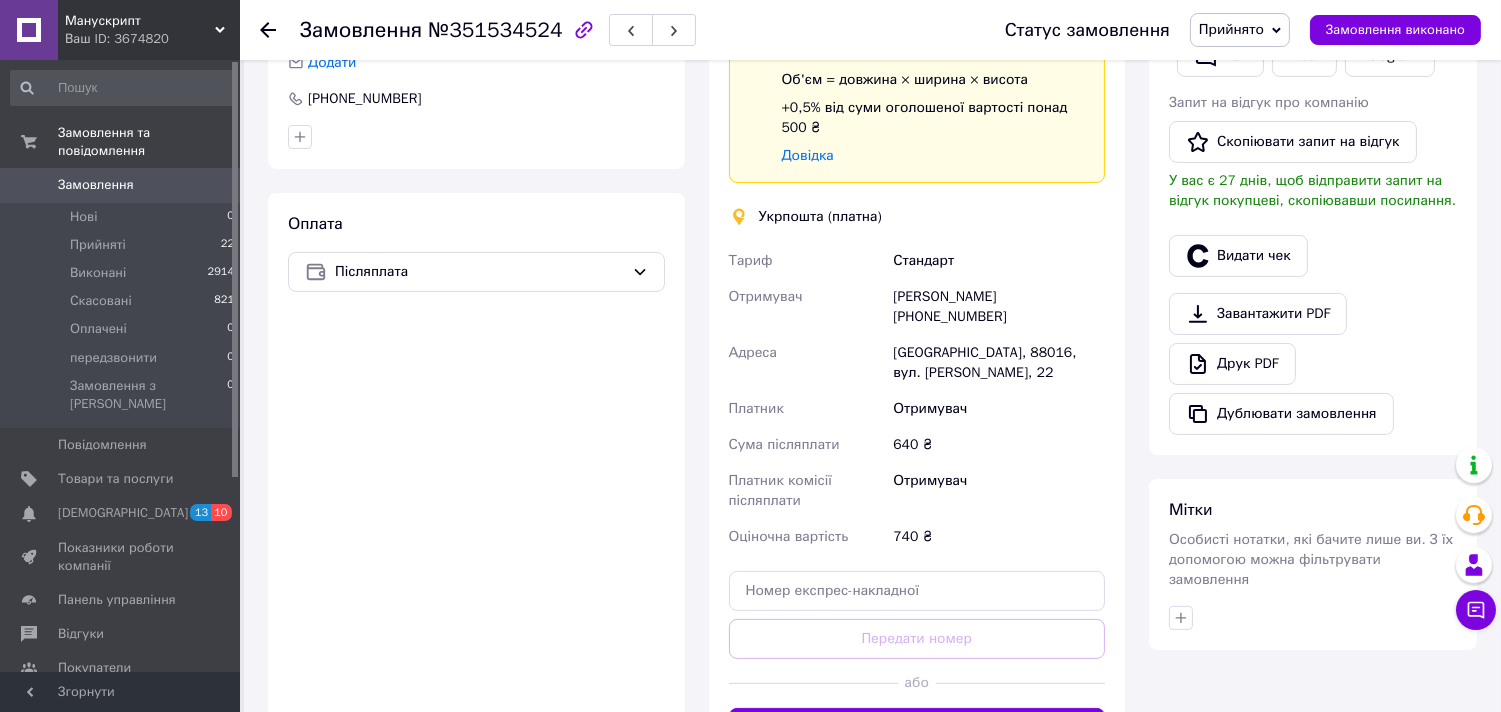 scroll, scrollTop: 0, scrollLeft: 0, axis: both 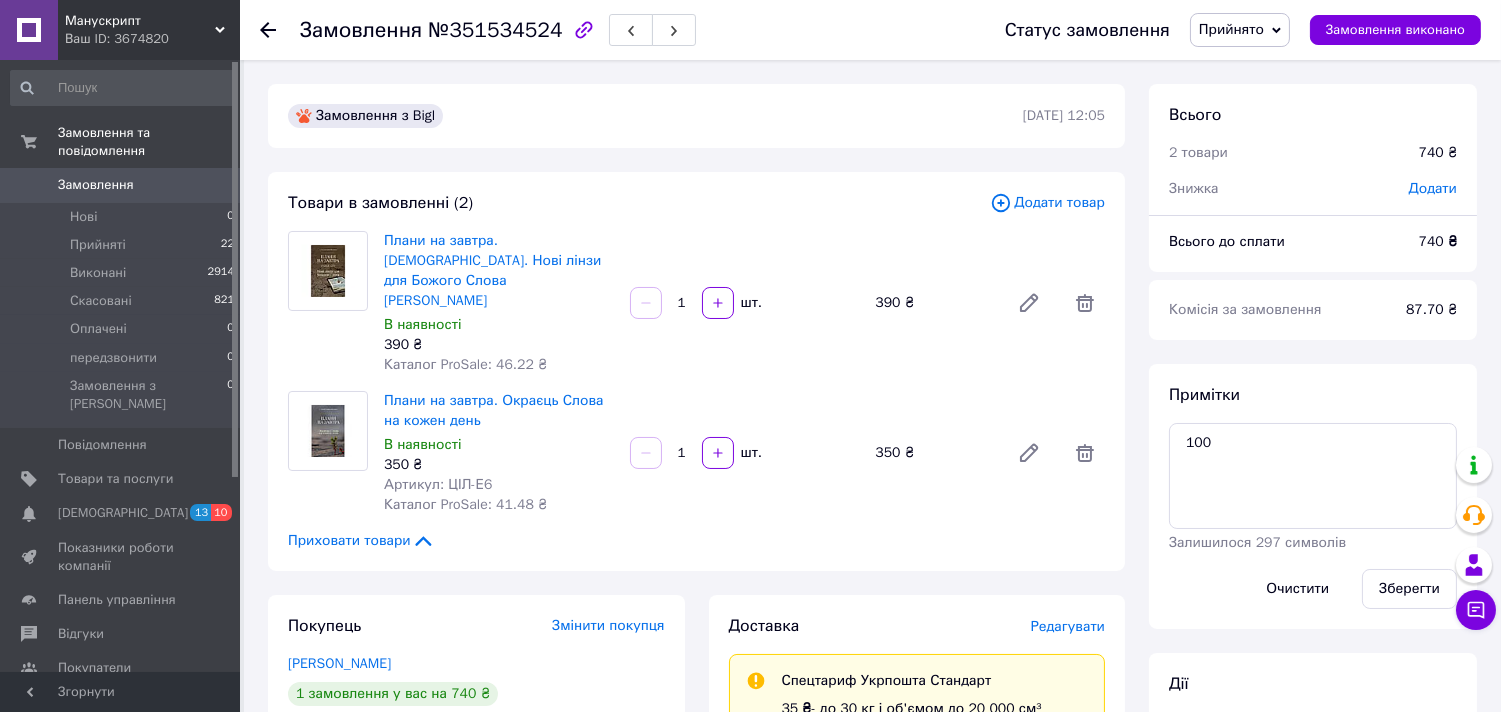 click on "№351534524" at bounding box center (495, 30) 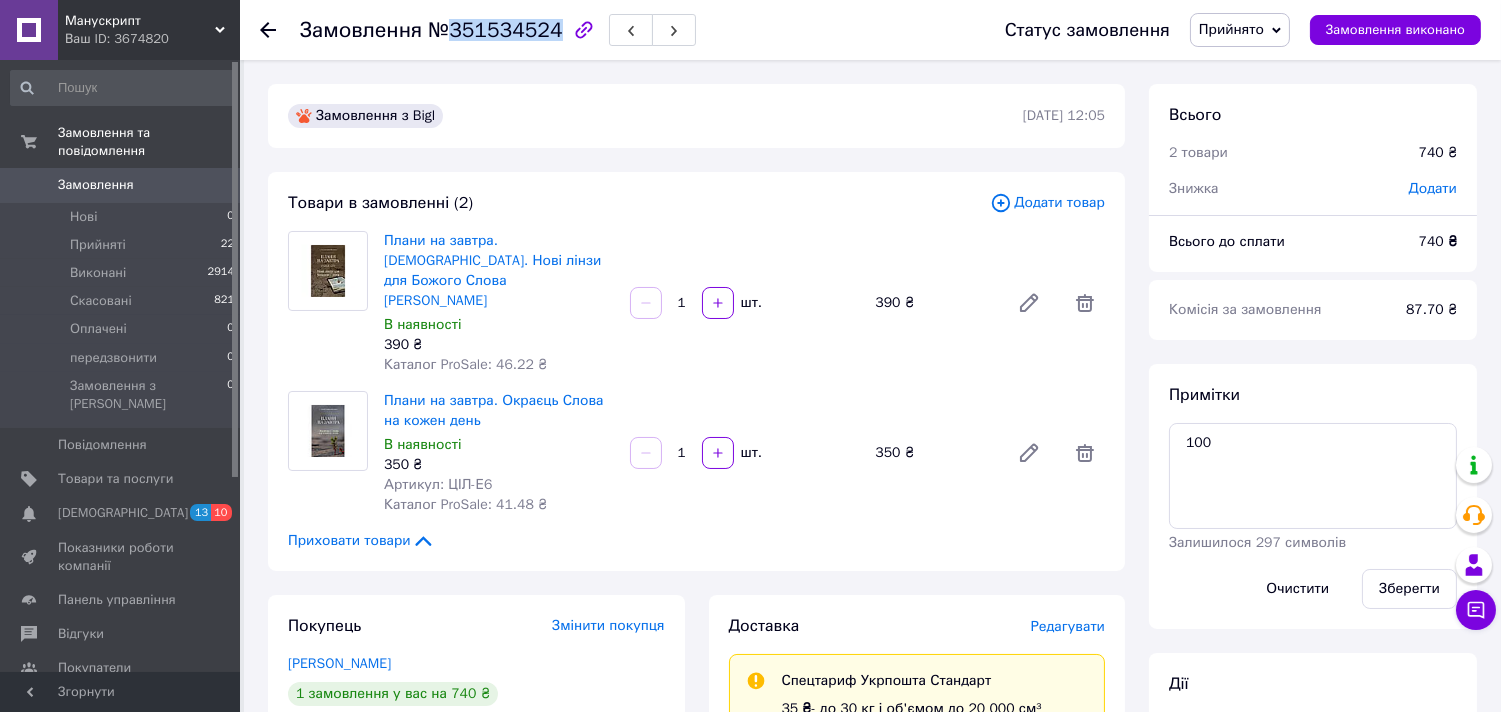 click on "№351534524" at bounding box center (495, 30) 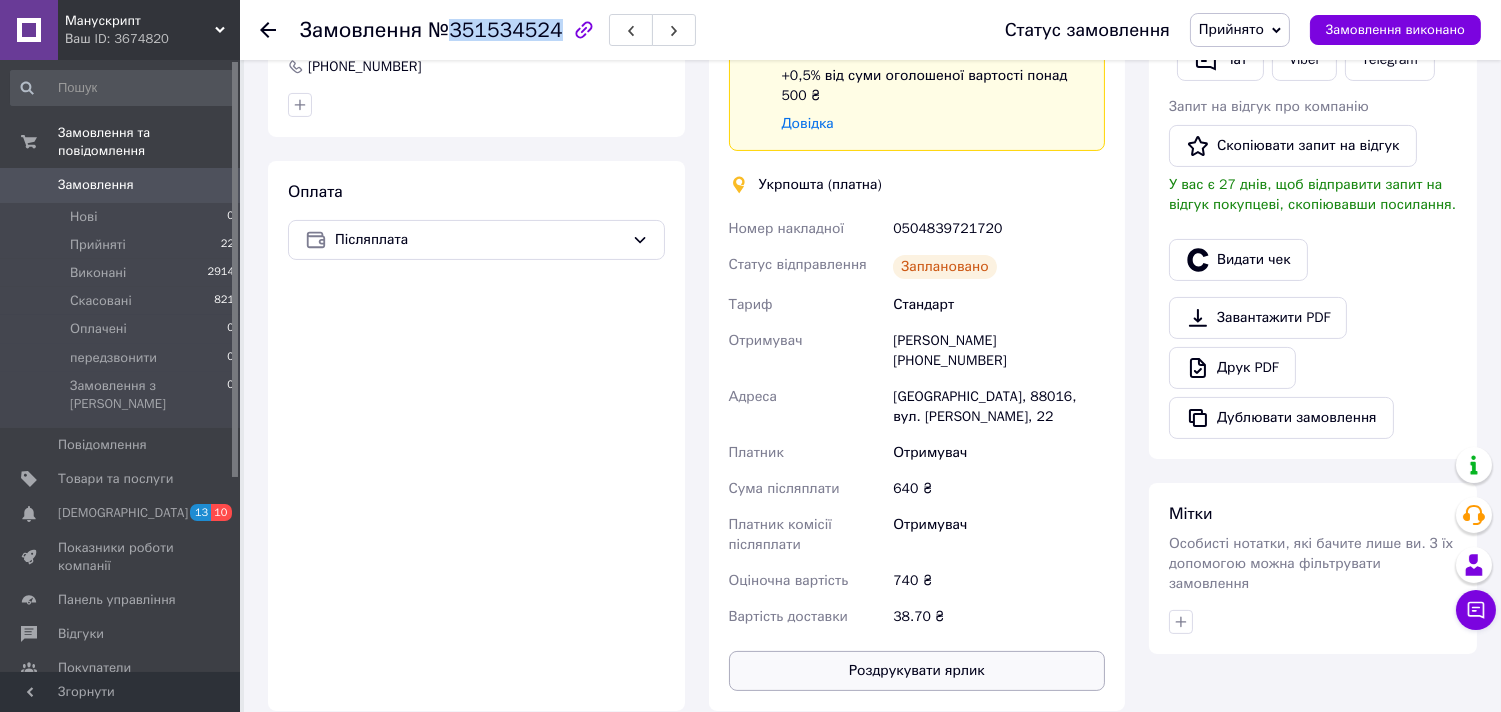 scroll, scrollTop: 925, scrollLeft: 0, axis: vertical 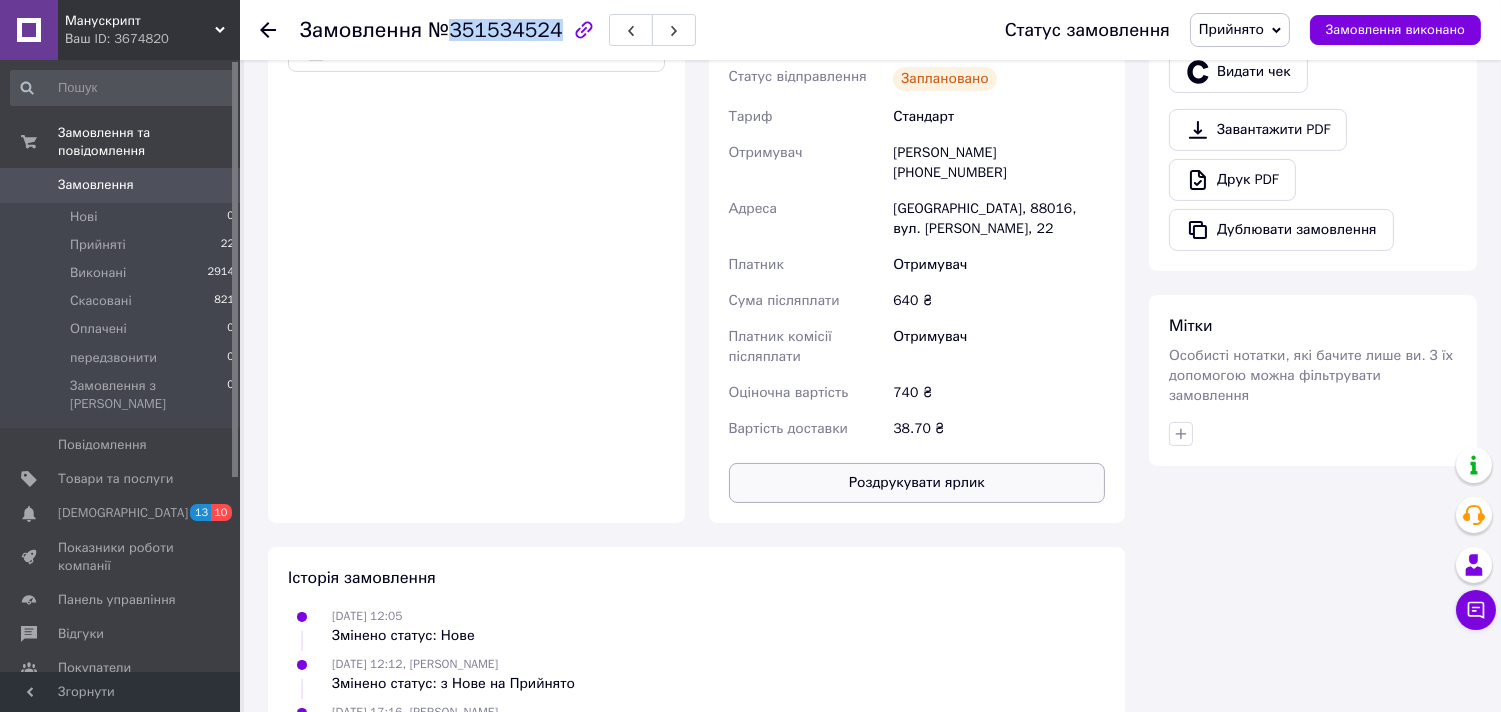 click on "Роздрукувати ярлик" at bounding box center [917, 483] 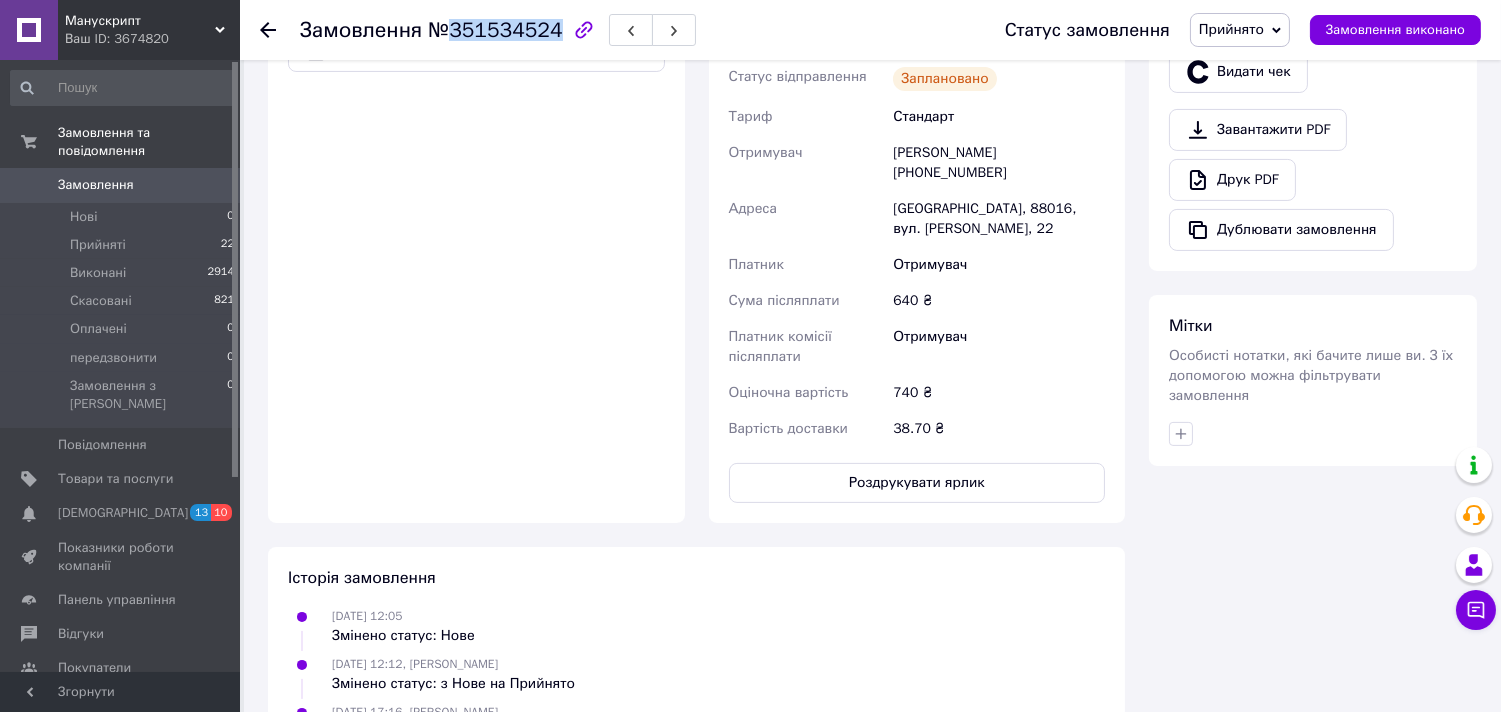 type 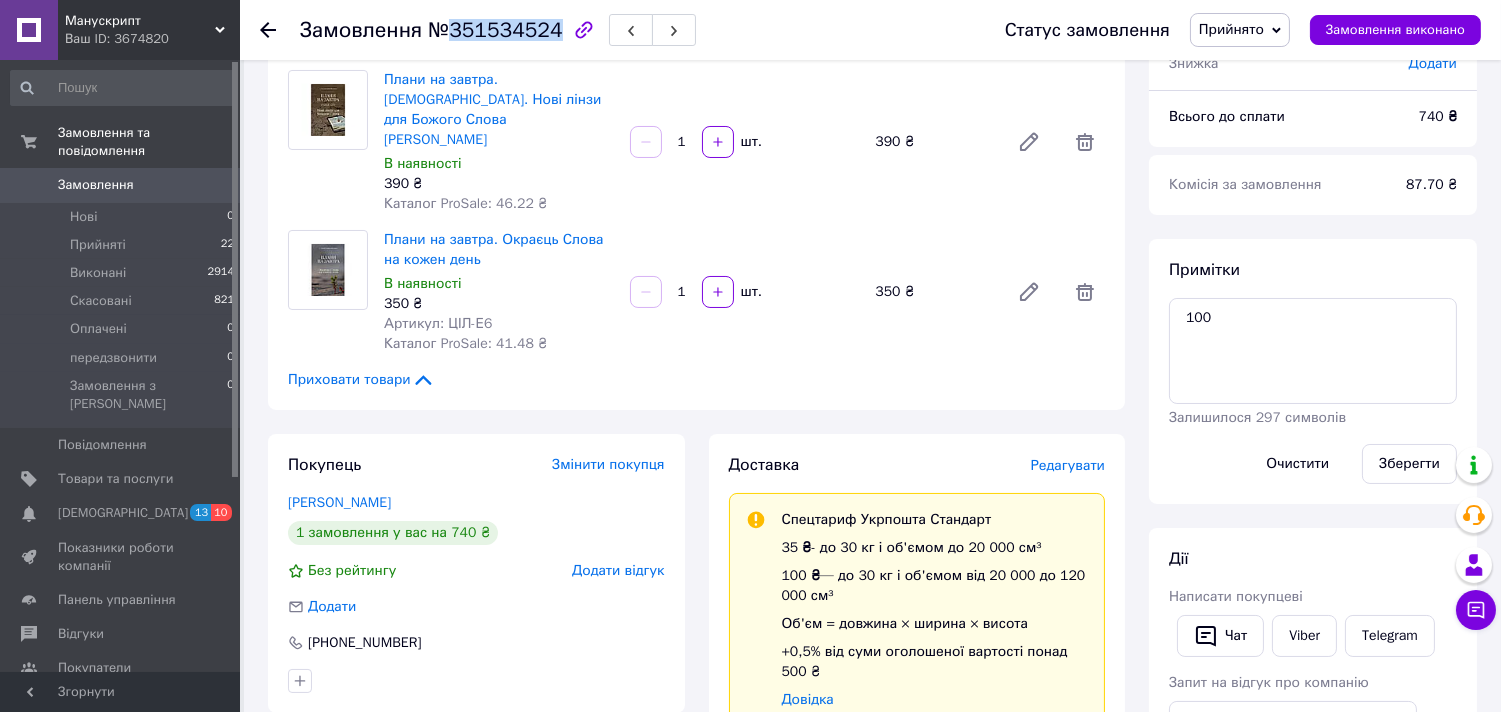 scroll, scrollTop: 0, scrollLeft: 0, axis: both 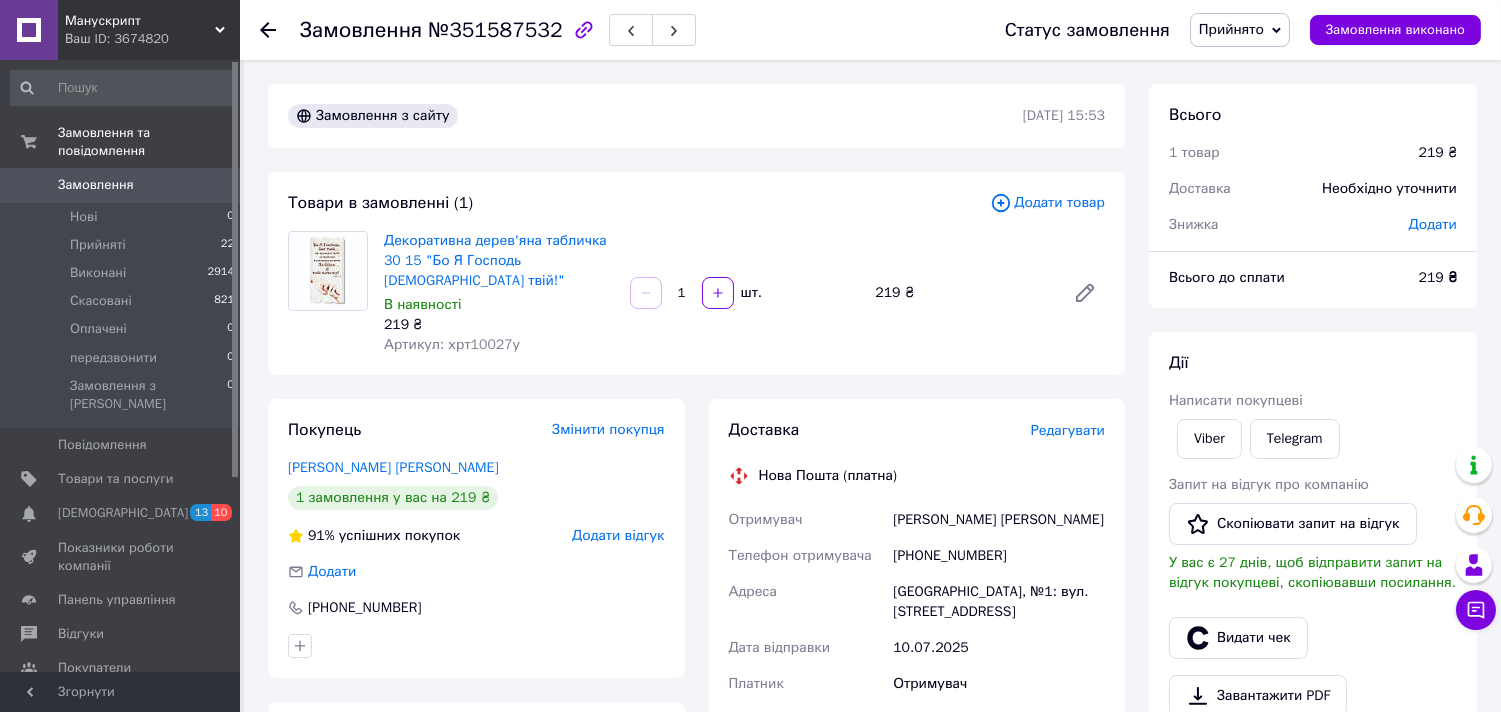 click on "№351587532" at bounding box center [495, 30] 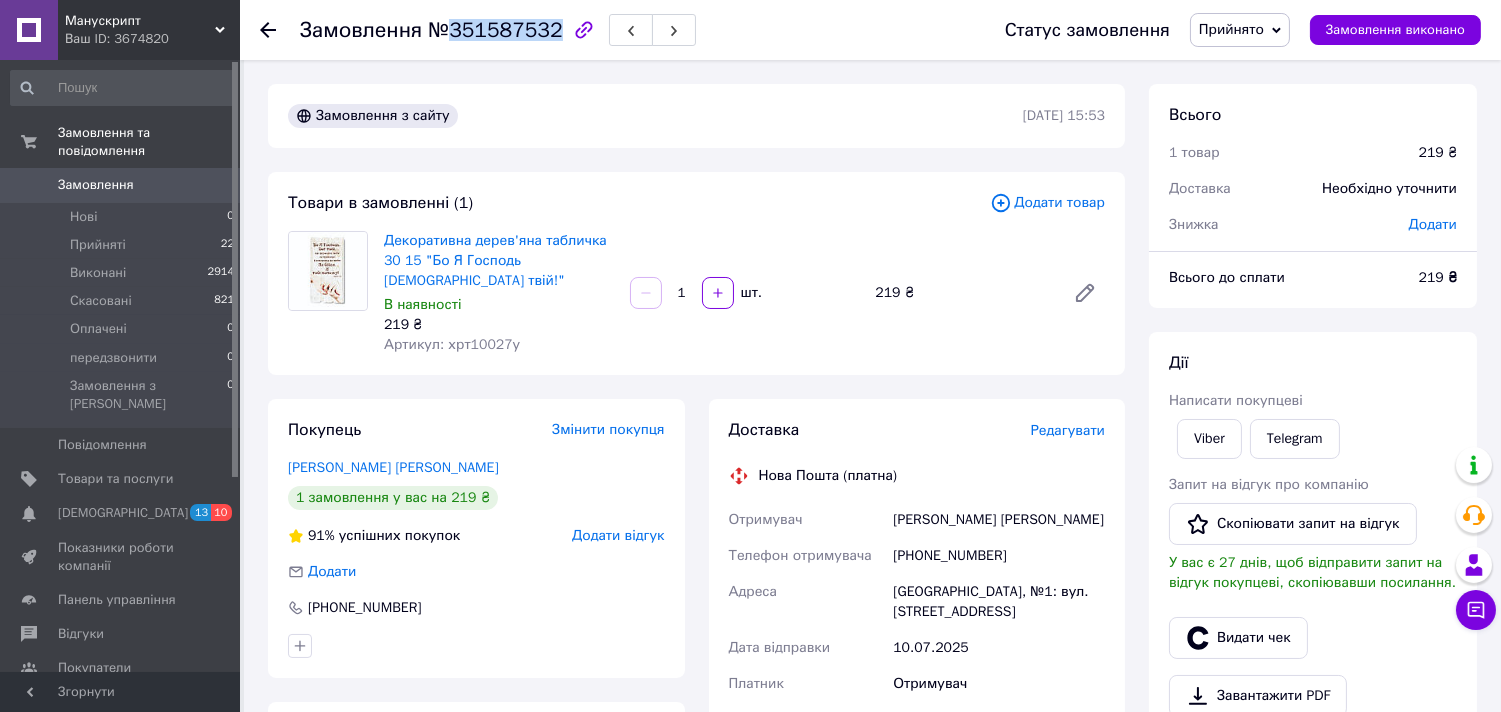 click on "№351587532" at bounding box center [495, 30] 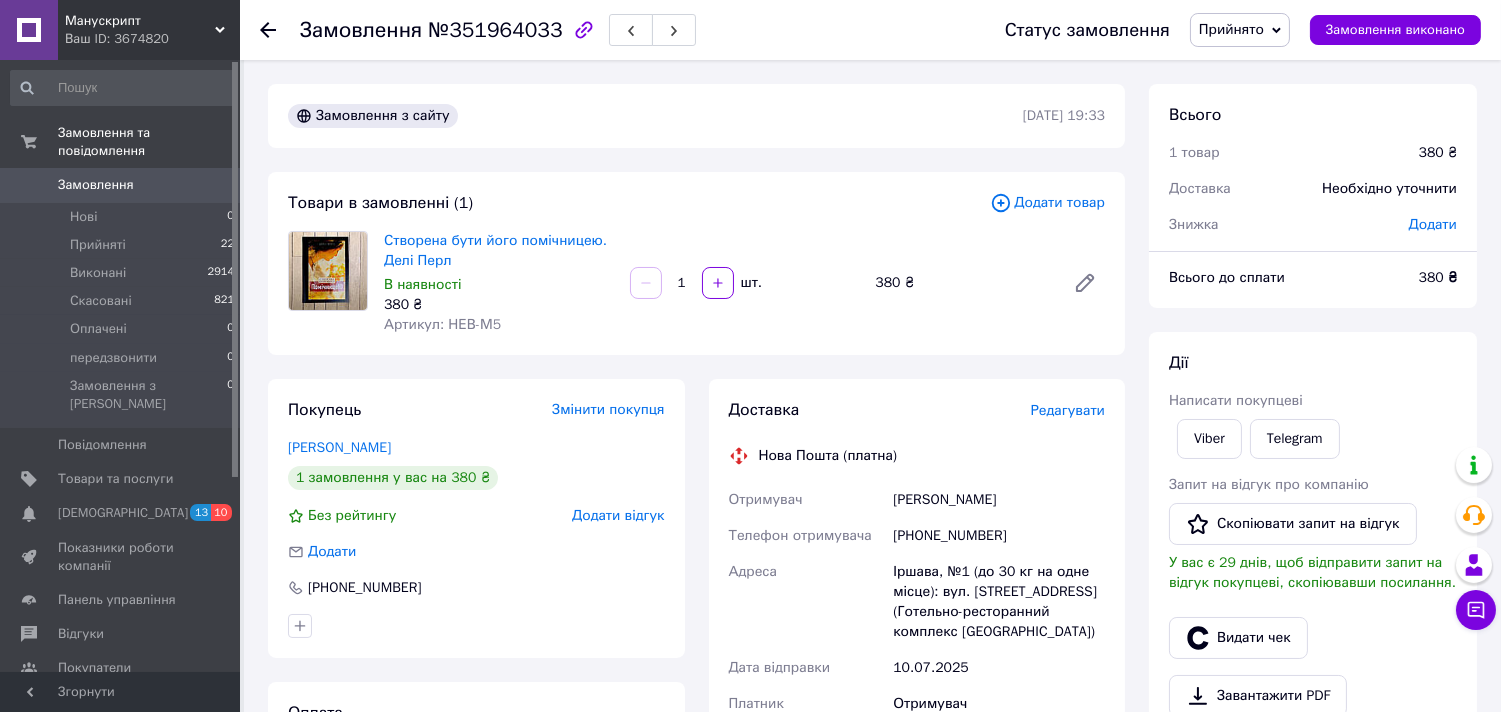 scroll, scrollTop: 185, scrollLeft: 0, axis: vertical 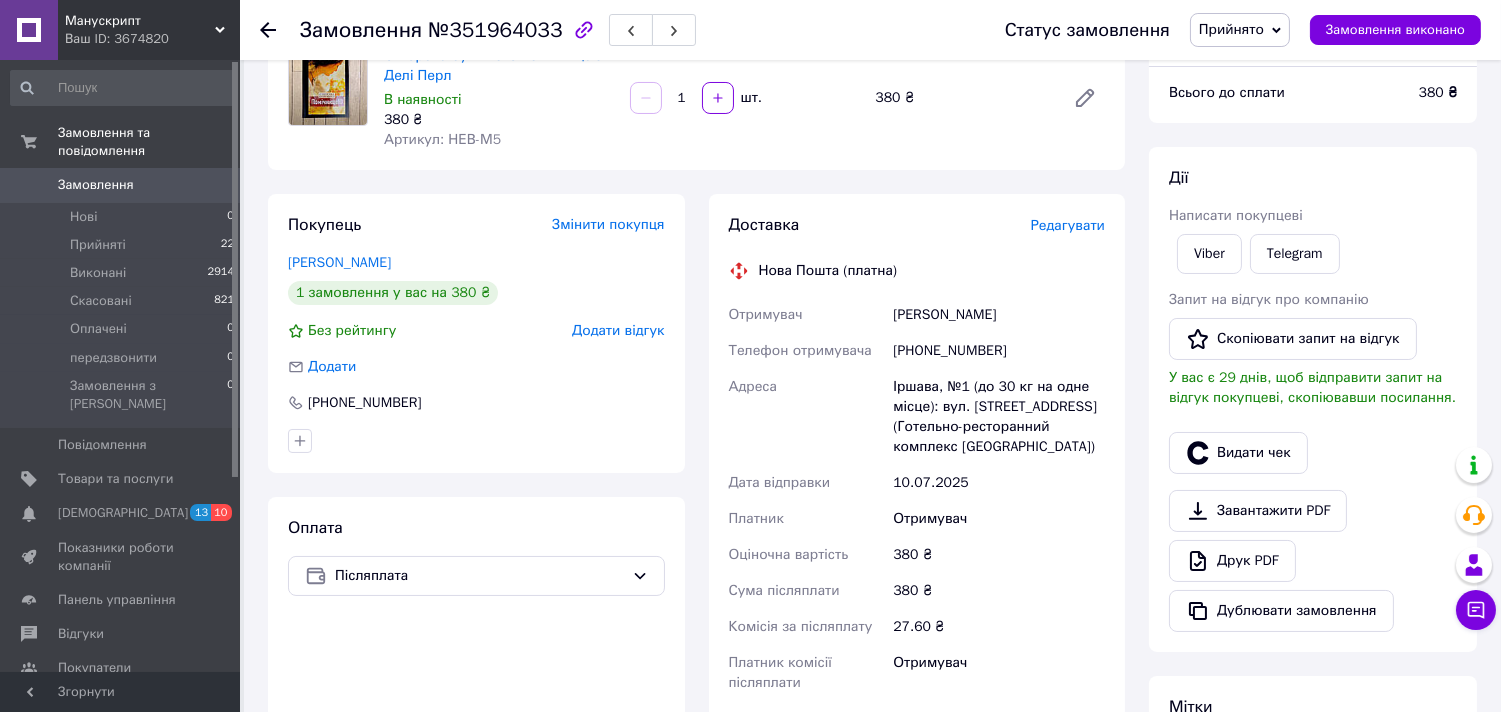 click on "+380672177111" at bounding box center (999, 351) 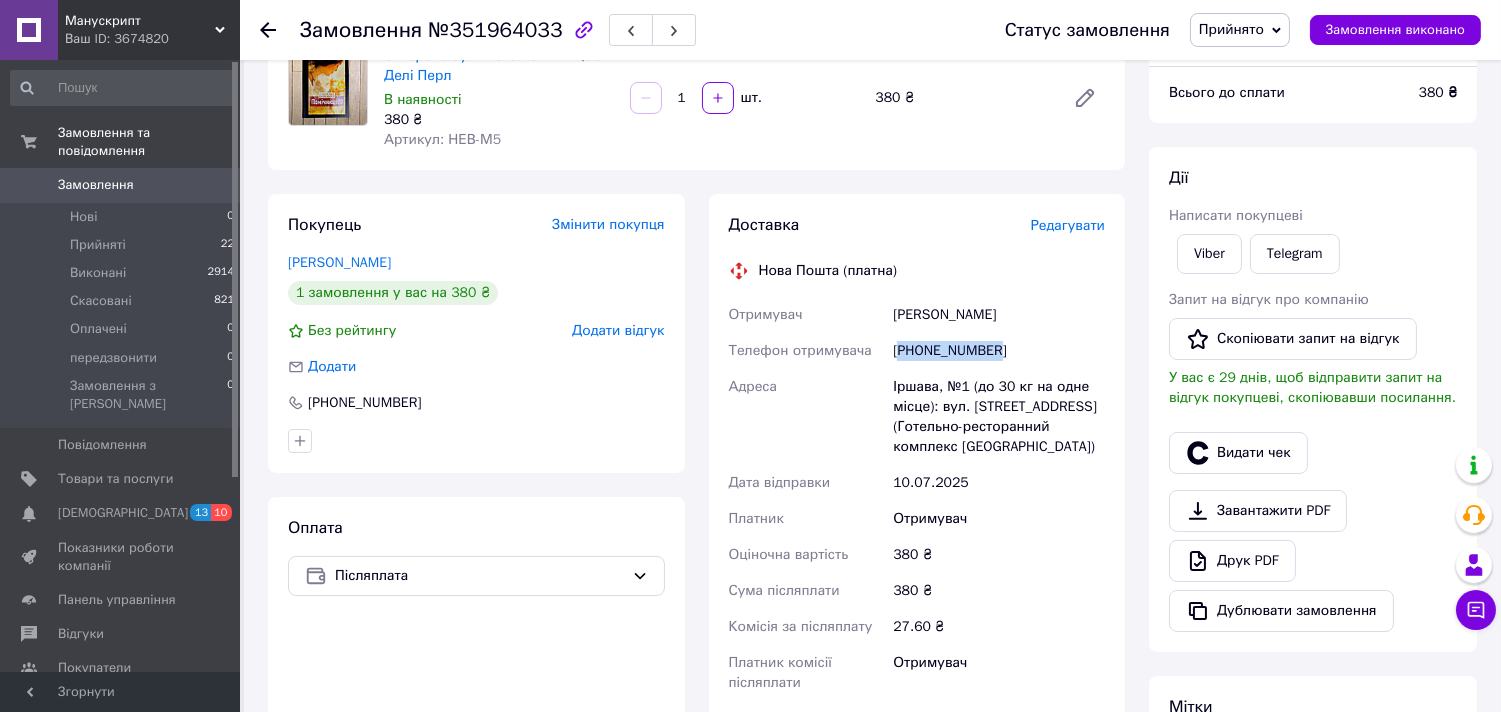 click on "+380672177111" at bounding box center [999, 351] 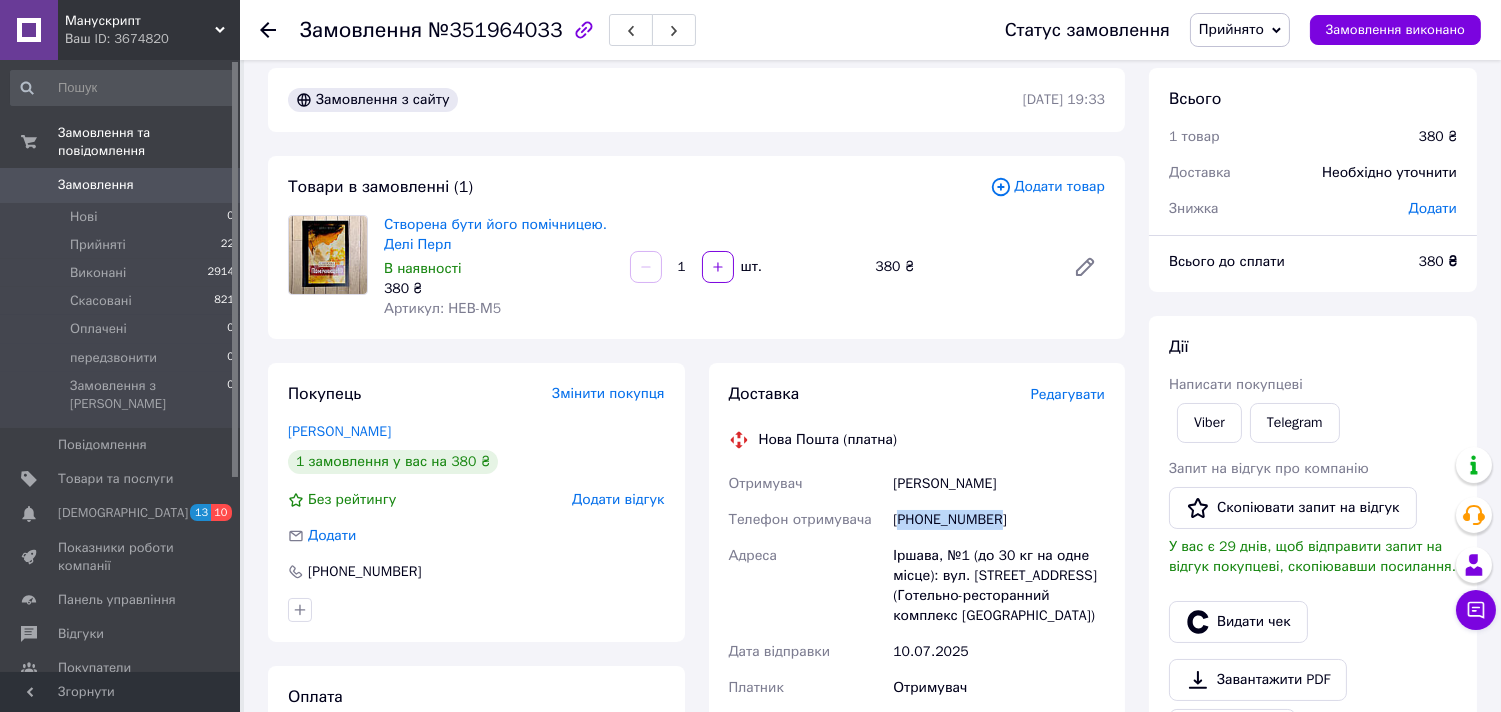scroll, scrollTop: 0, scrollLeft: 0, axis: both 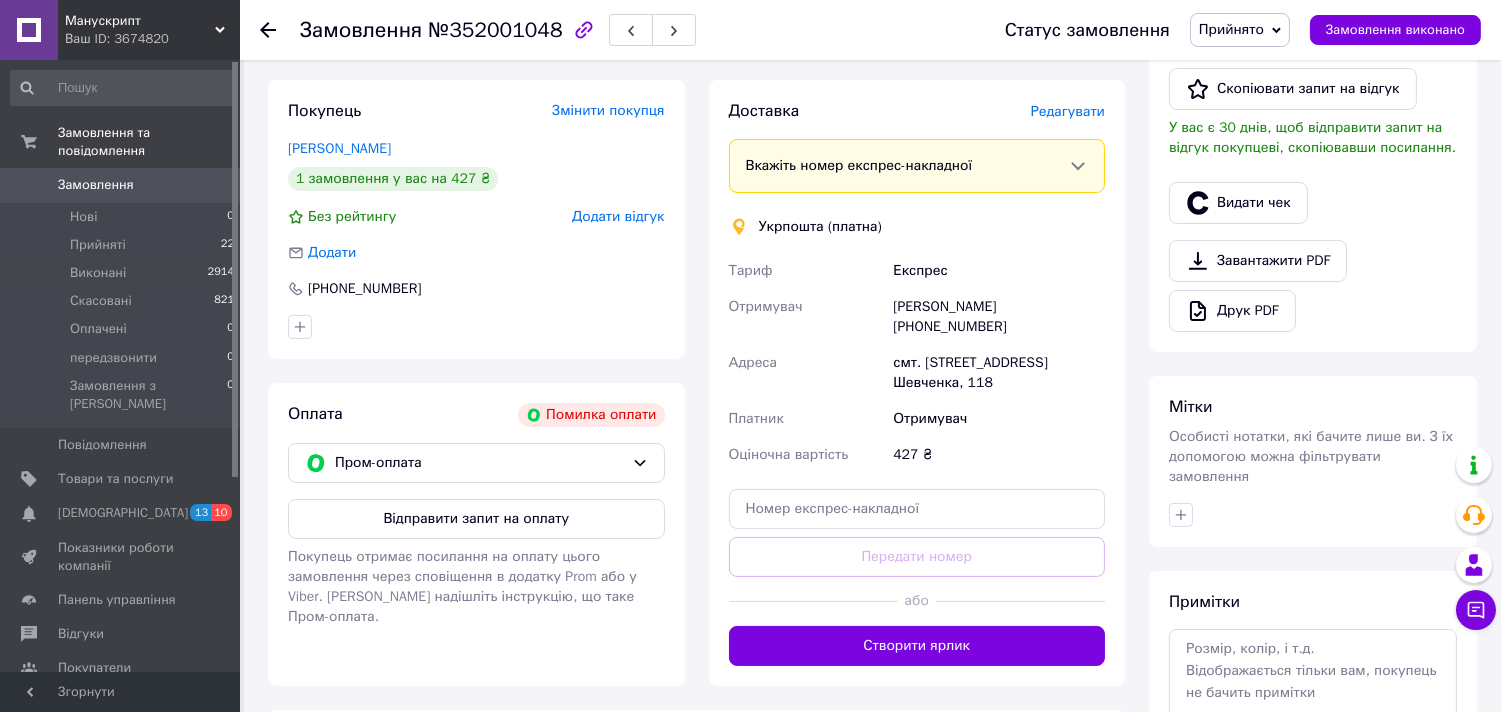 click on "Станіслав Весельський +380972836794" at bounding box center (999, 317) 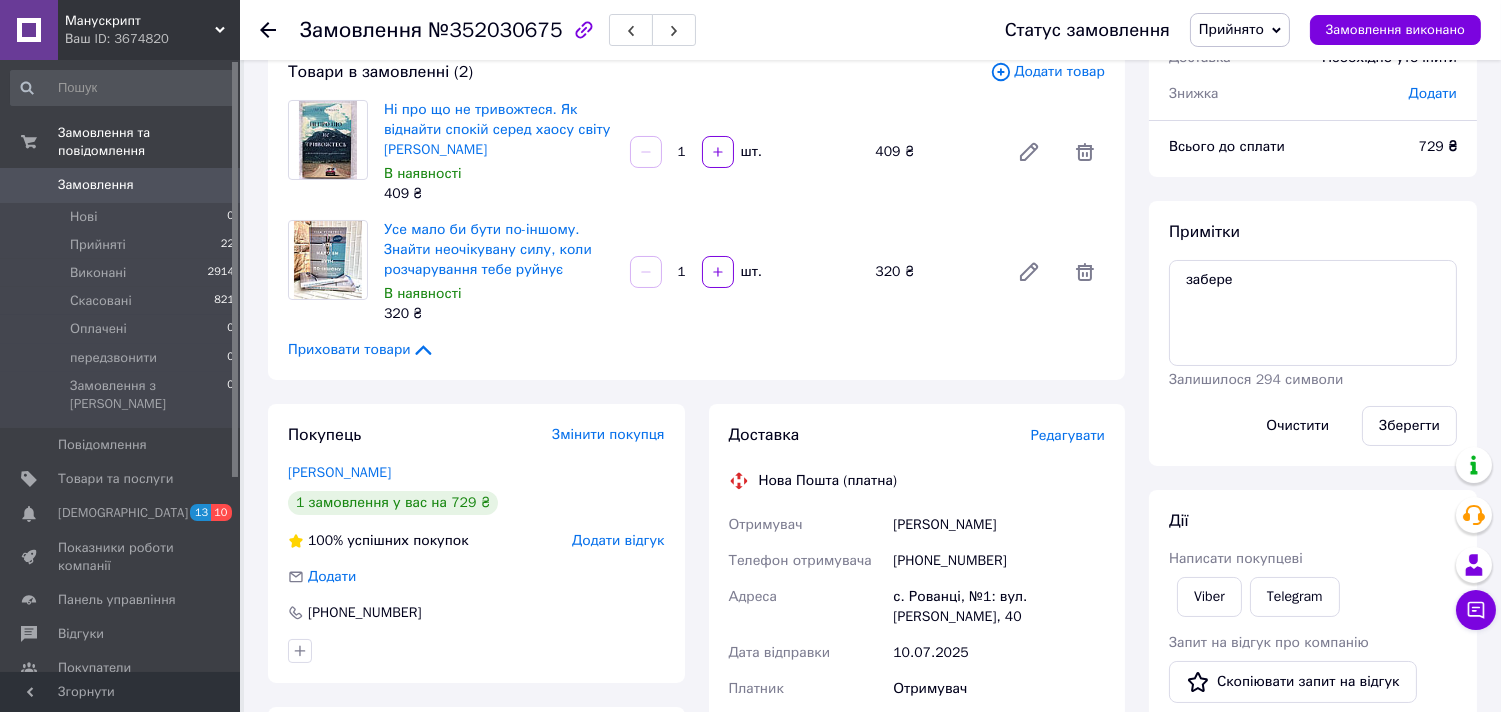 scroll, scrollTop: 0, scrollLeft: 0, axis: both 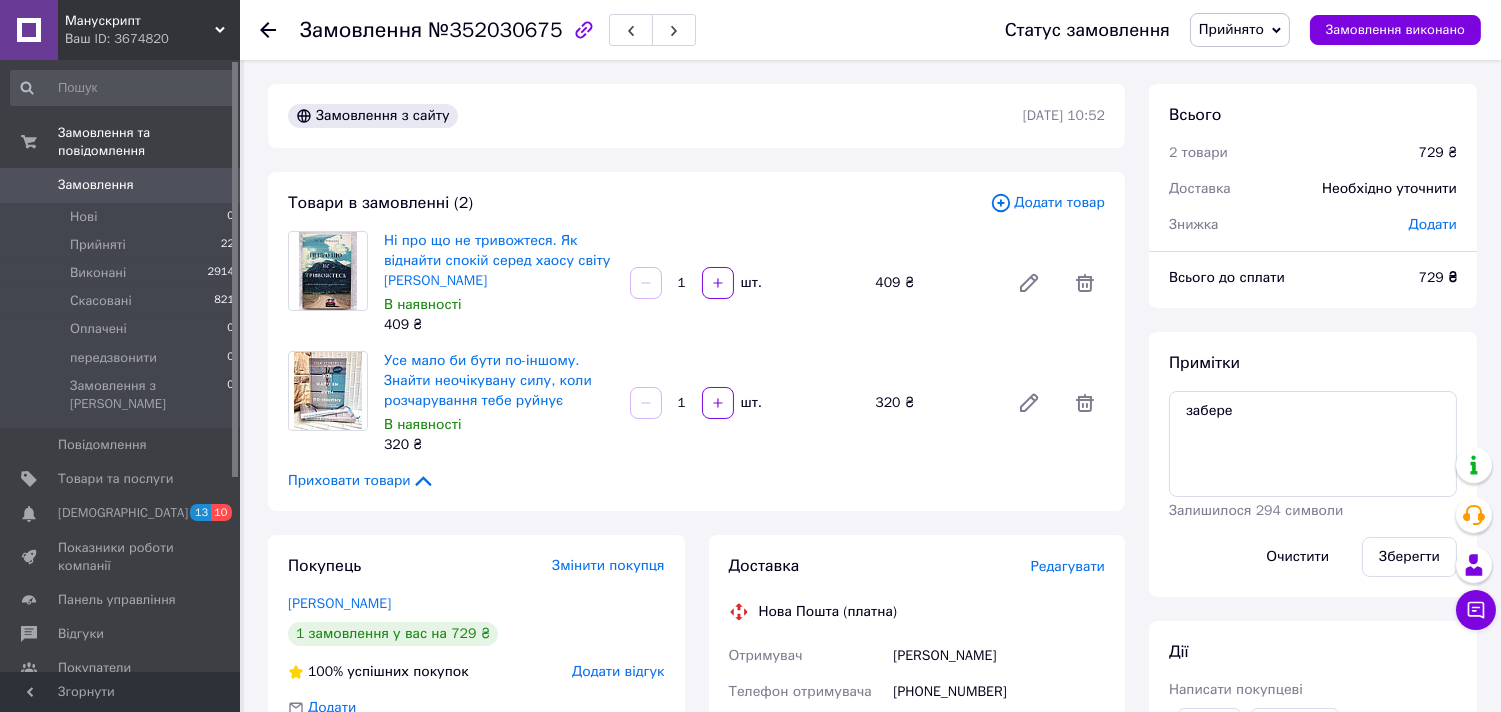 click on "Замовлення №352030675" at bounding box center (498, 30) 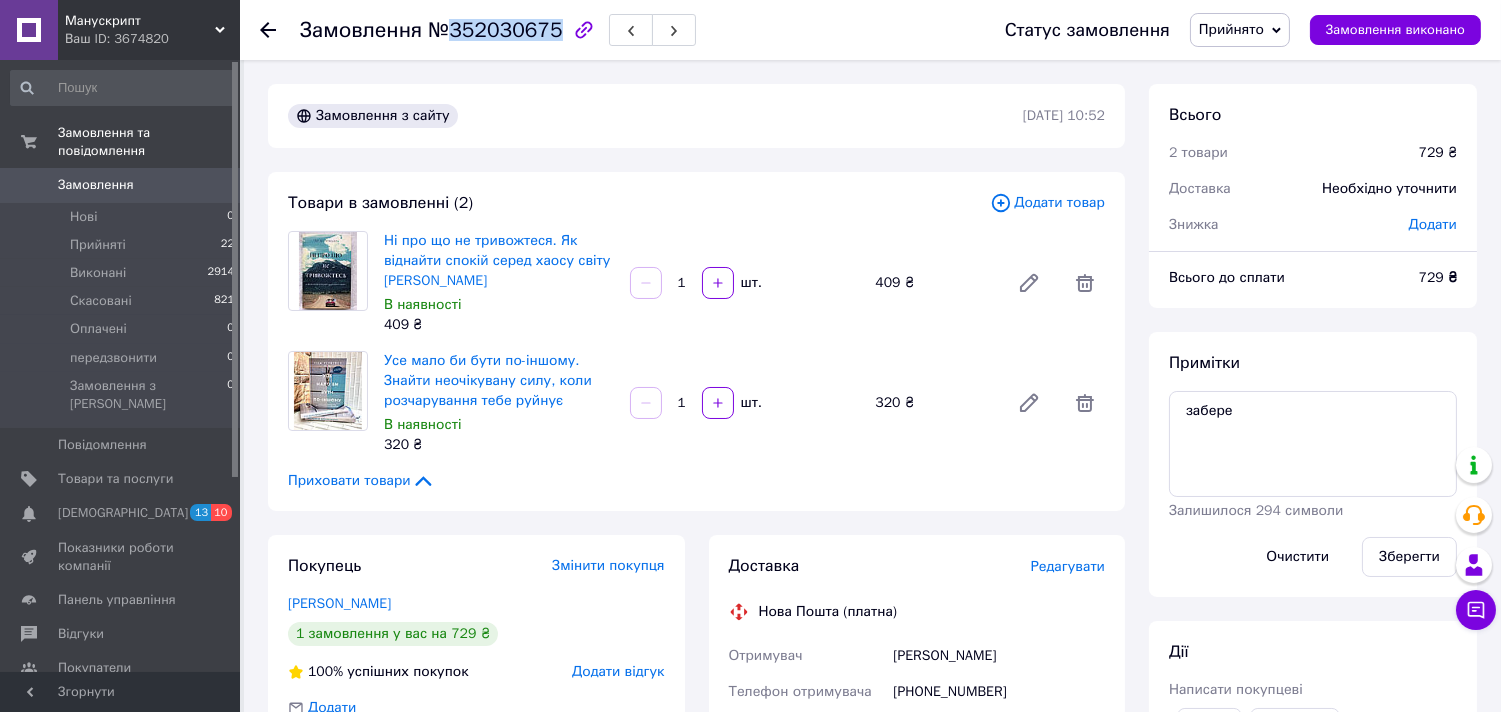 click on "№352030675" at bounding box center (495, 30) 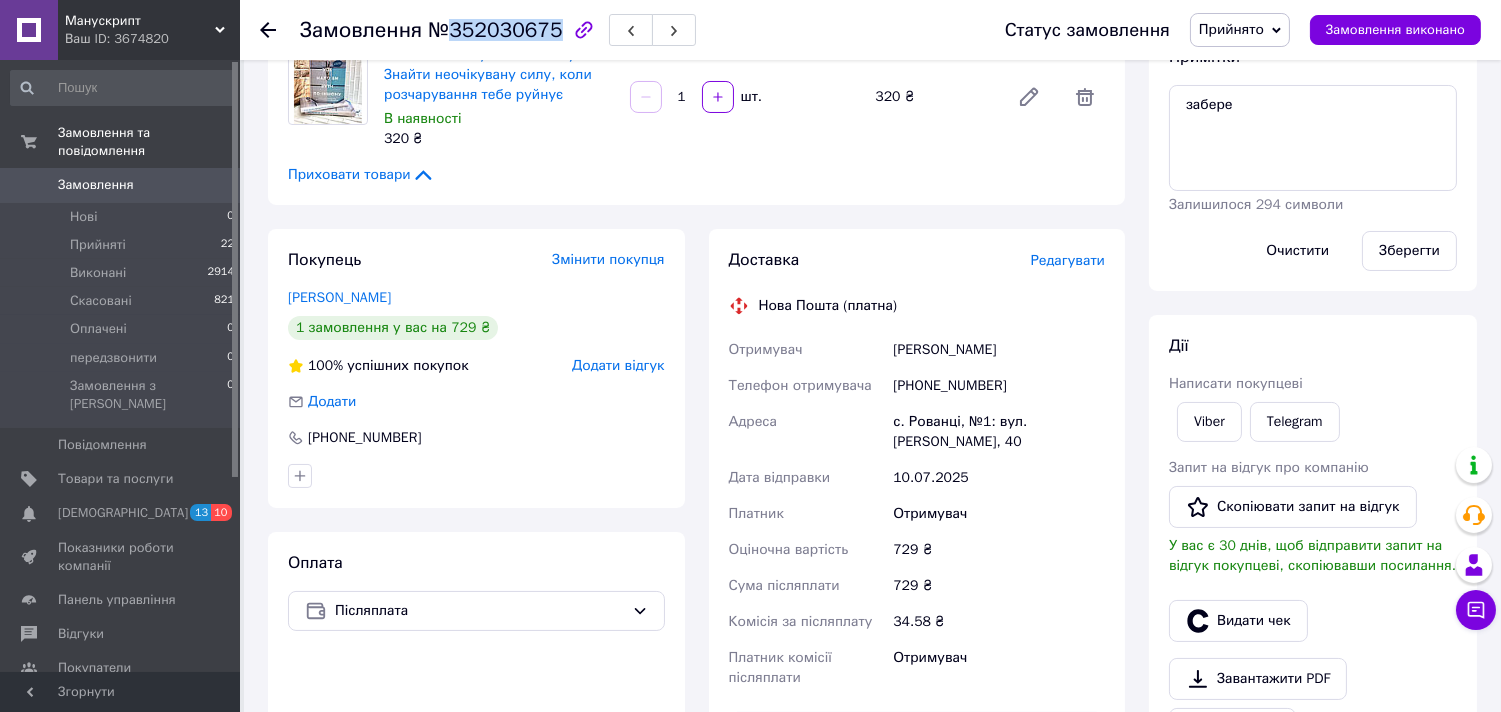 scroll, scrollTop: 555, scrollLeft: 0, axis: vertical 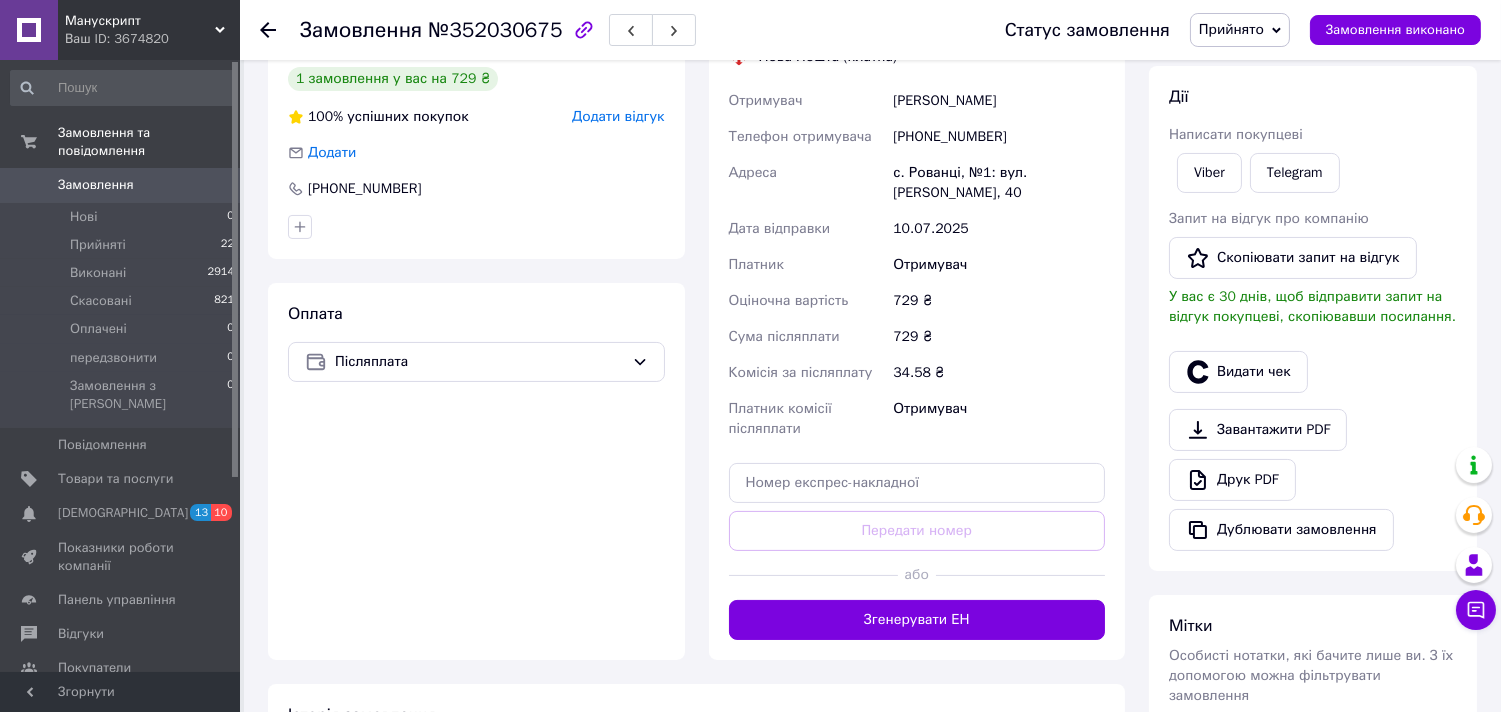 click on "Оплата Післяплата" at bounding box center (476, 471) 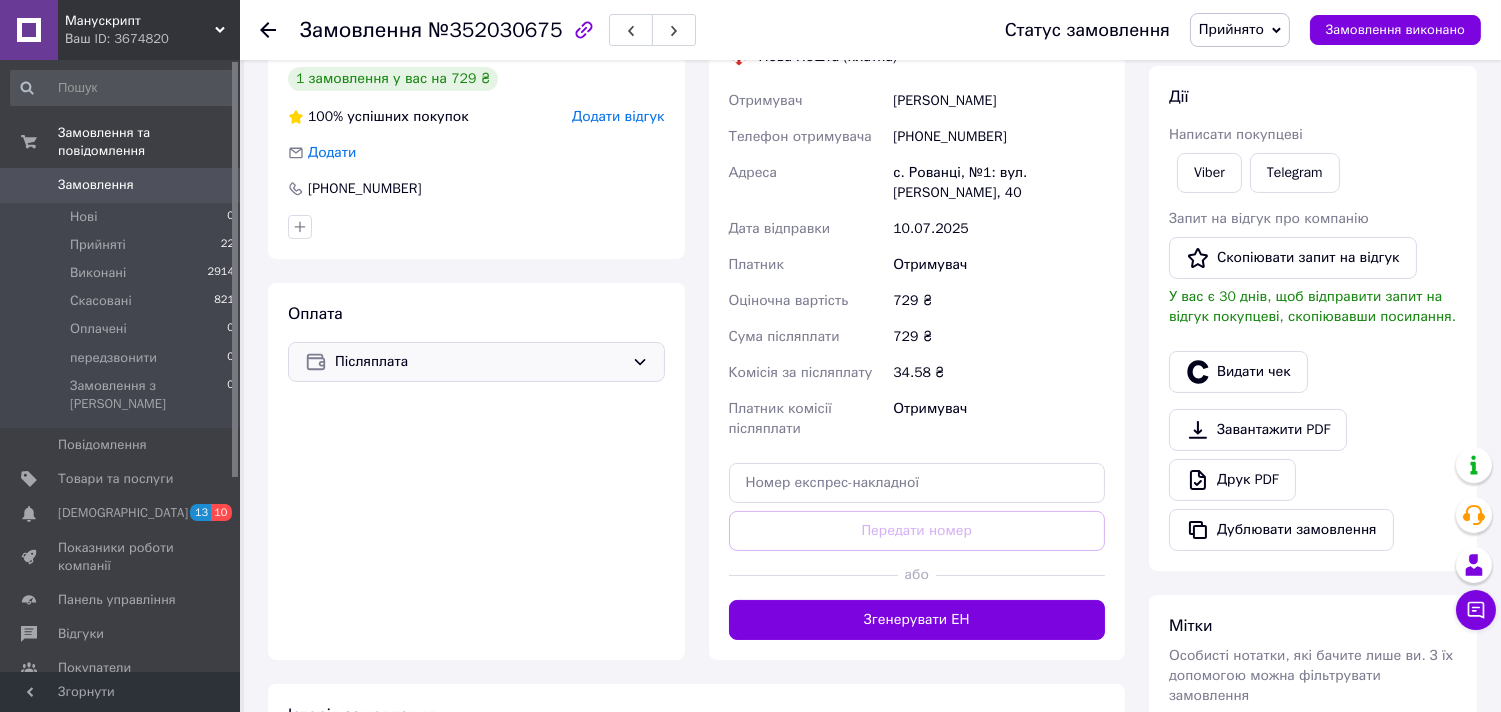 click on "Післяплата" at bounding box center [479, 362] 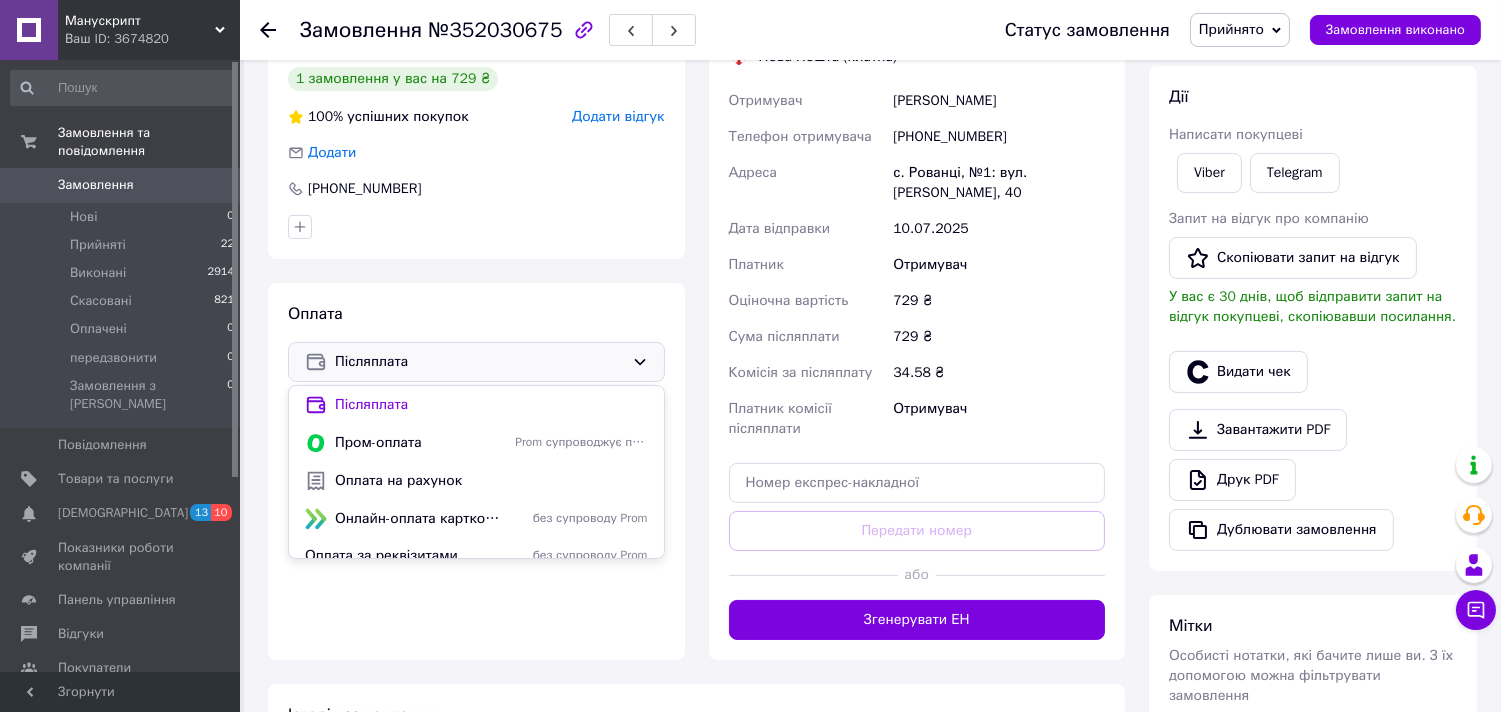 click on "Оплата на рахунок" at bounding box center [491, 481] 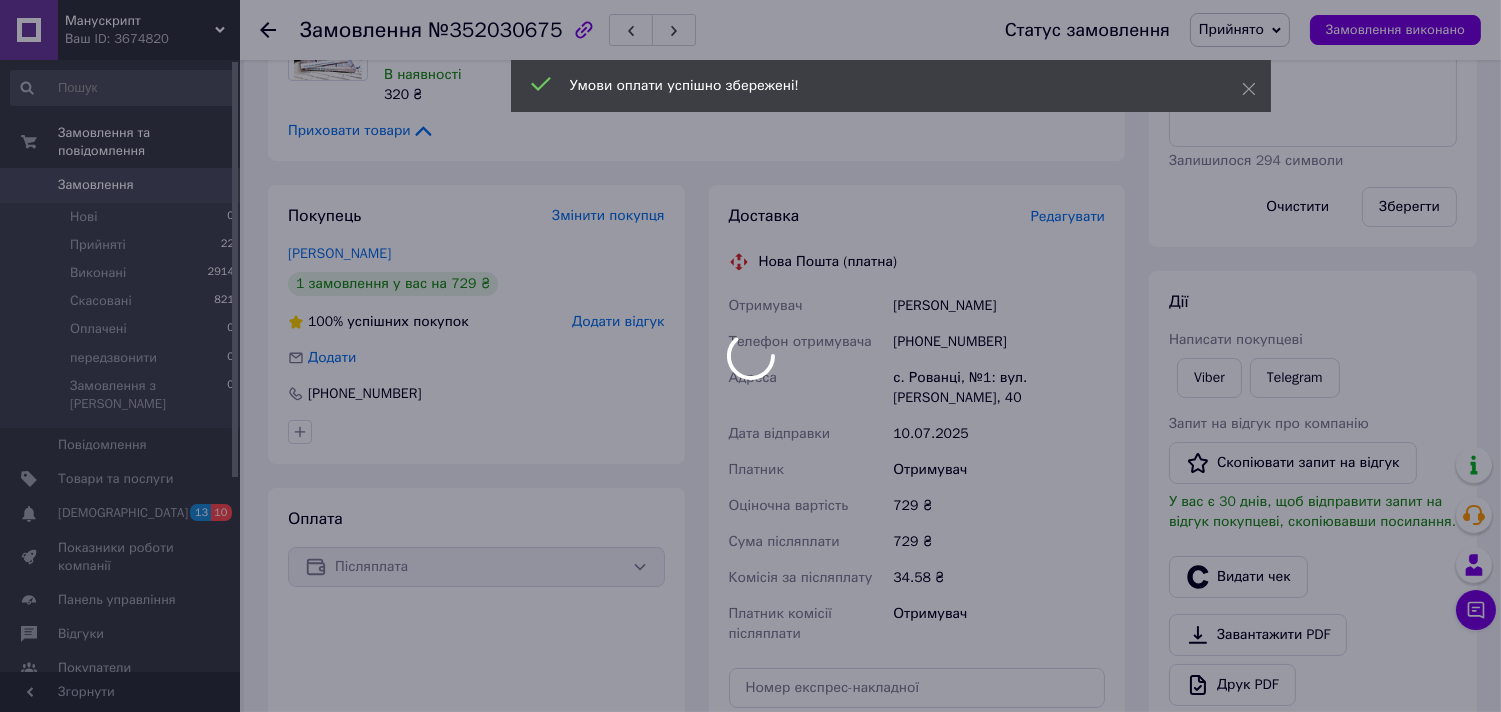 scroll, scrollTop: 0, scrollLeft: 0, axis: both 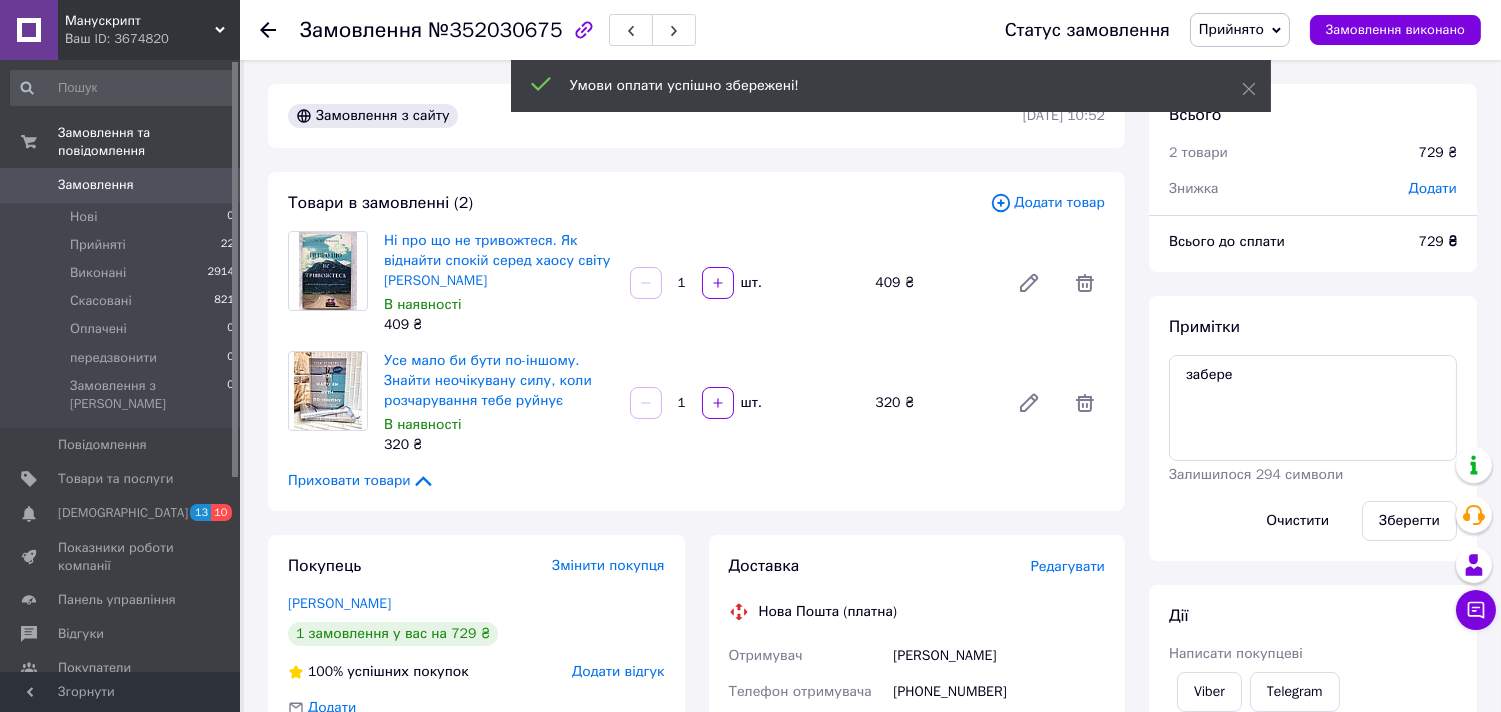 click on "№352030675" at bounding box center (495, 30) 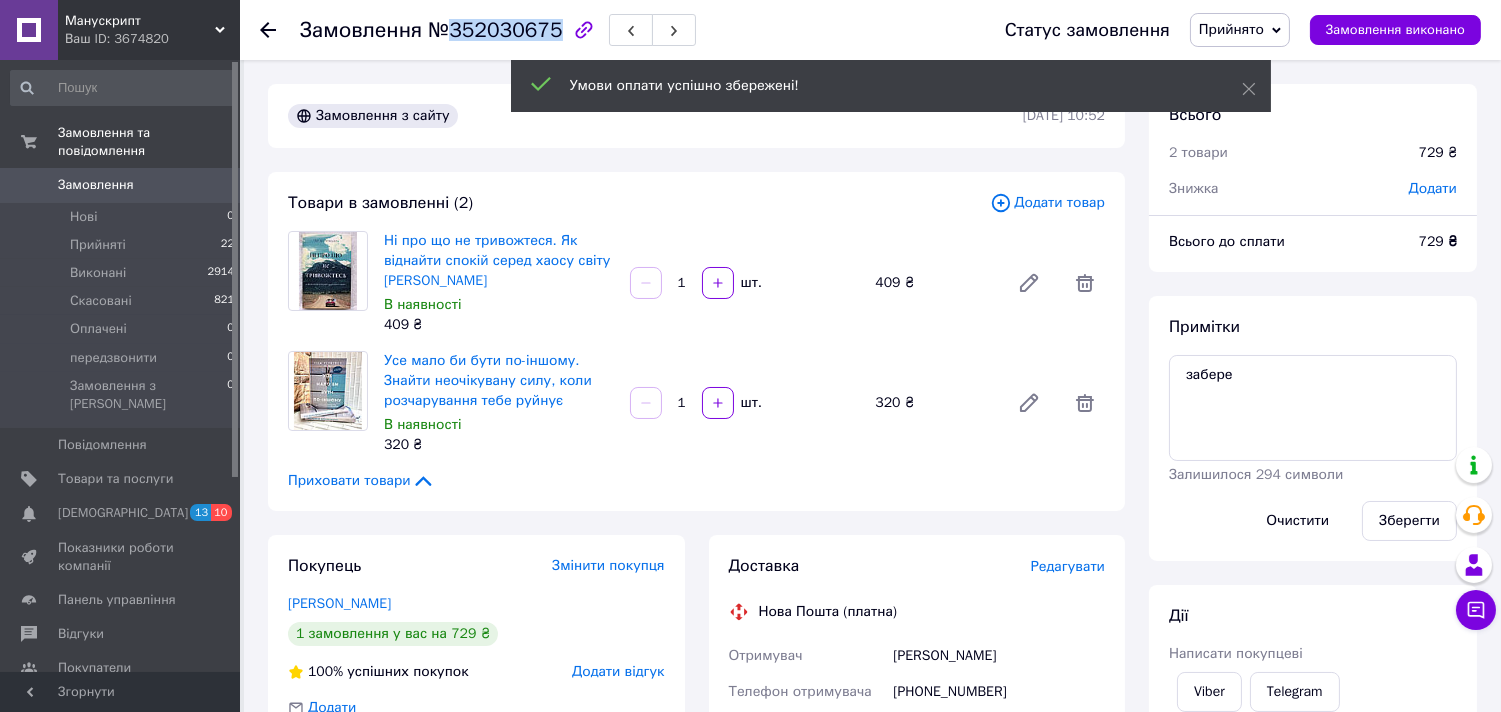 click on "№352030675" at bounding box center (495, 30) 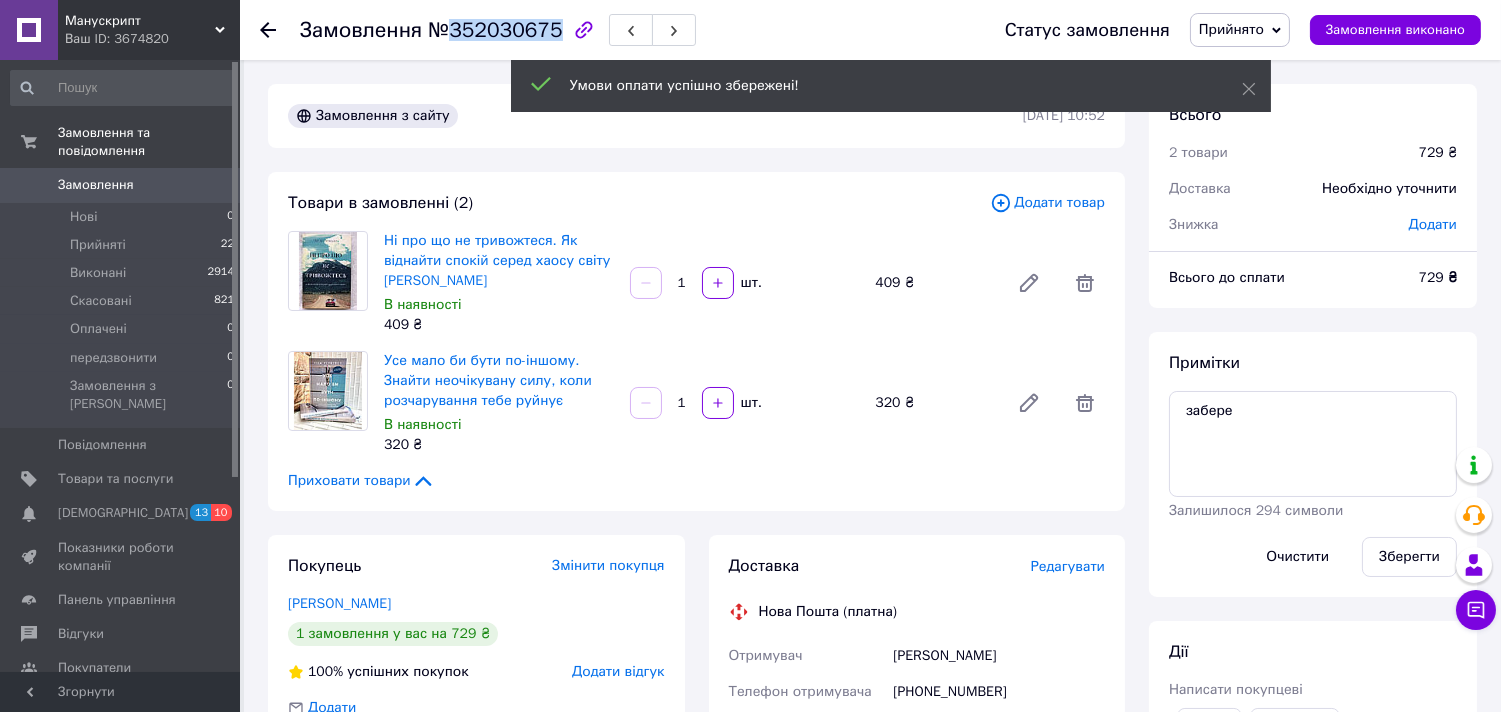 copy on "352030675" 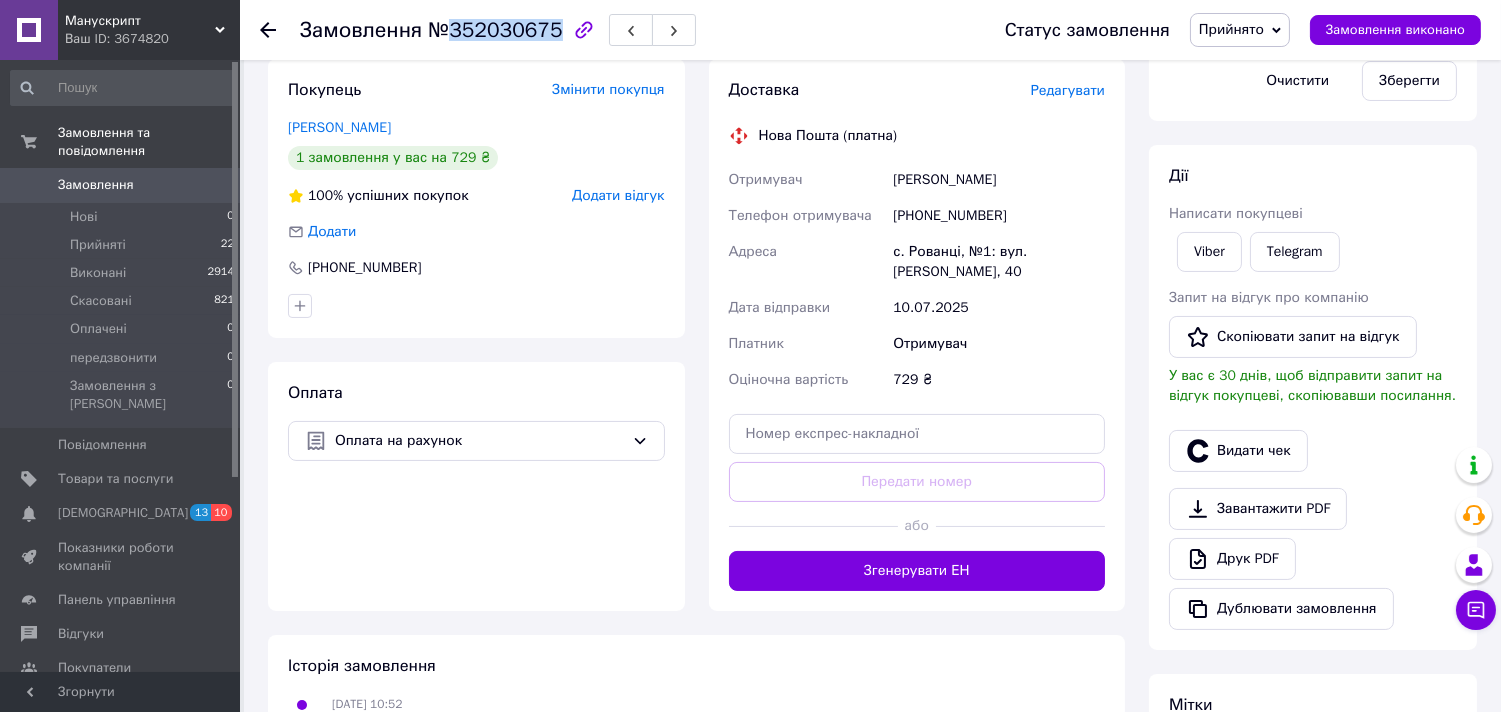 scroll, scrollTop: 555, scrollLeft: 0, axis: vertical 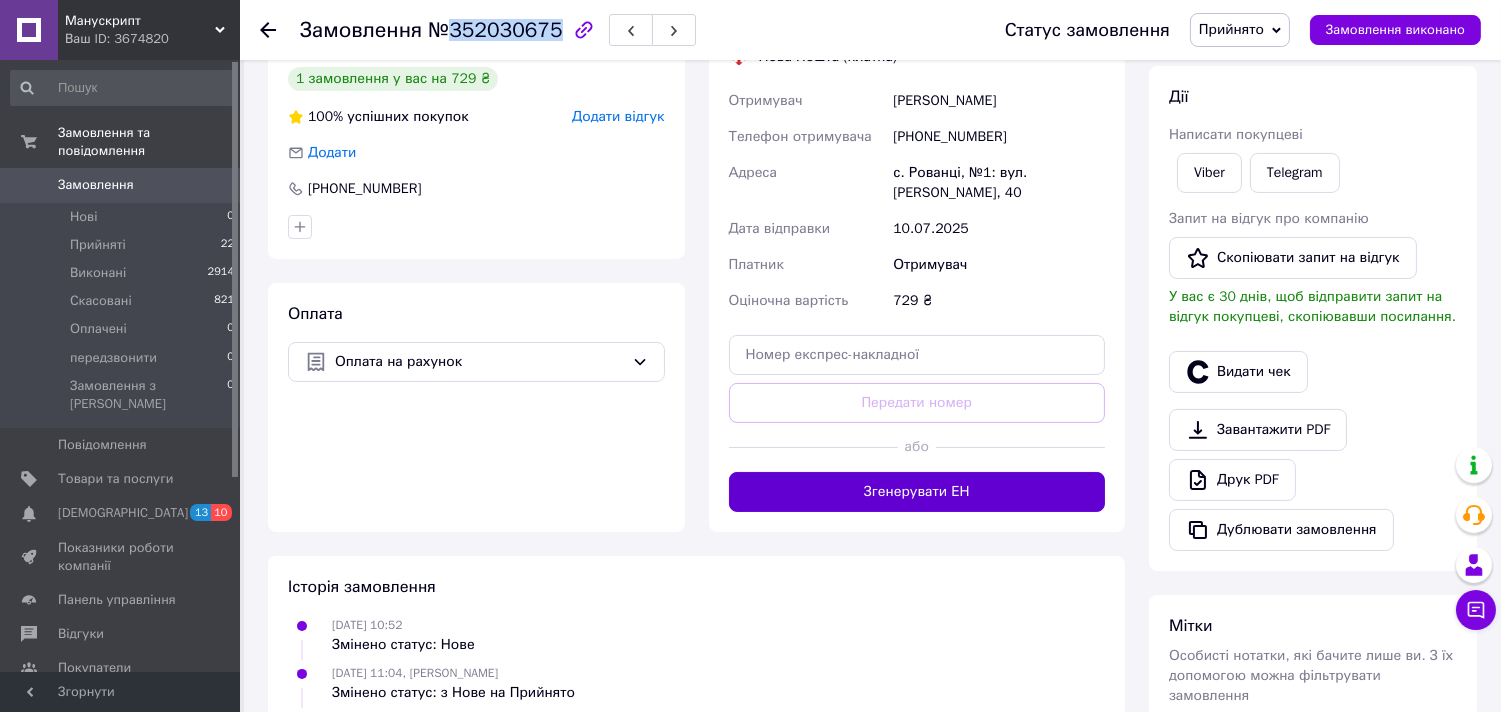 click on "Згенерувати ЕН" at bounding box center [917, 492] 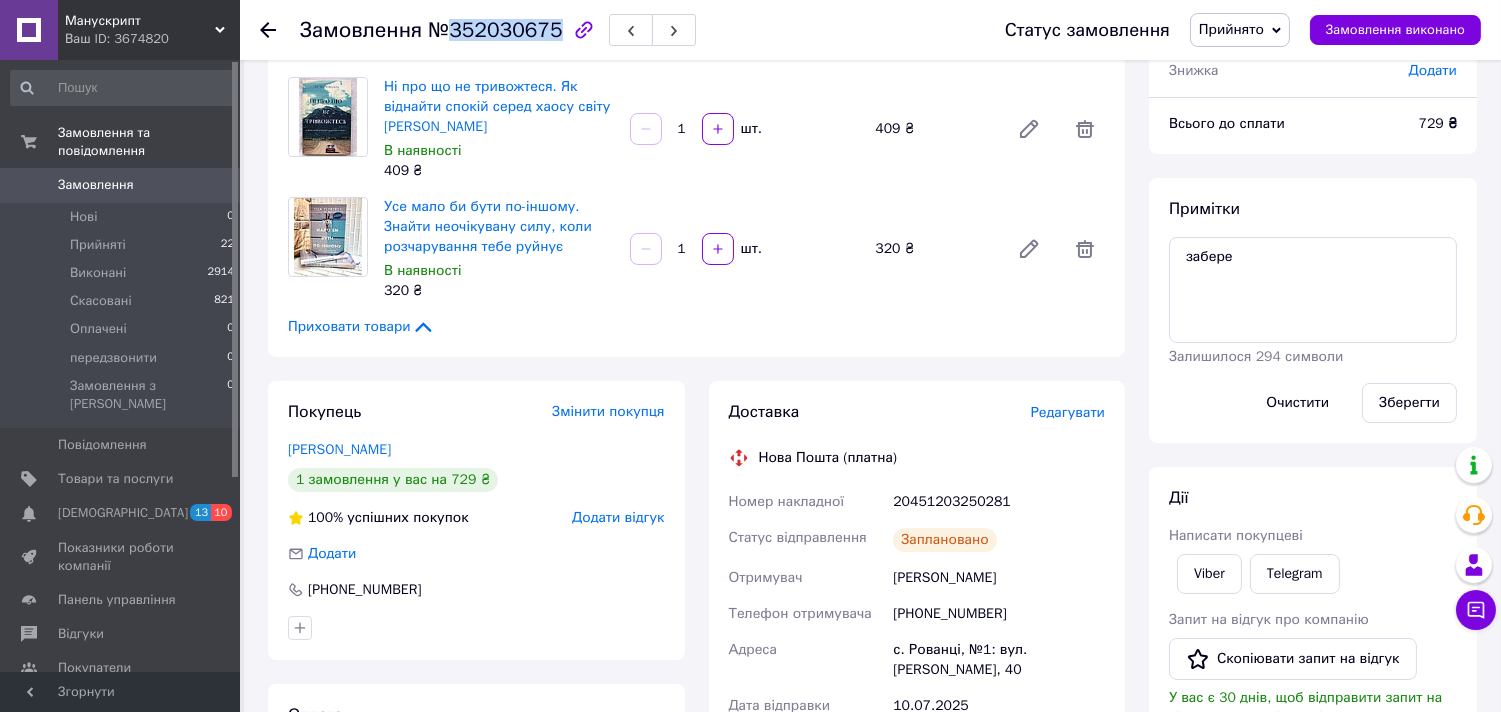 scroll, scrollTop: 370, scrollLeft: 0, axis: vertical 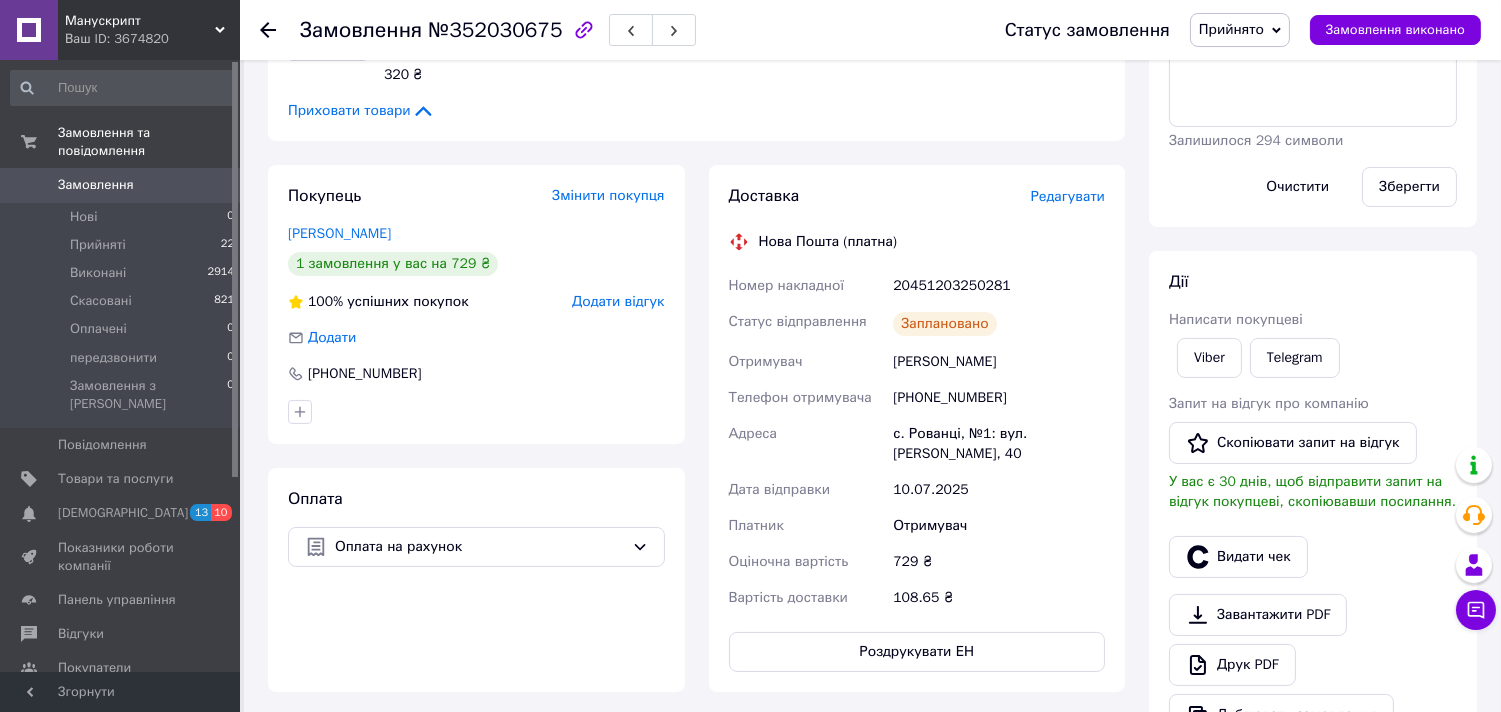 click on "20451203250281" at bounding box center (999, 286) 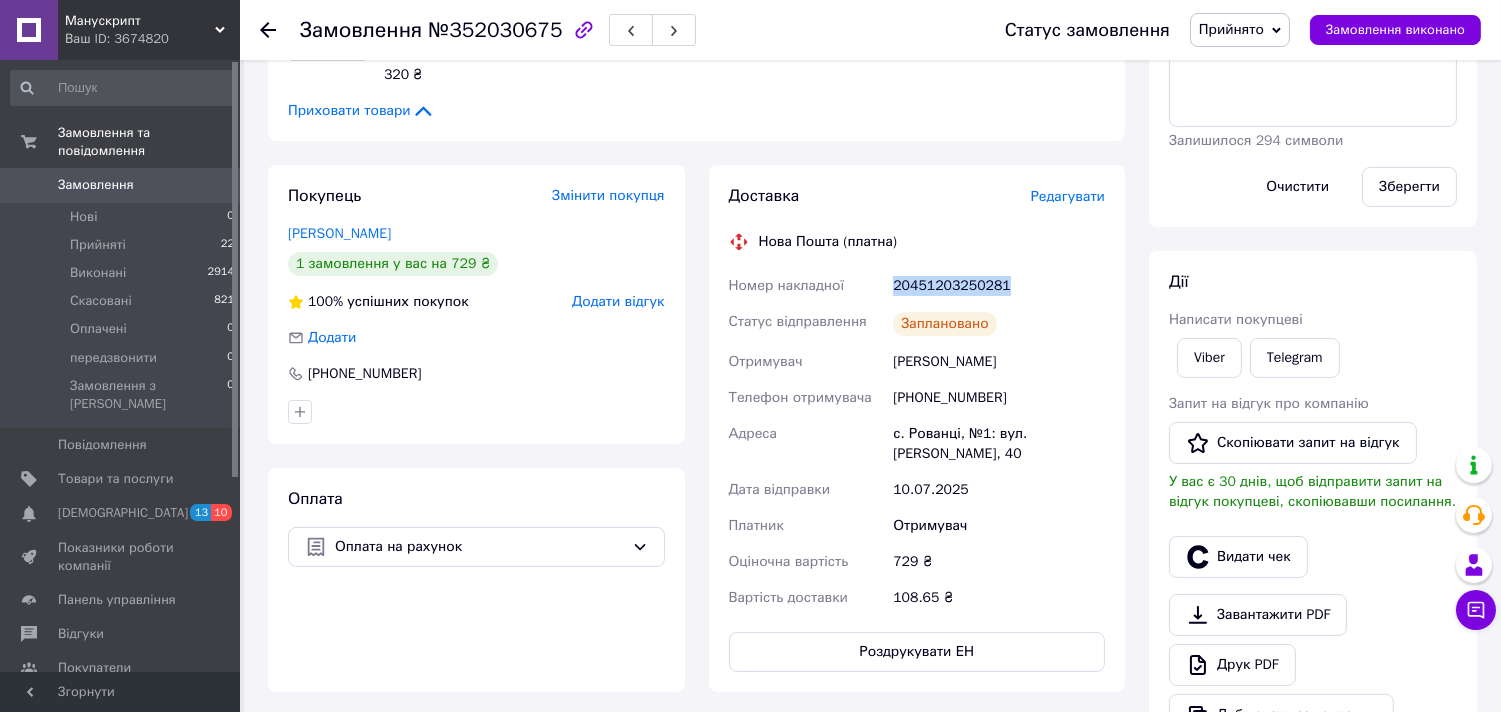 click on "20451203250281" at bounding box center (999, 286) 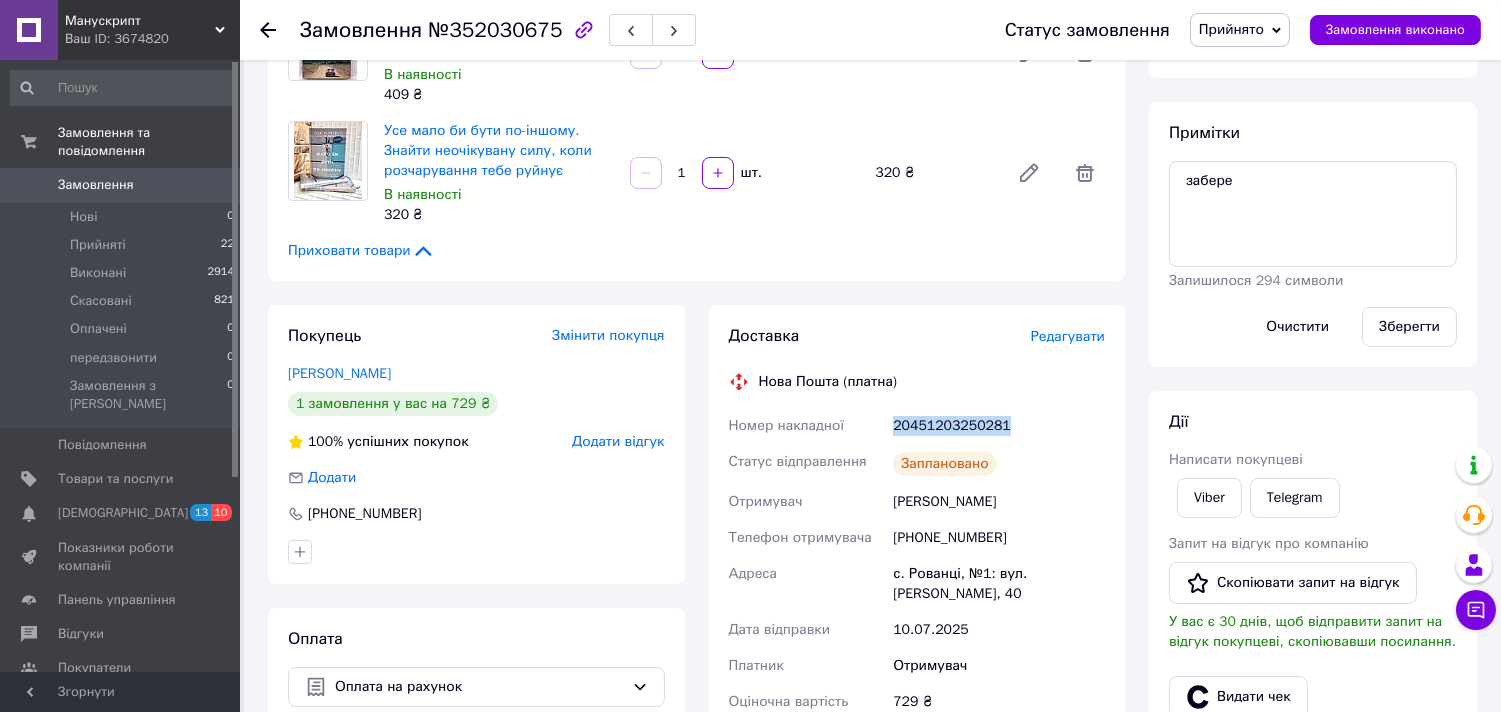 scroll, scrollTop: 0, scrollLeft: 0, axis: both 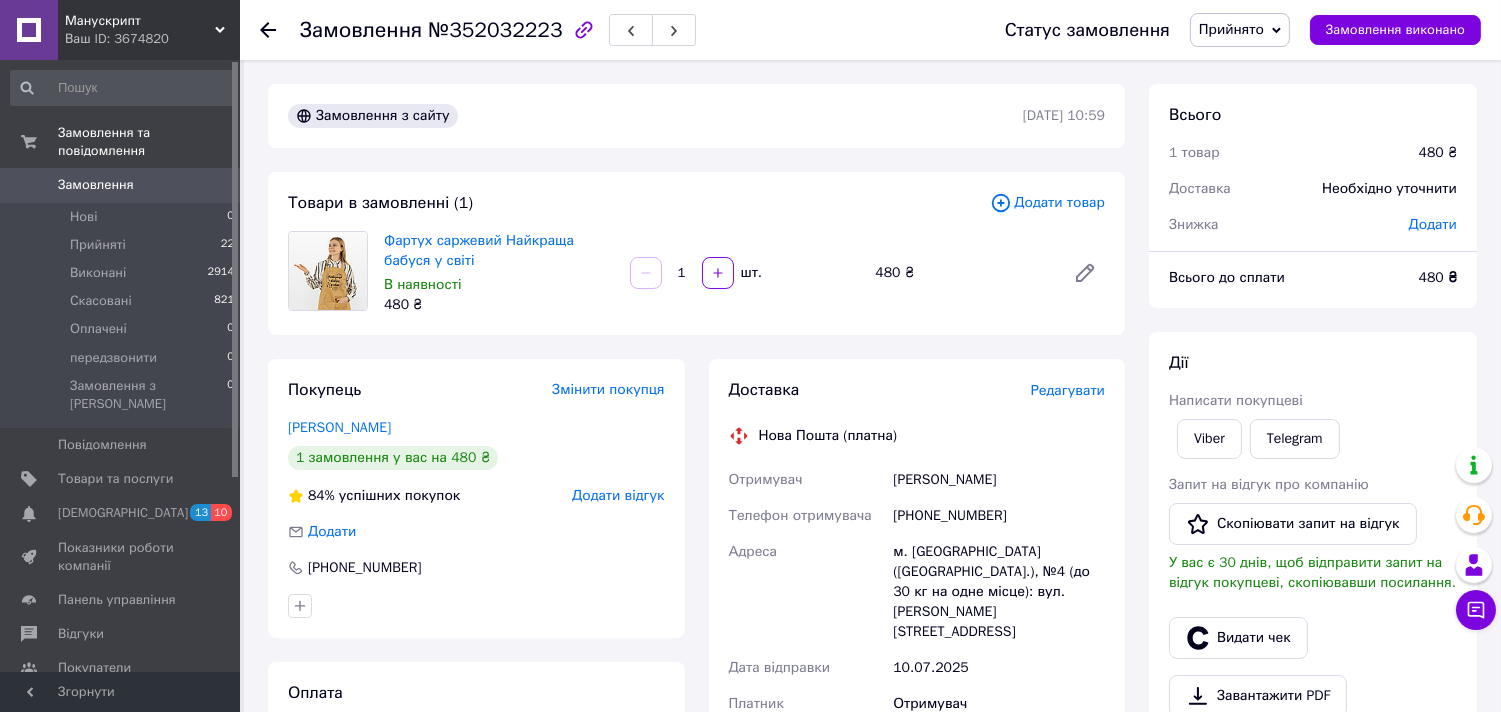click on "+380985475899" at bounding box center (999, 516) 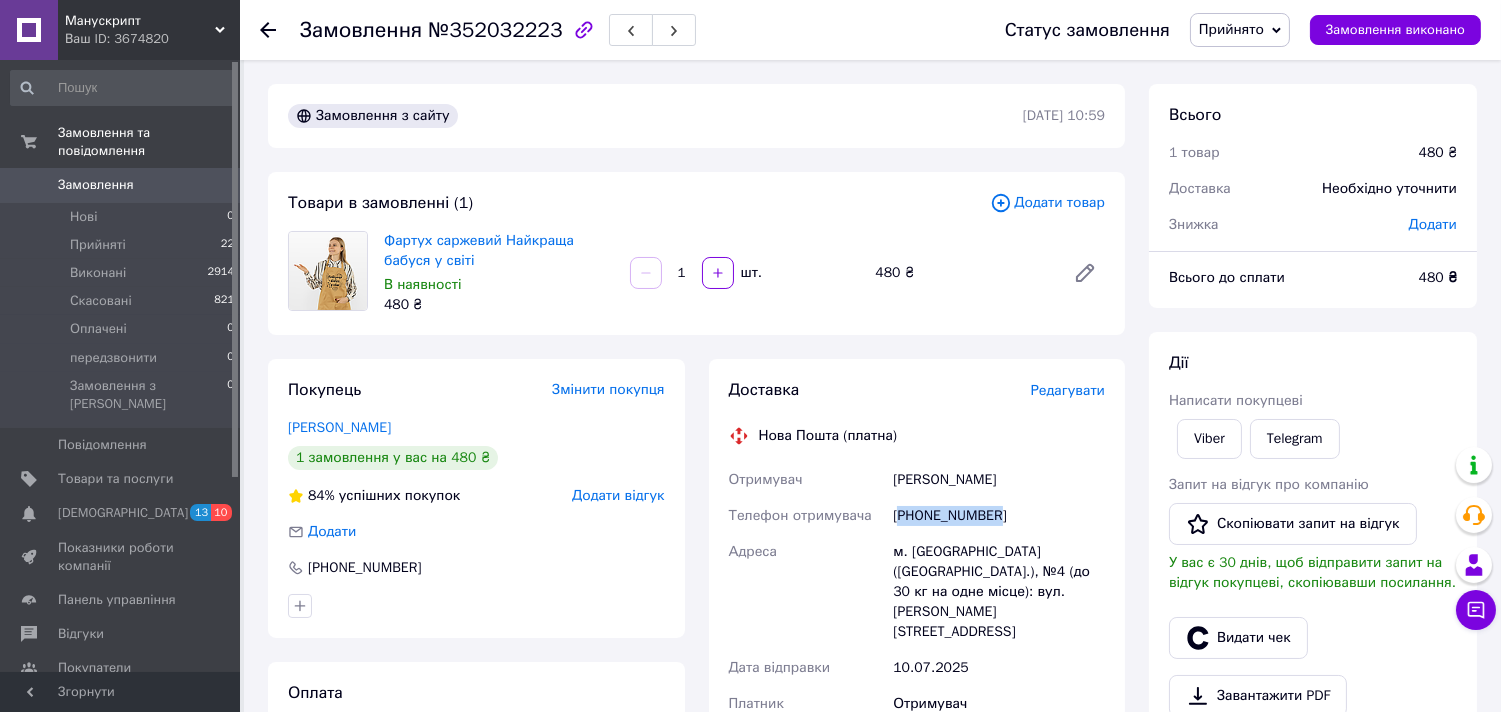 click on "+380985475899" at bounding box center [999, 516] 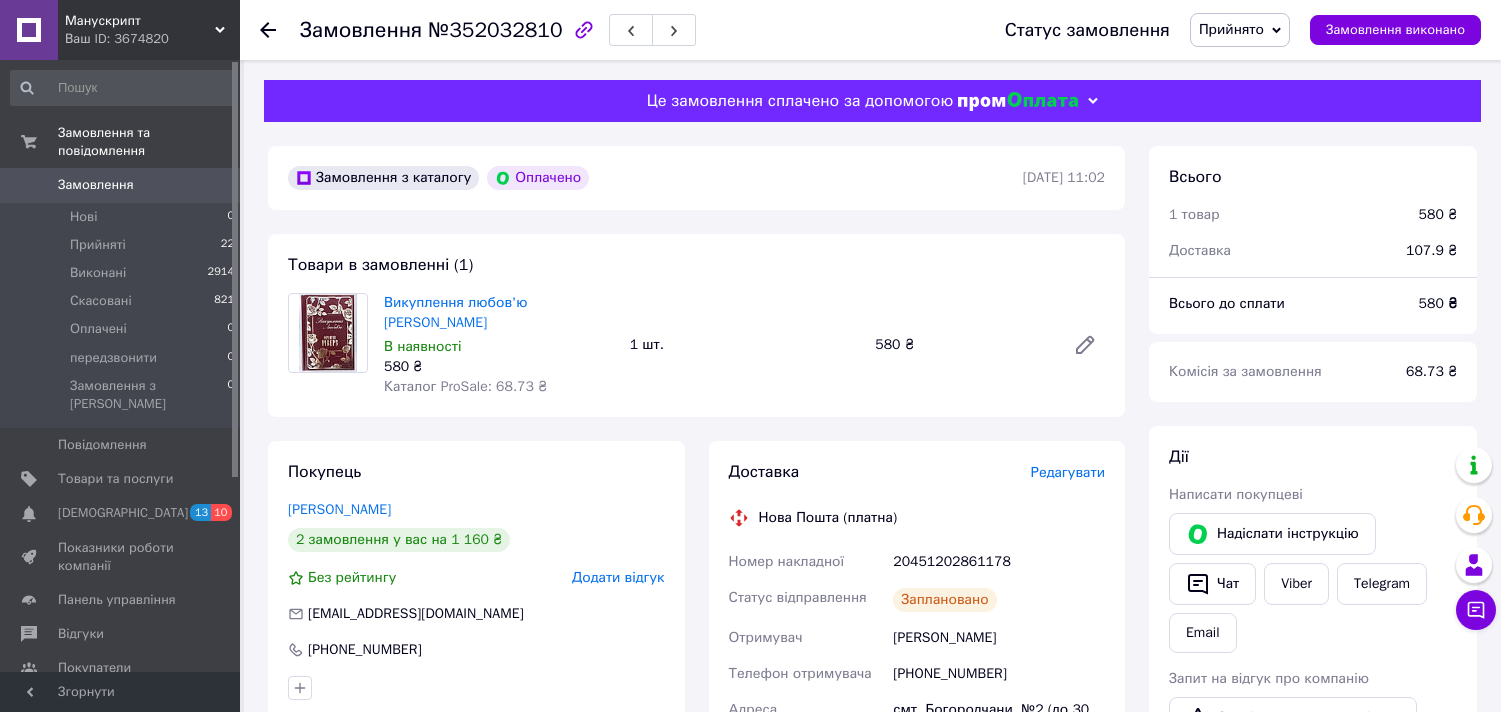 scroll, scrollTop: 0, scrollLeft: 0, axis: both 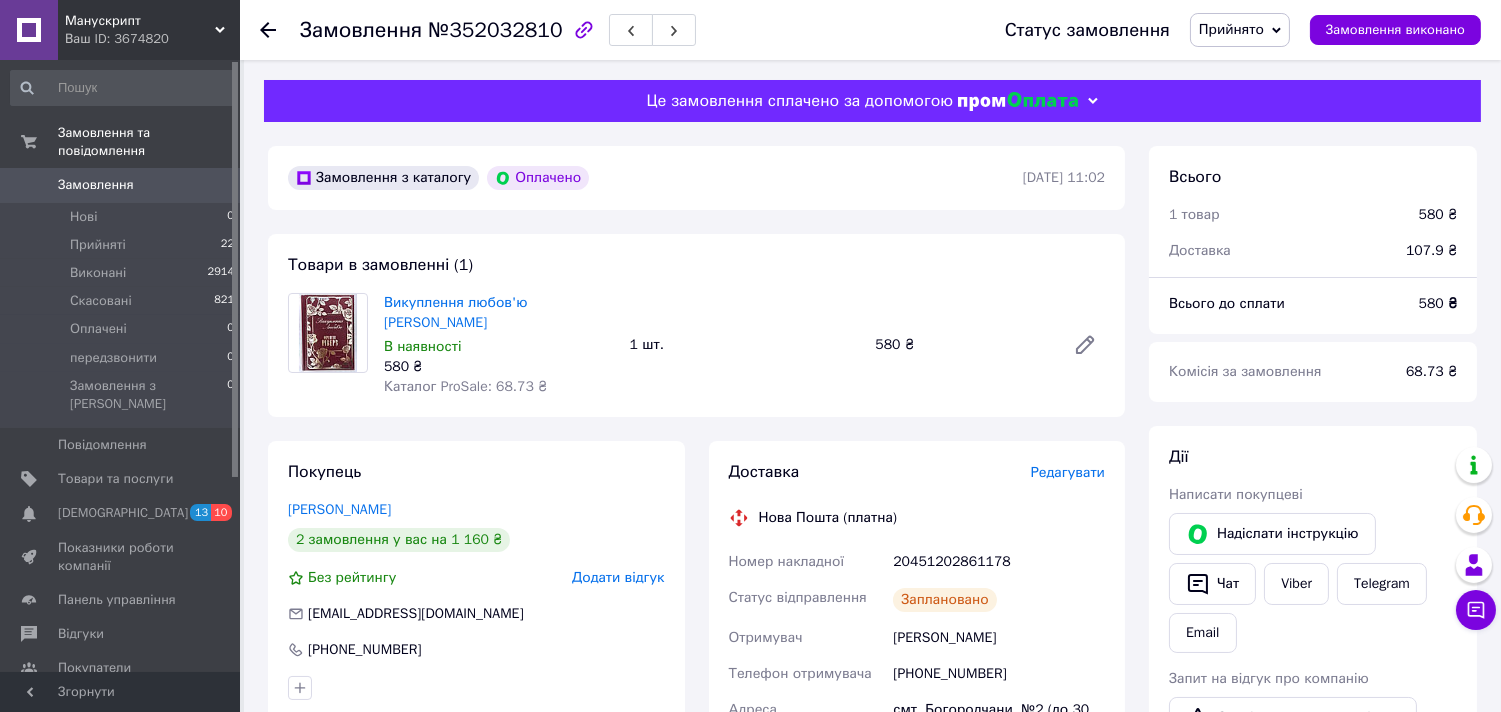 click on "Замовлення №352032810" at bounding box center [632, 30] 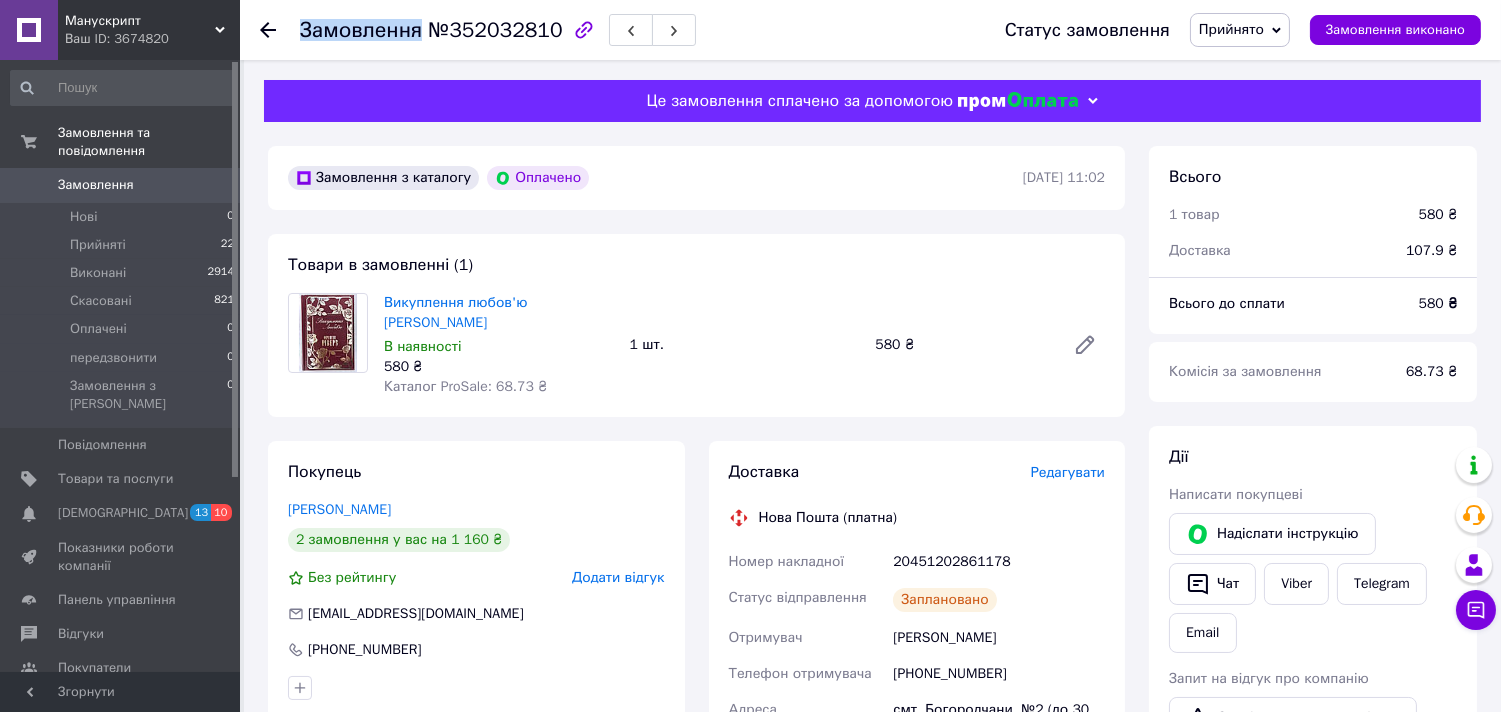 click on "Замовлення №352032810" at bounding box center (632, 30) 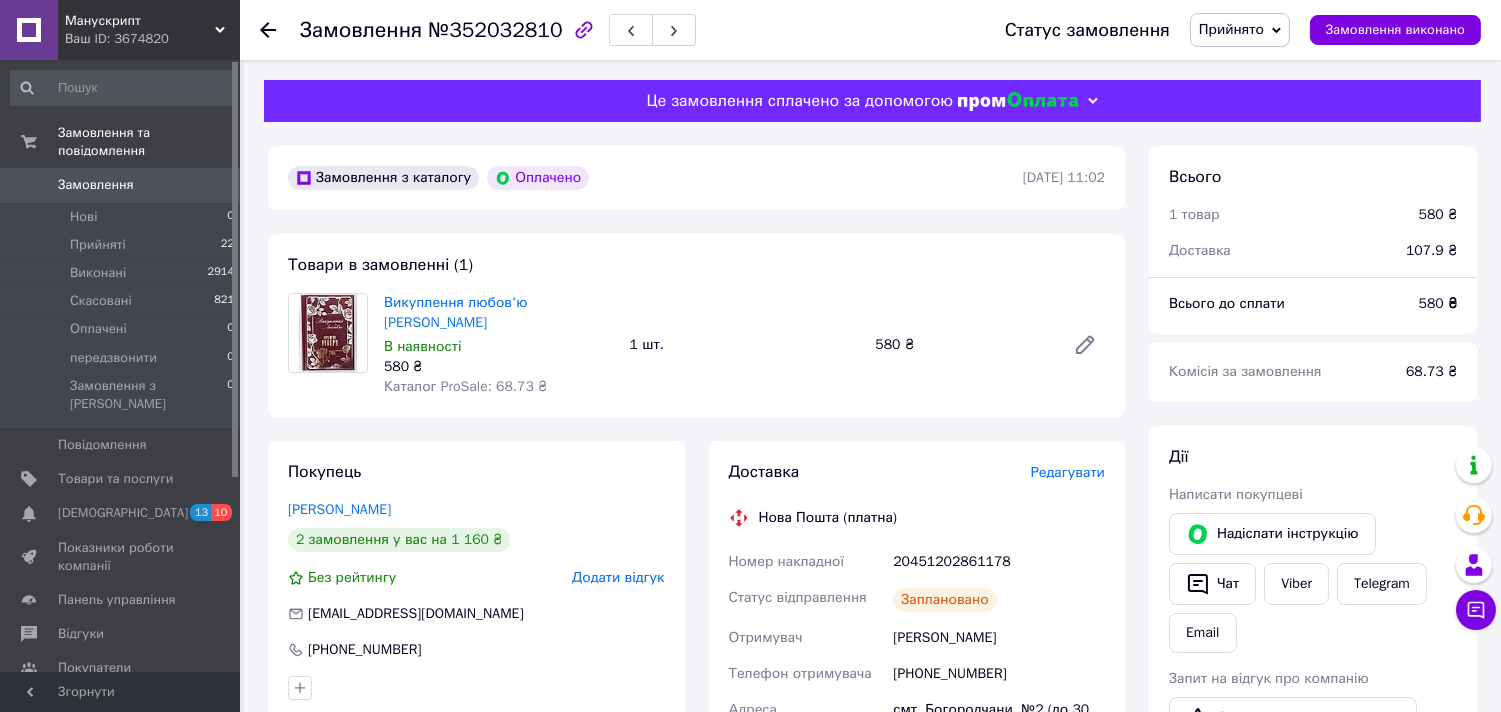 click on "№352032810" at bounding box center (495, 30) 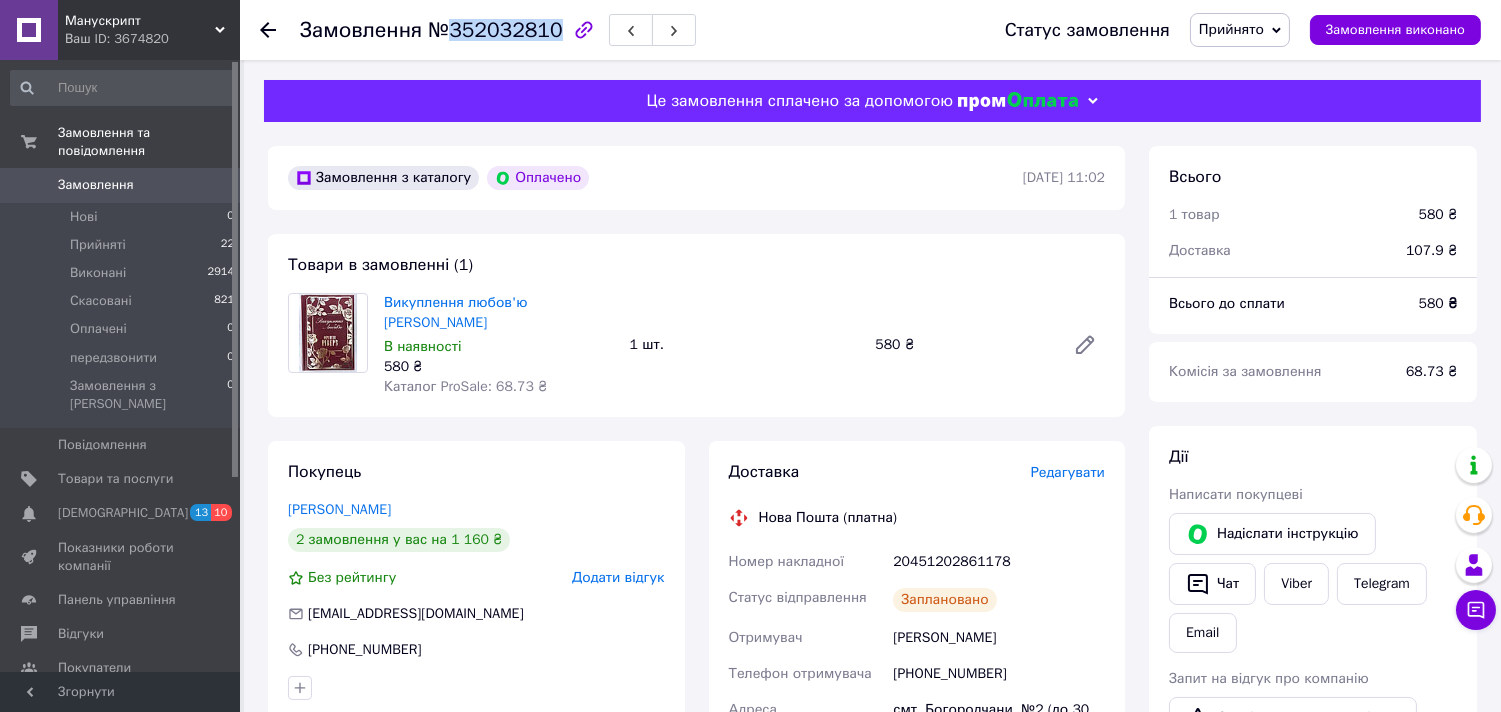click on "№352032810" at bounding box center [495, 30] 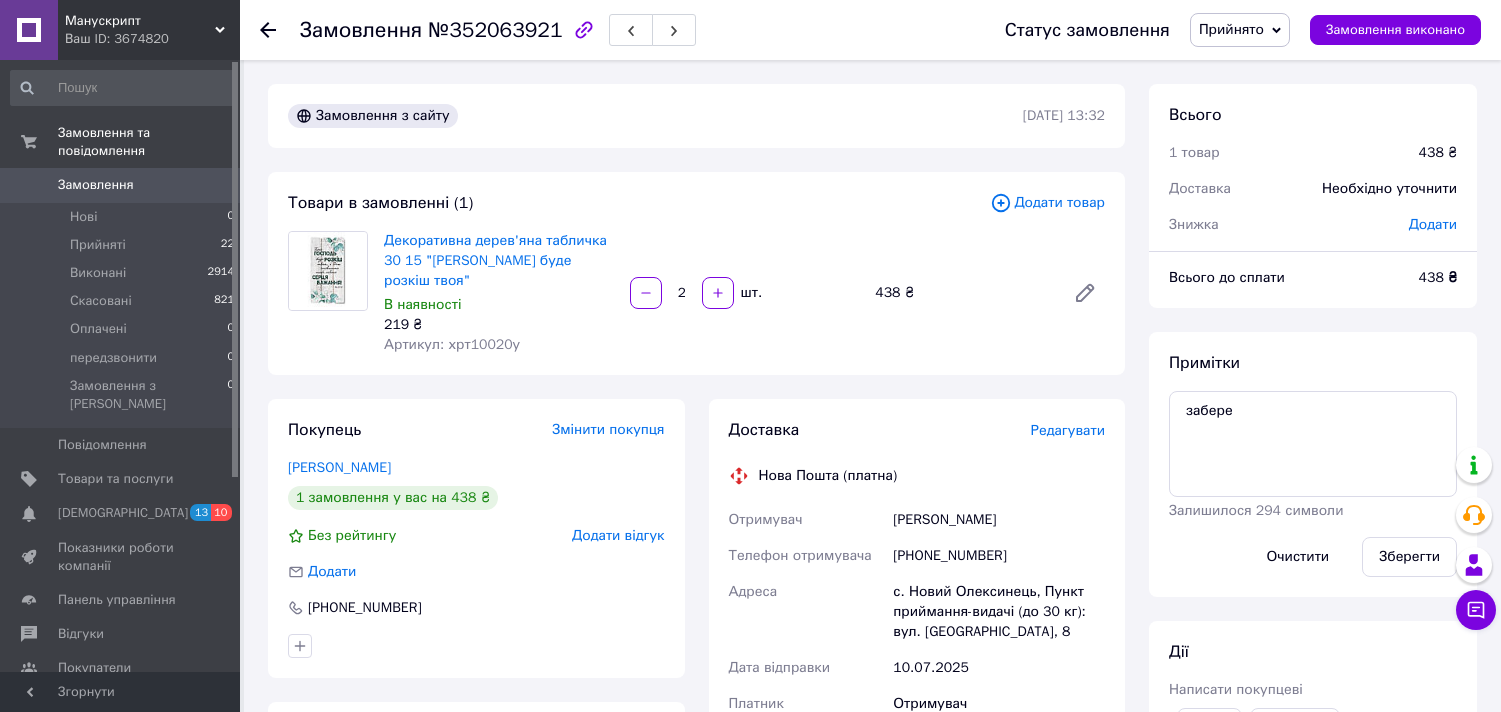 scroll, scrollTop: 0, scrollLeft: 0, axis: both 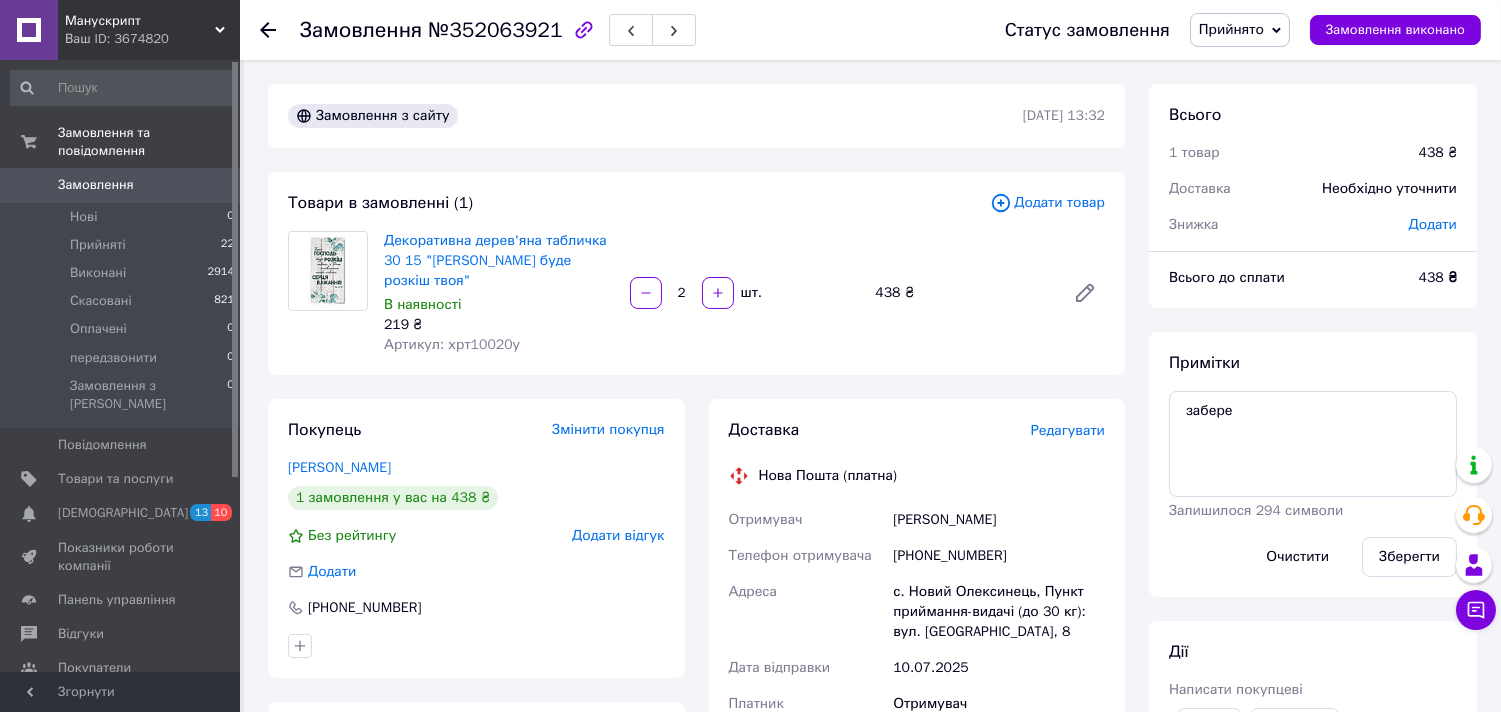 click on "№352063921" at bounding box center [495, 30] 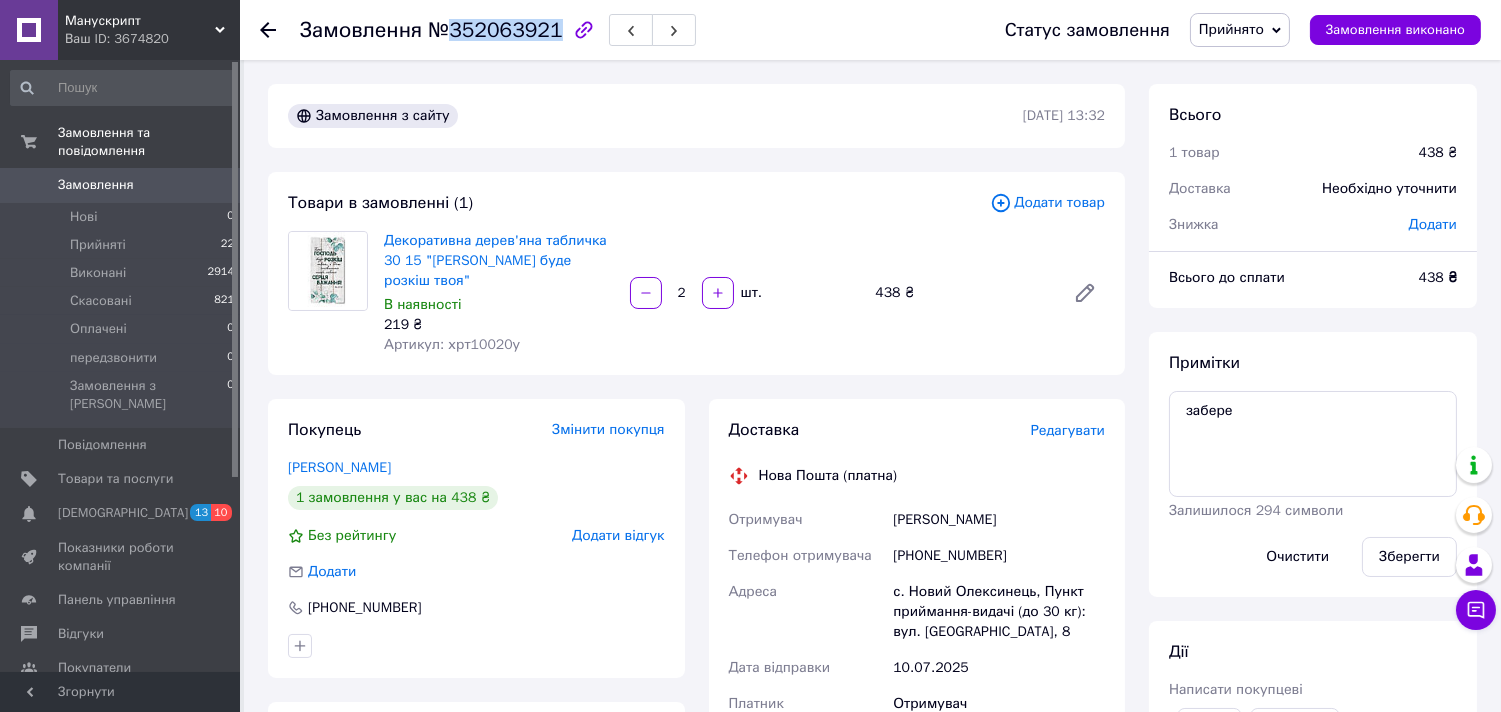 click on "№352063921" at bounding box center (495, 30) 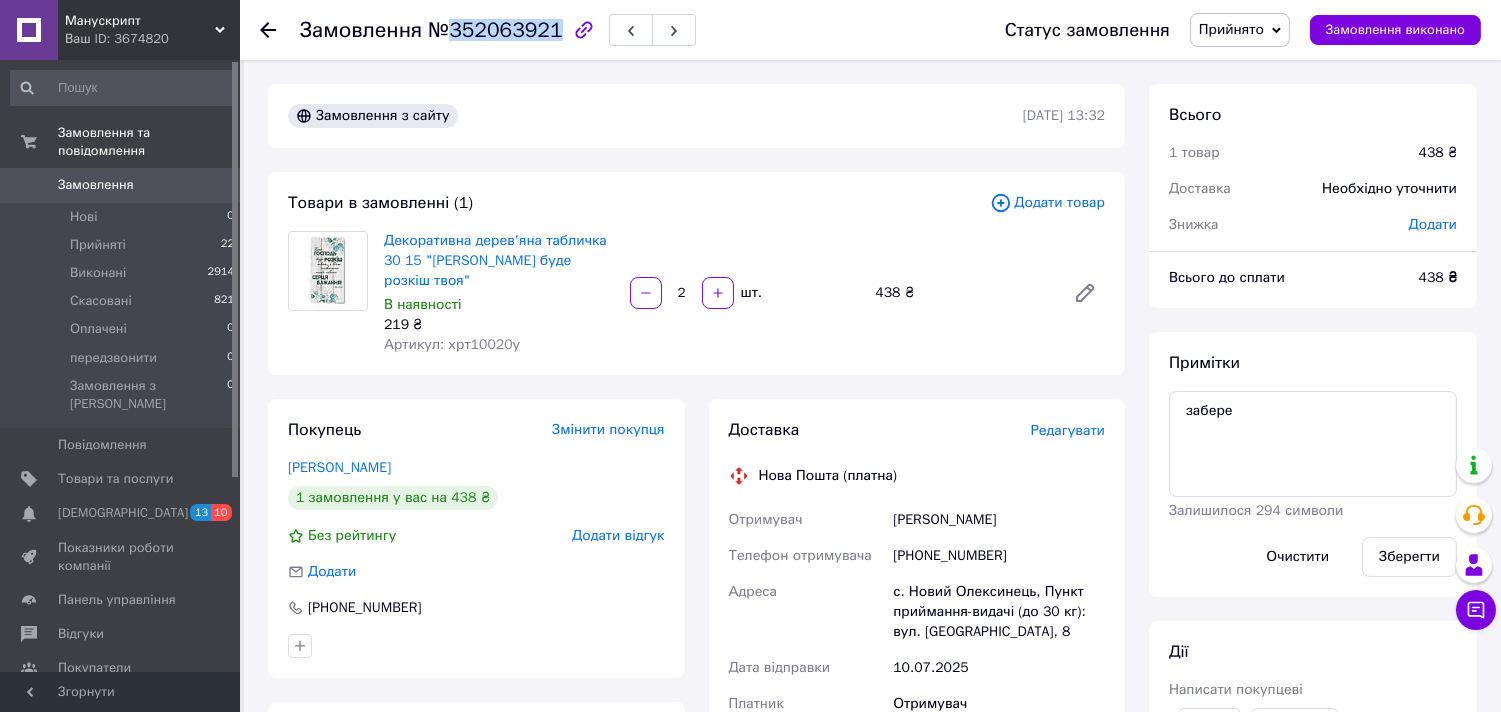 copy on "352063921" 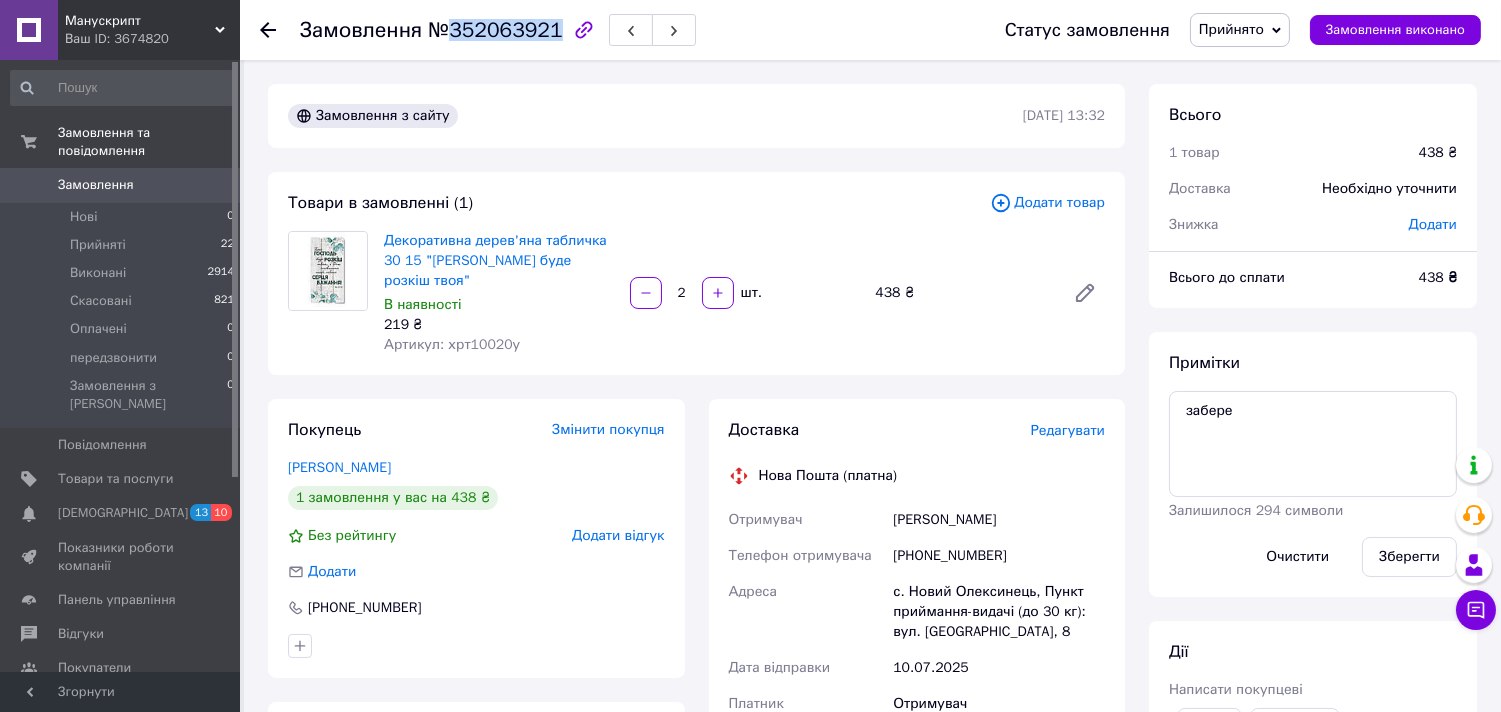 scroll, scrollTop: 370, scrollLeft: 0, axis: vertical 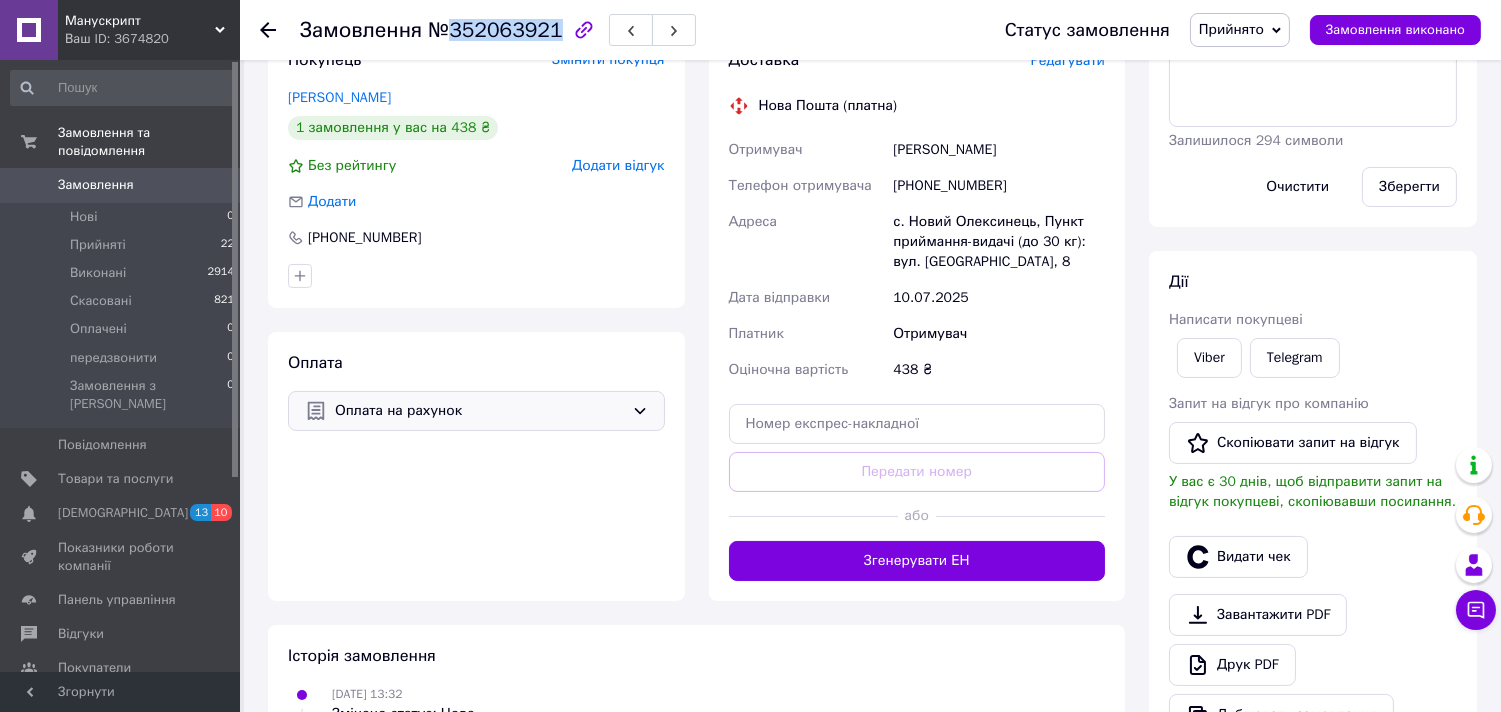 click on "Оплата на рахунок" at bounding box center (479, 411) 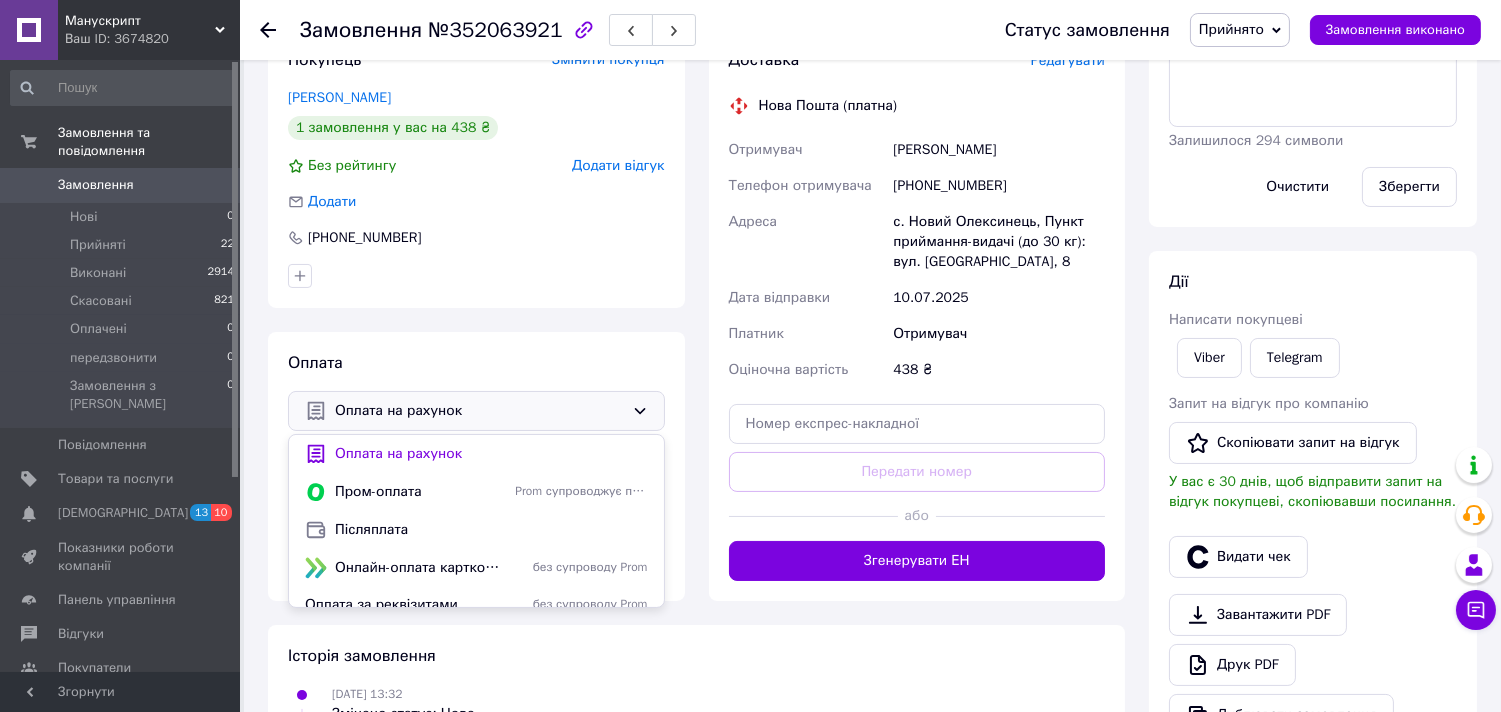 click on "Замовлення з сайту 10.07.2025 | 13:32 Товари в замовленні (1) Додати товар Декоративна дерев'яна табличка 30 15 "Хай Господь буде розкіш твоя" В наявності 219 ₴ Артикул: хрт10020у 2   шт. 438 ₴ Покупець Змінити покупця Юхимчук Валентина 1 замовлення у вас на 438 ₴ Без рейтингу   Додати відгук Додати +380963885494 Оплата Оплата на рахунок Оплата на рахунок Пром-оплата Prom супроводжує покупку Післяплата Онлайн-оплата карткою Visa, Mastercard - LiqPay без супроводу Prom Оплата за реквізитами без супроводу Prom Доставка Редагувати Нова Пошта (платна) Отримувач Юхимчук Валентина Телефон отримувача <" at bounding box center (696, 332) 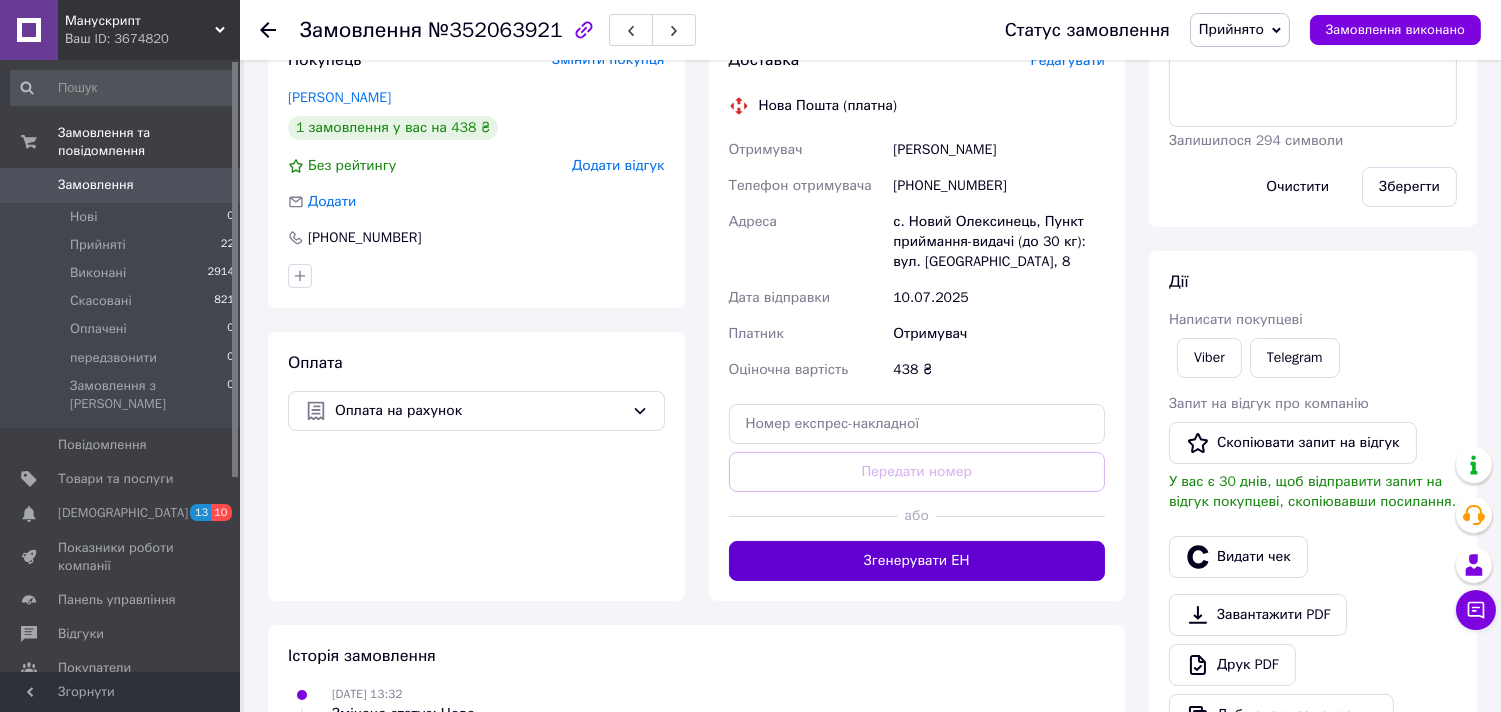 click on "Згенерувати ЕН" at bounding box center (917, 561) 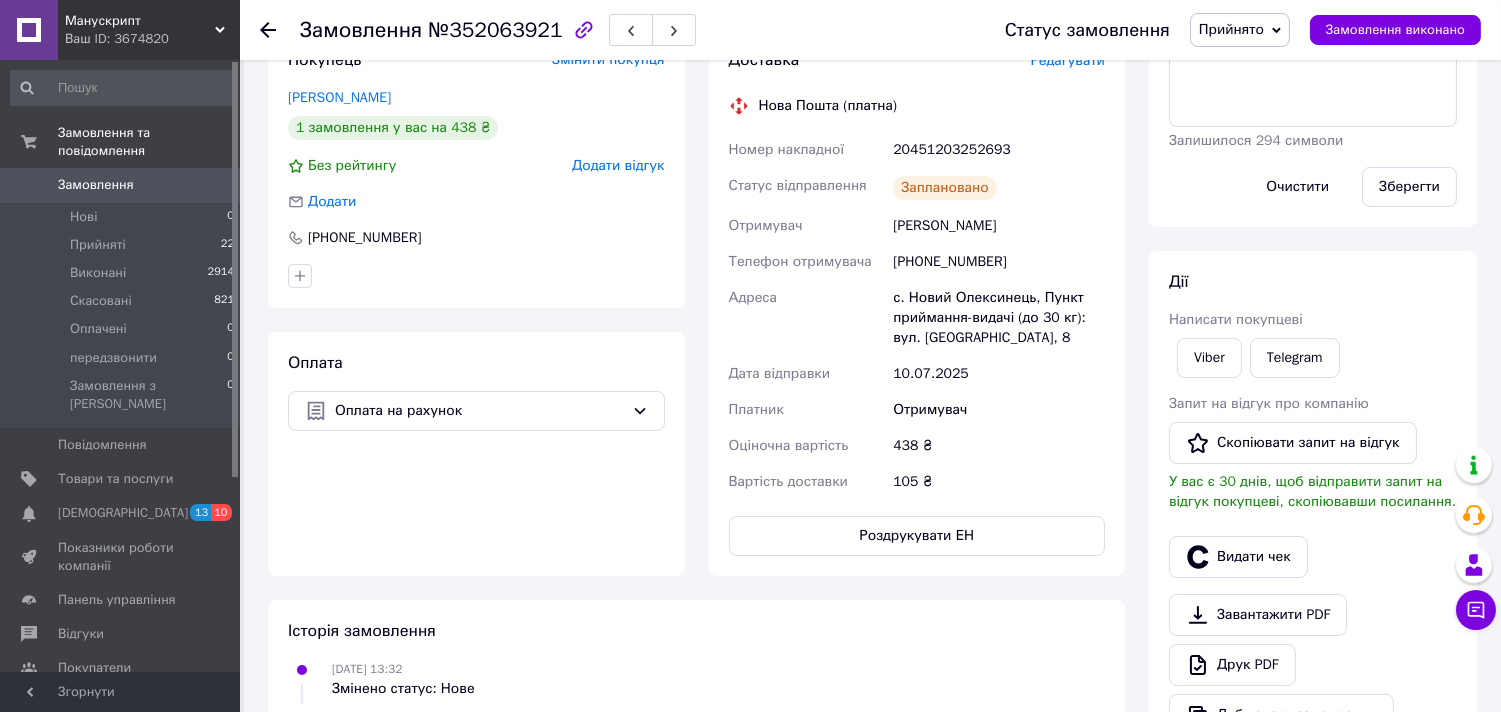click on "20451203252693" at bounding box center (999, 150) 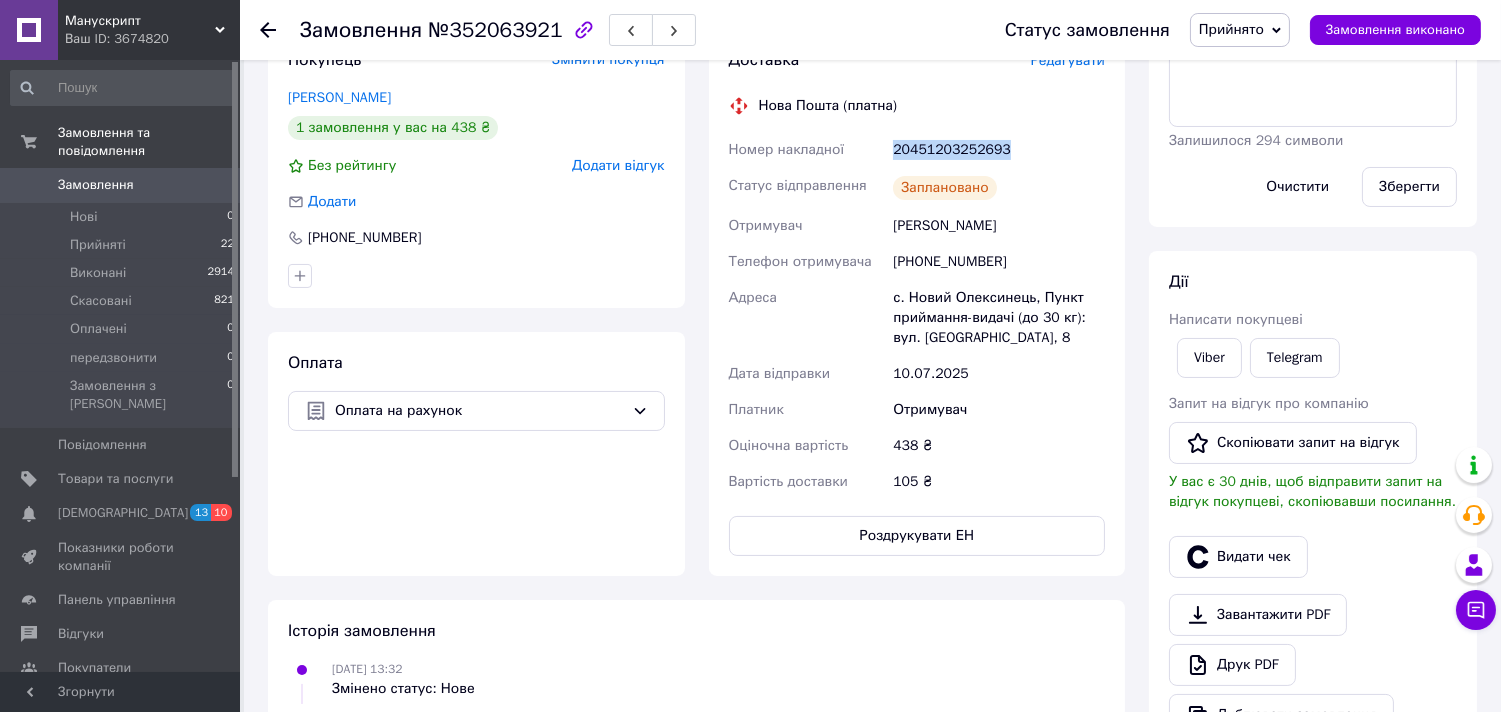 click on "20451203252693" at bounding box center [999, 150] 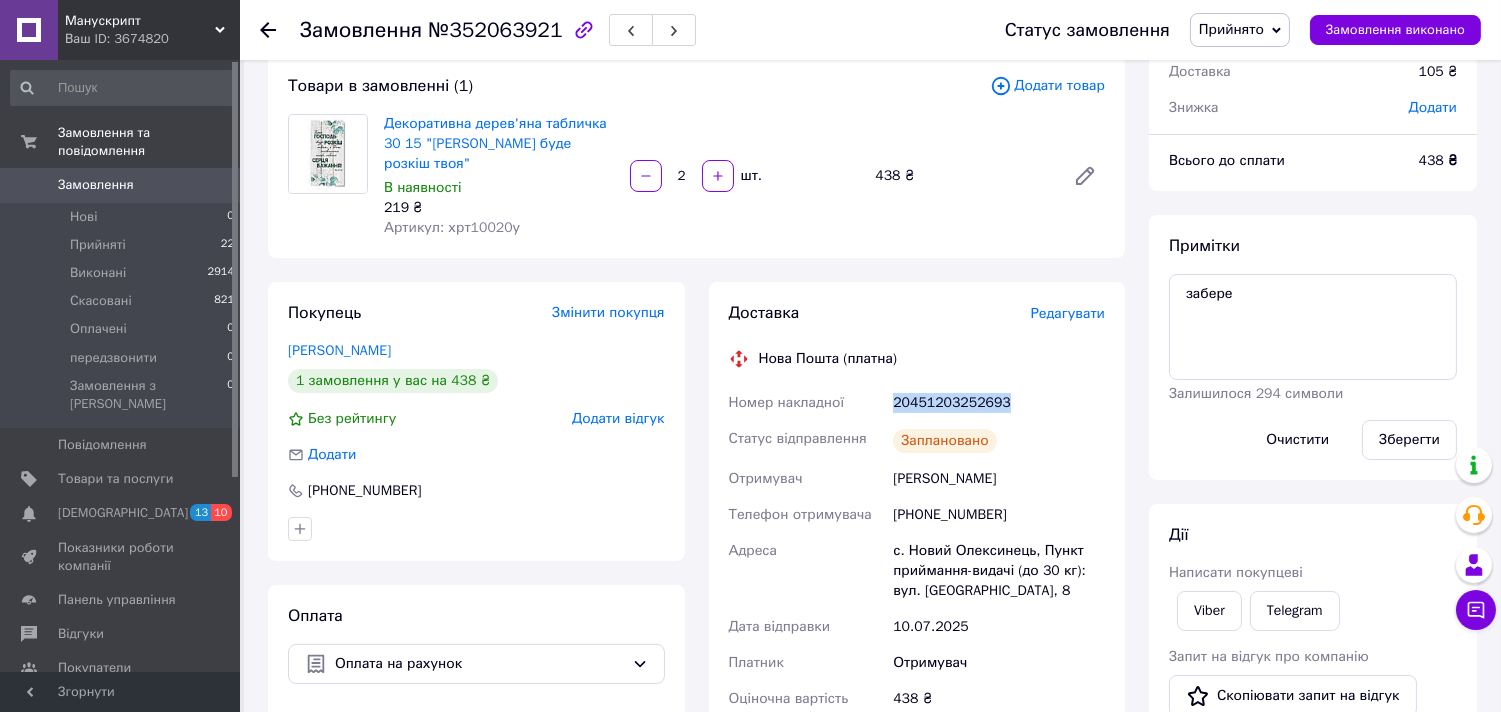 scroll, scrollTop: 0, scrollLeft: 0, axis: both 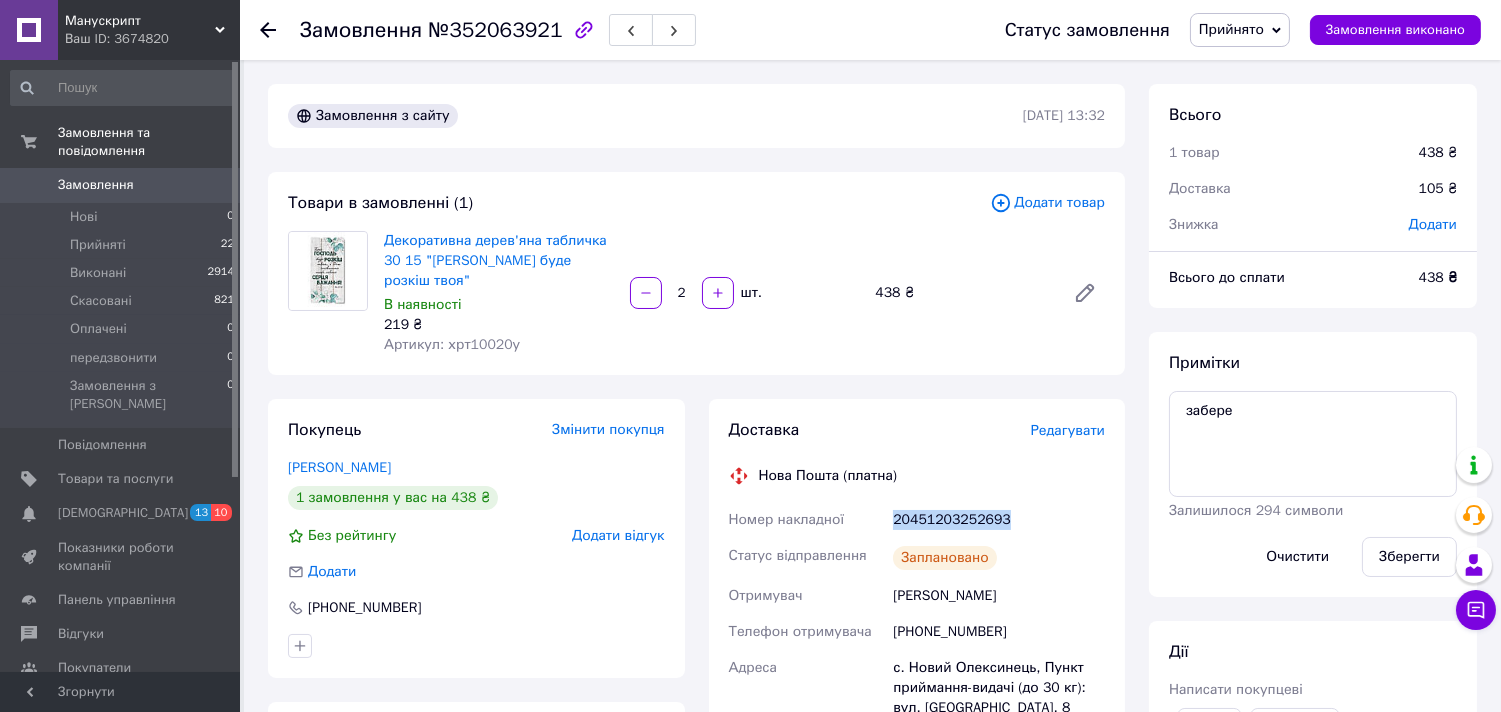 copy on "20451203252693" 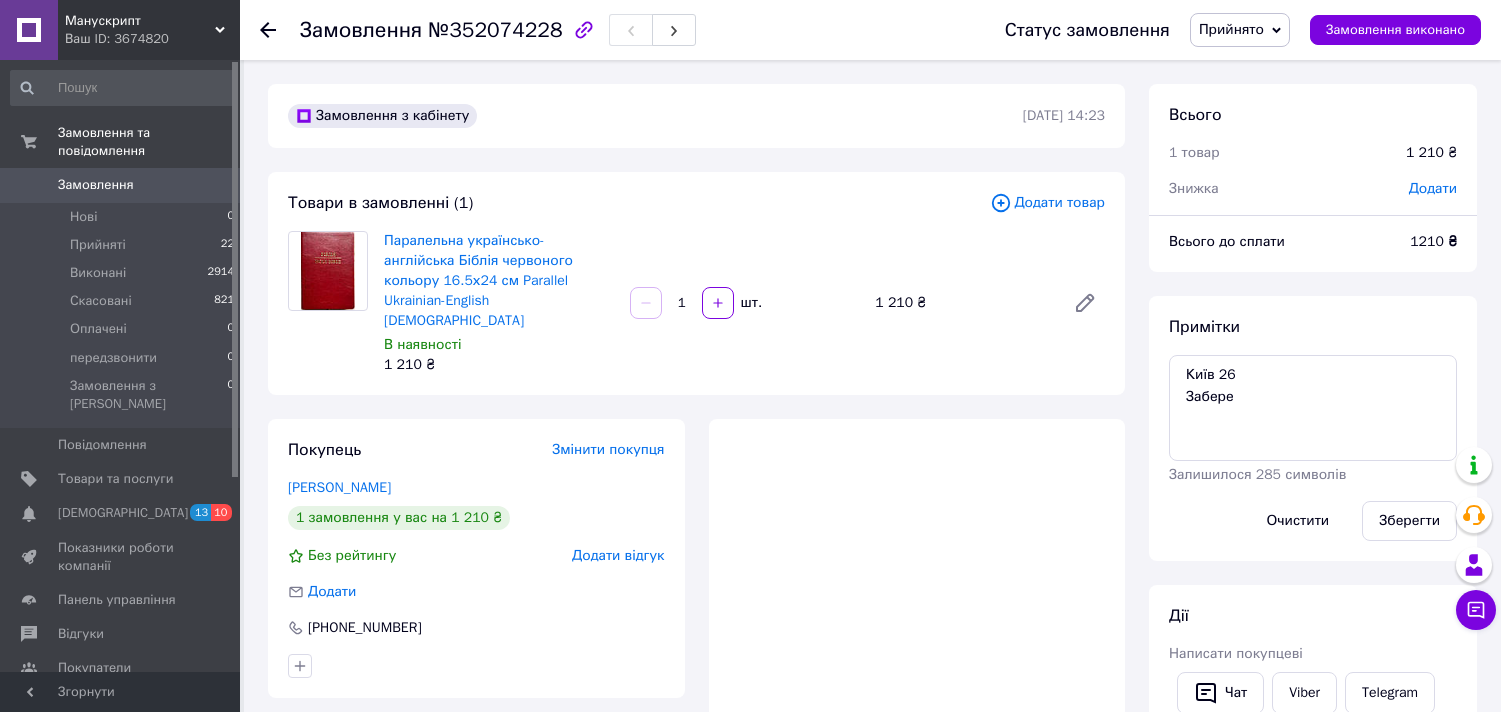 scroll, scrollTop: 0, scrollLeft: 0, axis: both 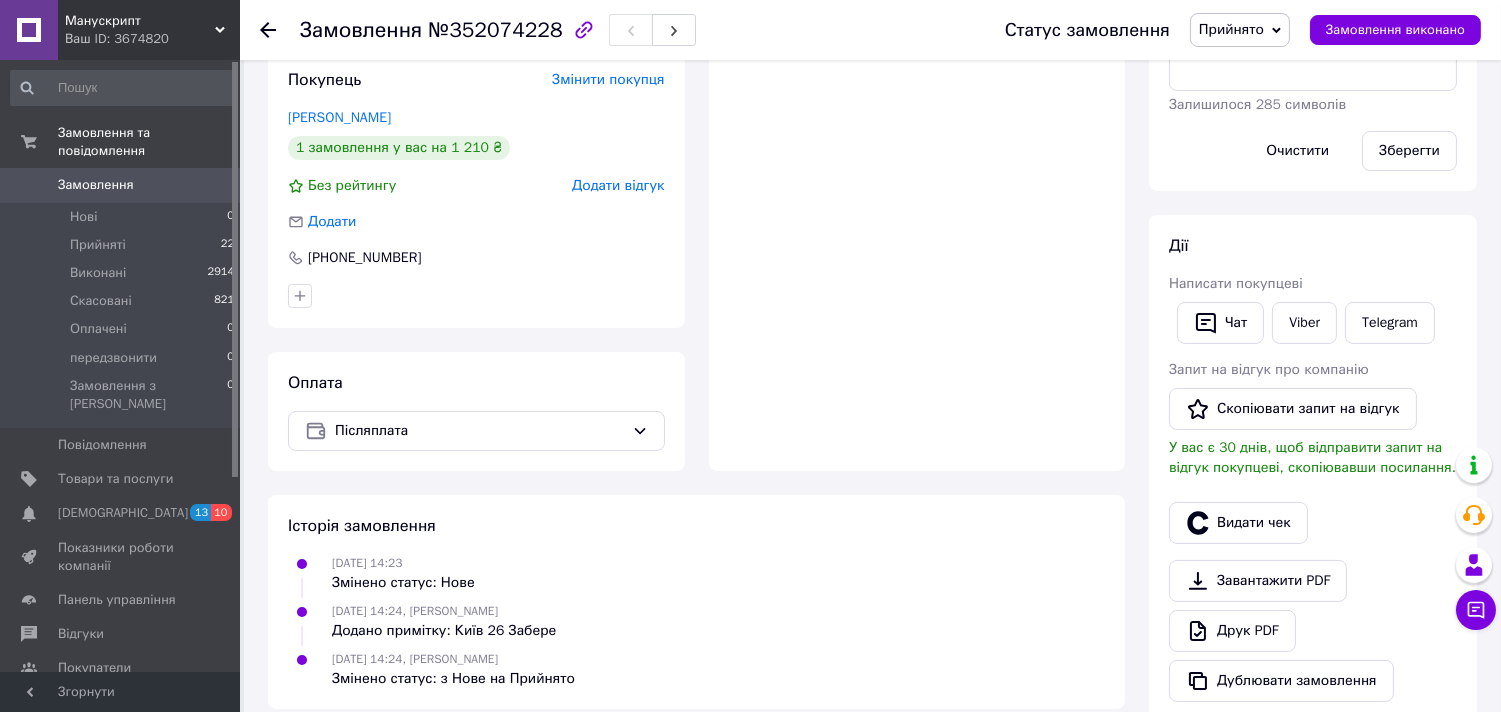 click at bounding box center [917, 260] 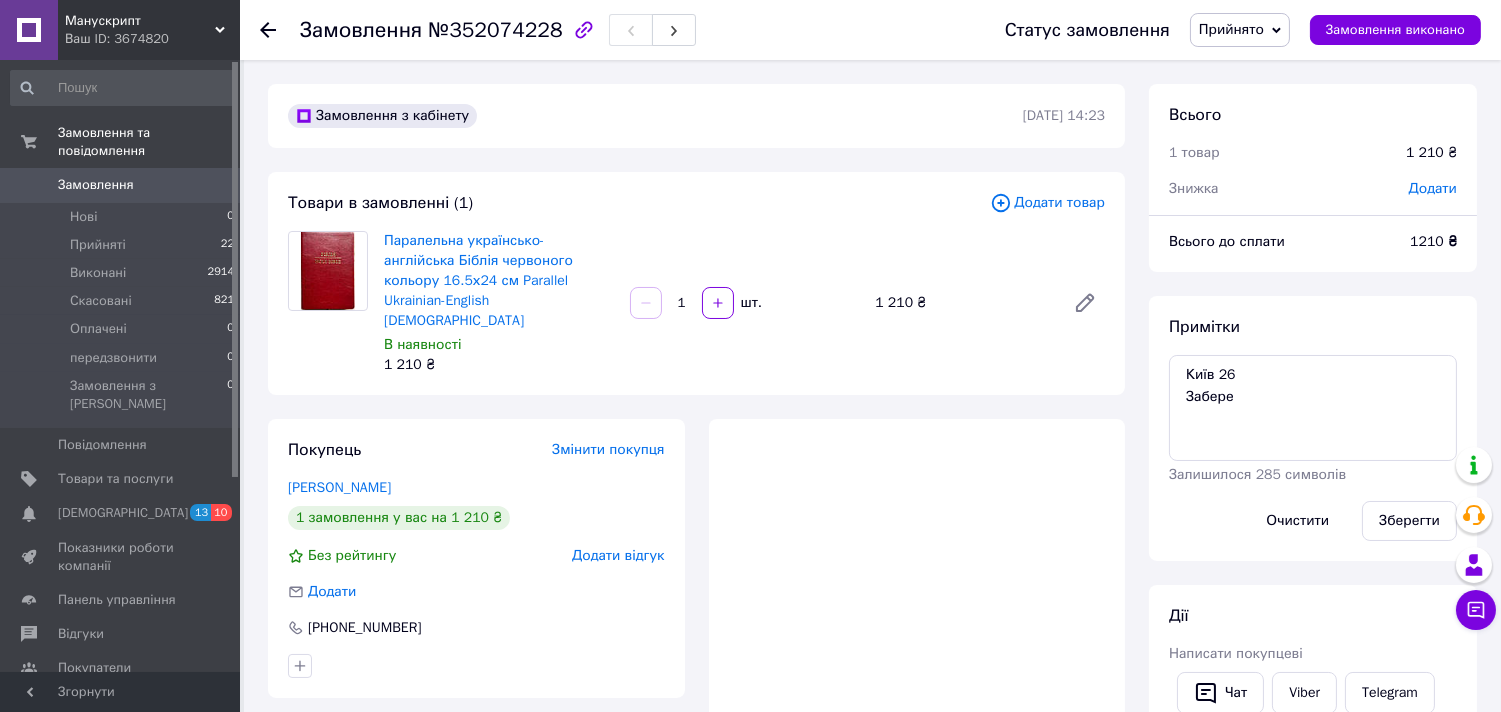 click at bounding box center [917, 630] 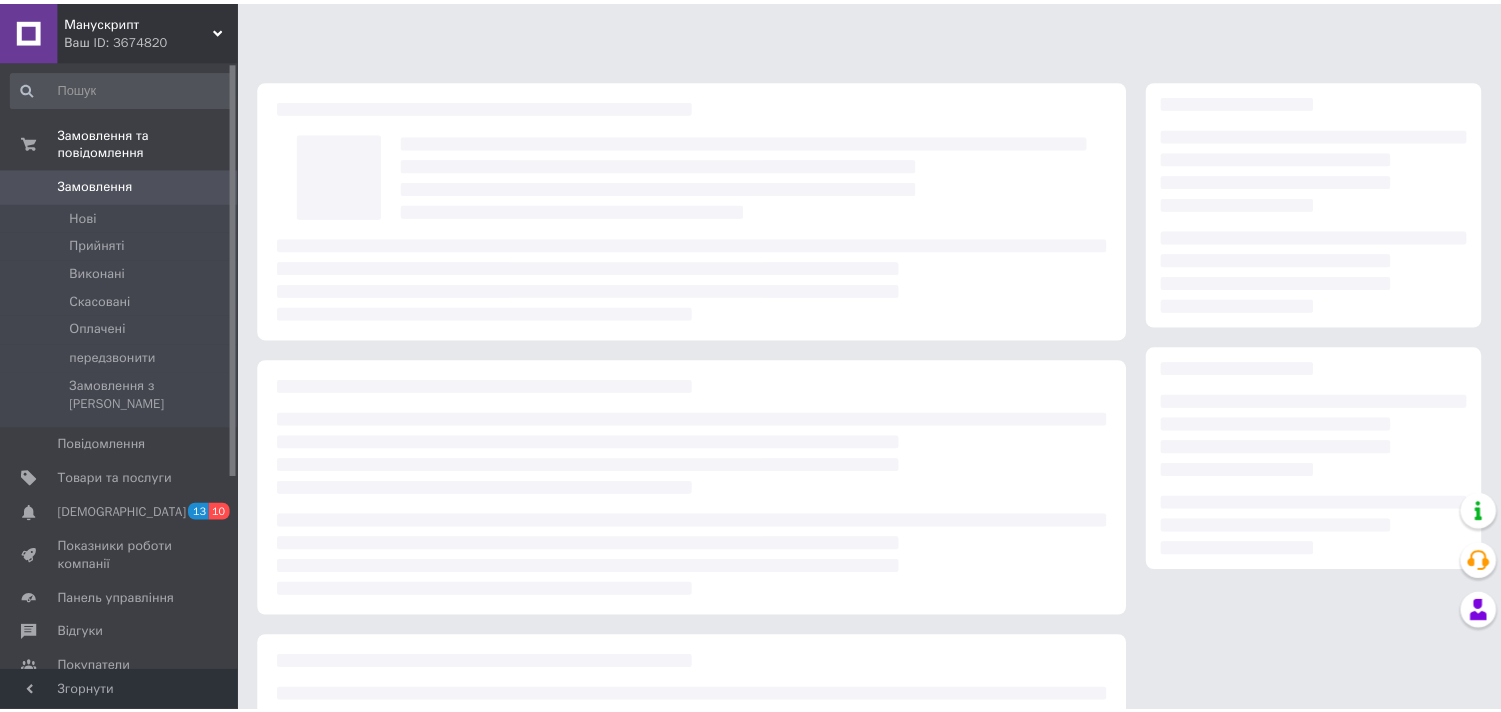 scroll, scrollTop: 0, scrollLeft: 0, axis: both 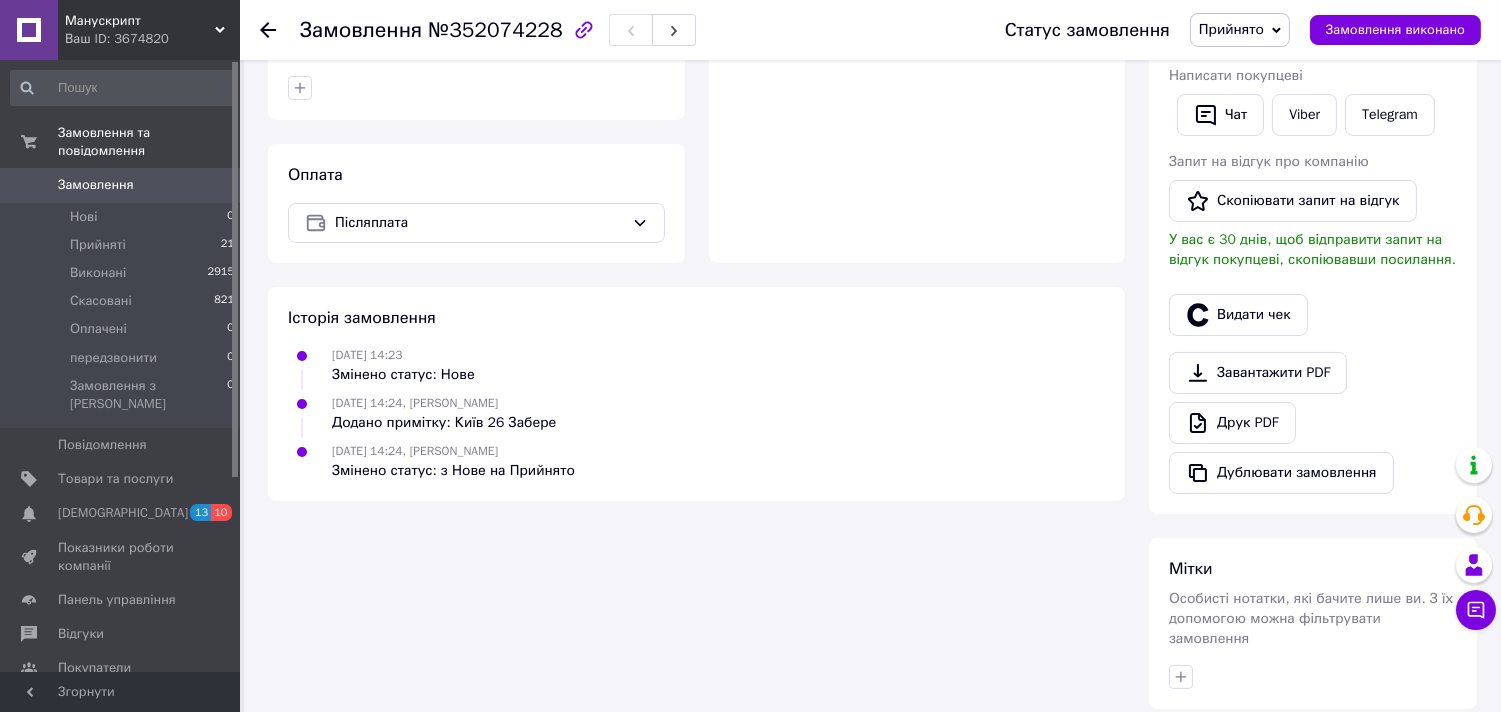 click at bounding box center (917, 52) 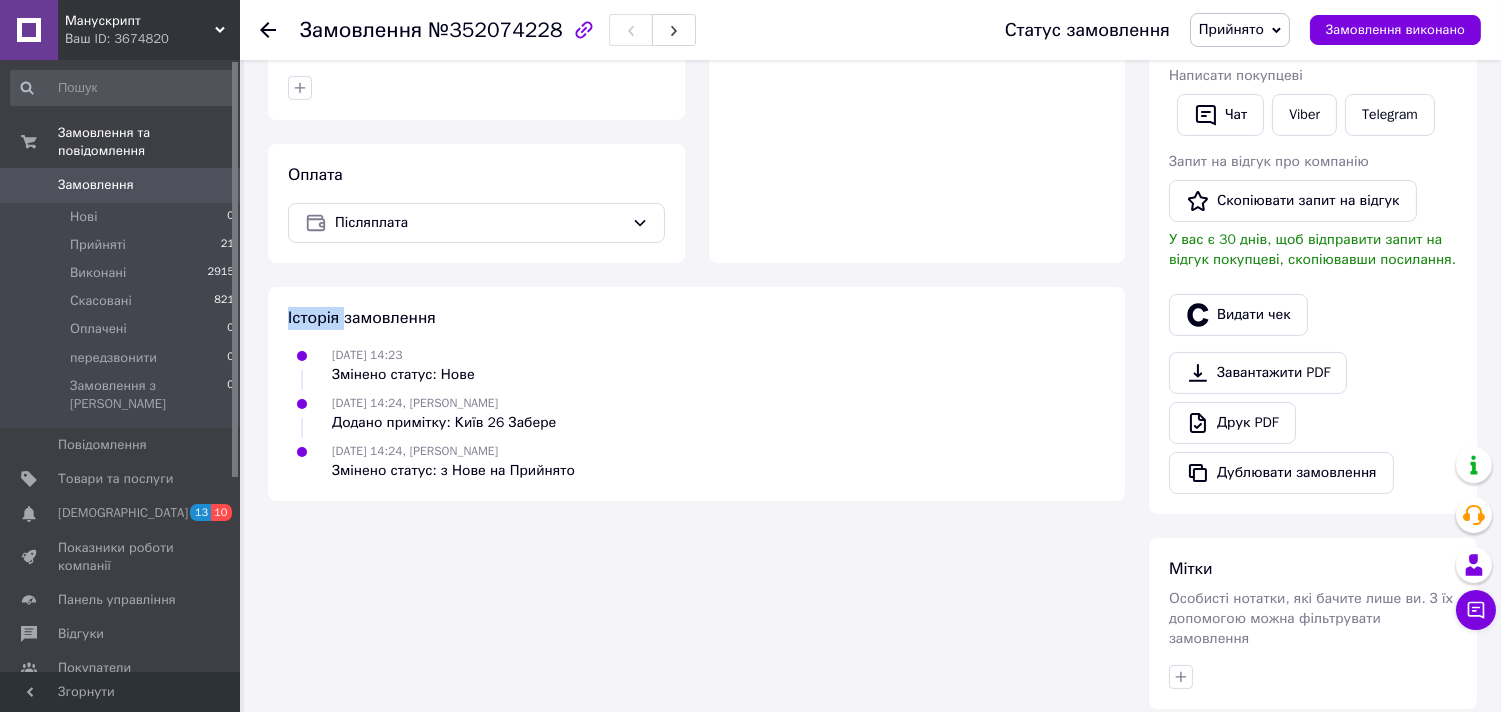 click at bounding box center (917, 52) 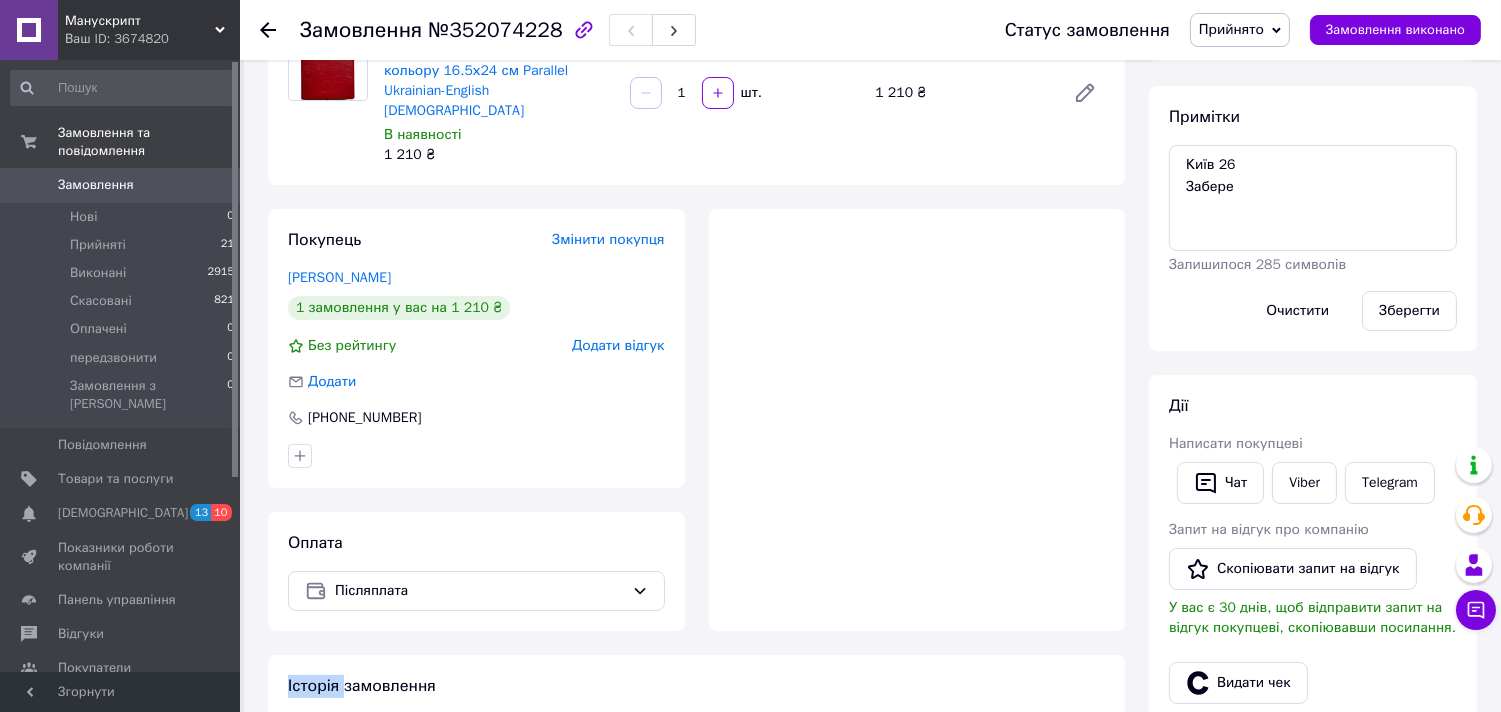 scroll, scrollTop: 208, scrollLeft: 0, axis: vertical 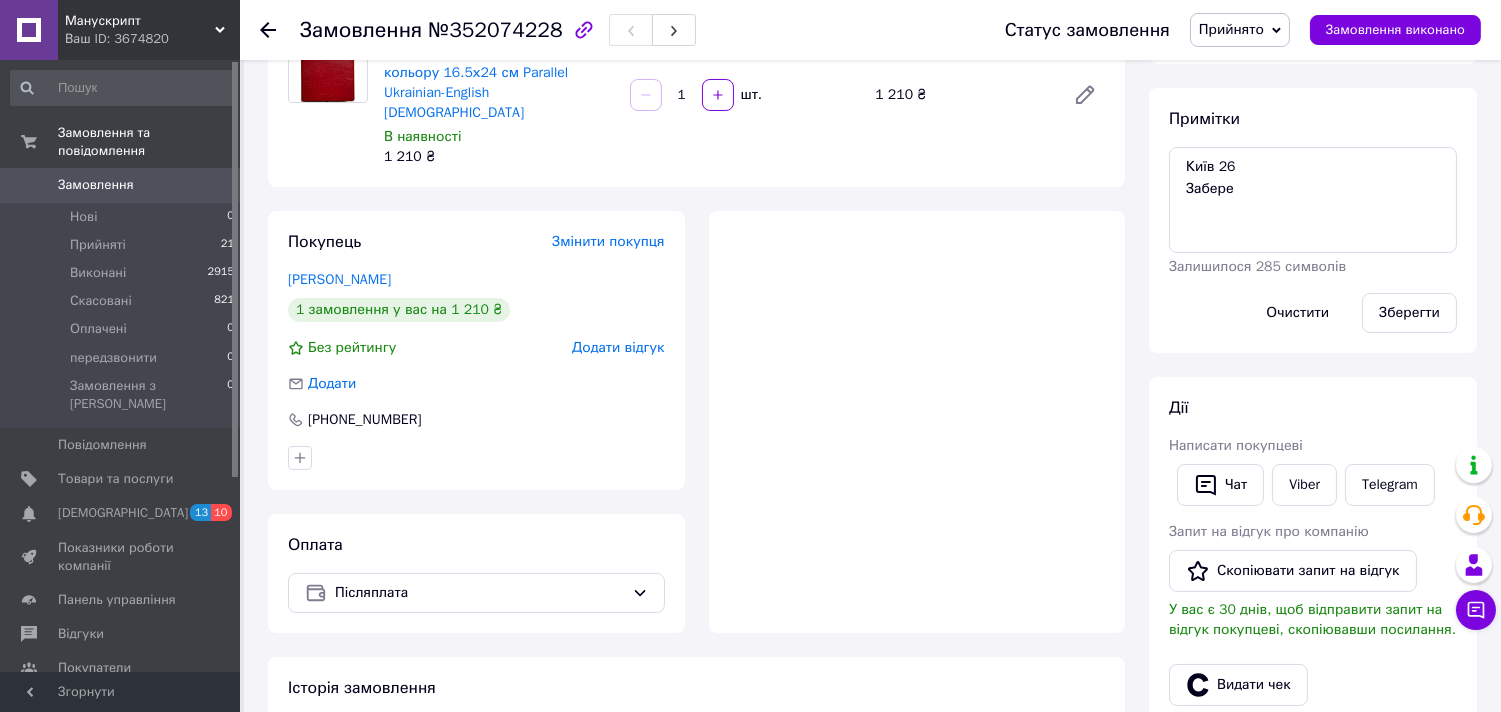 click at bounding box center [917, 422] 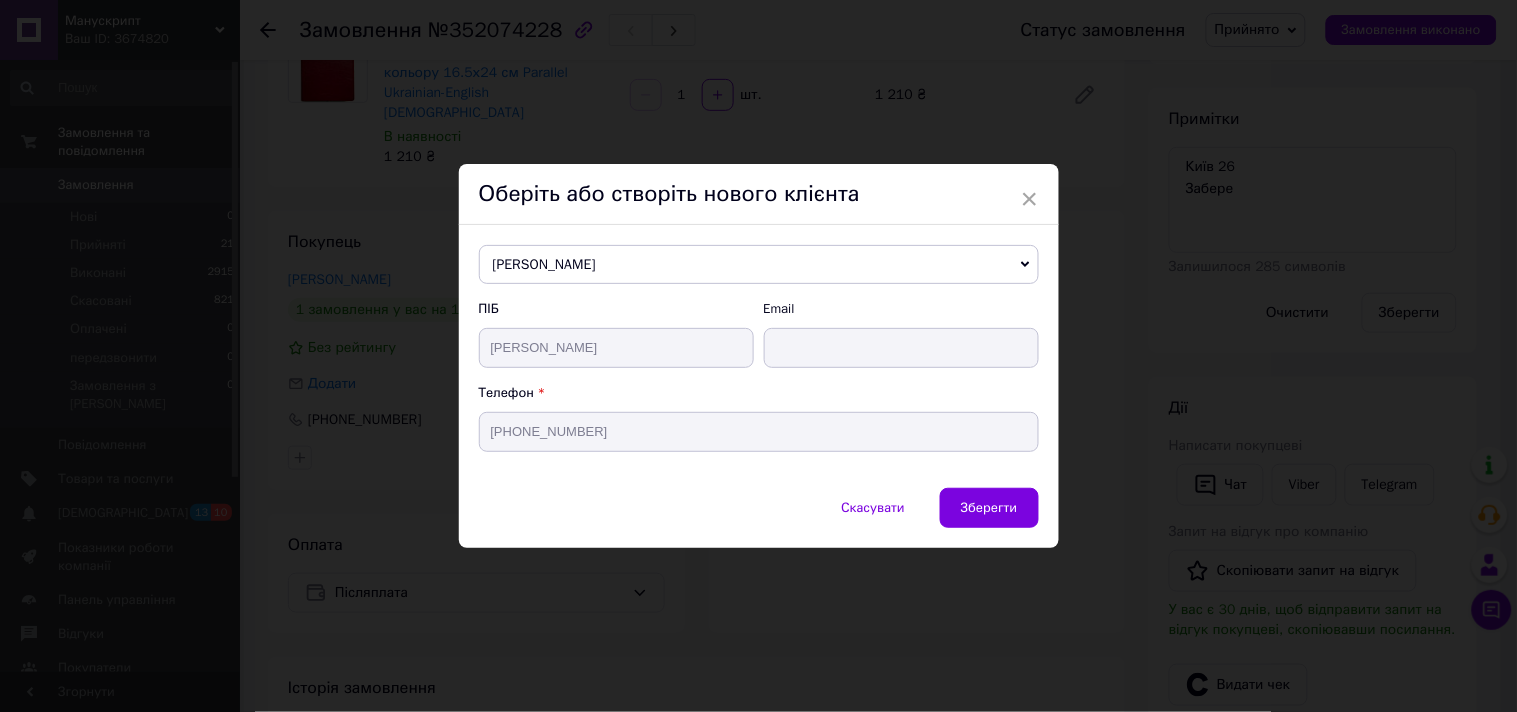 click on "× Оберіть або створіть нового клієнта Арт Анна Арт Анна   +380665488763 Береза Дмитро   +380985166442 Булавка Олександра   +380962404903 Весельський Станіслав   +380972836794 Карпінська Валя   +380969971567 Клімачкова Ольга   +380957959481 Кішко Мирослава   +380679455272 Липчей  Магдалина    +380962175022 Литвинець Володимир   +380950273529 Ліпич Катя   +380968014448 Малець Соломія   +380963713829 Марк Мудрак   +380980433265 Марченко Анастасія   +380985475899 Новий клієнт   Пилипів Василь   +380989614447 Фалатюк Віктор   +380682102553 Чорний Олександр   +380734441248 Шевчук Тетяна   +380994091878 Шпак Ольга   +380672177111 Шпринц Микола   +380661634301 Юхимчук Валентина" at bounding box center [758, 356] 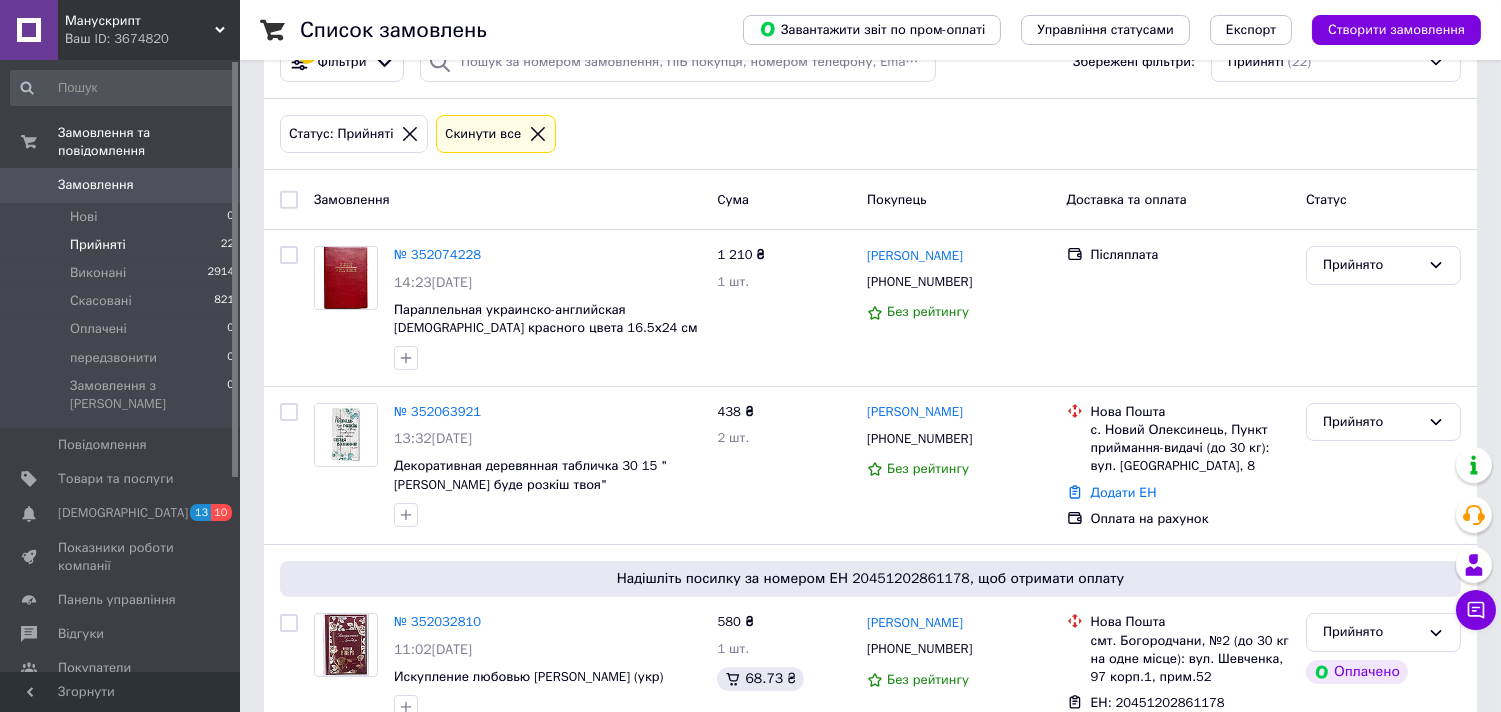 scroll, scrollTop: 0, scrollLeft: 0, axis: both 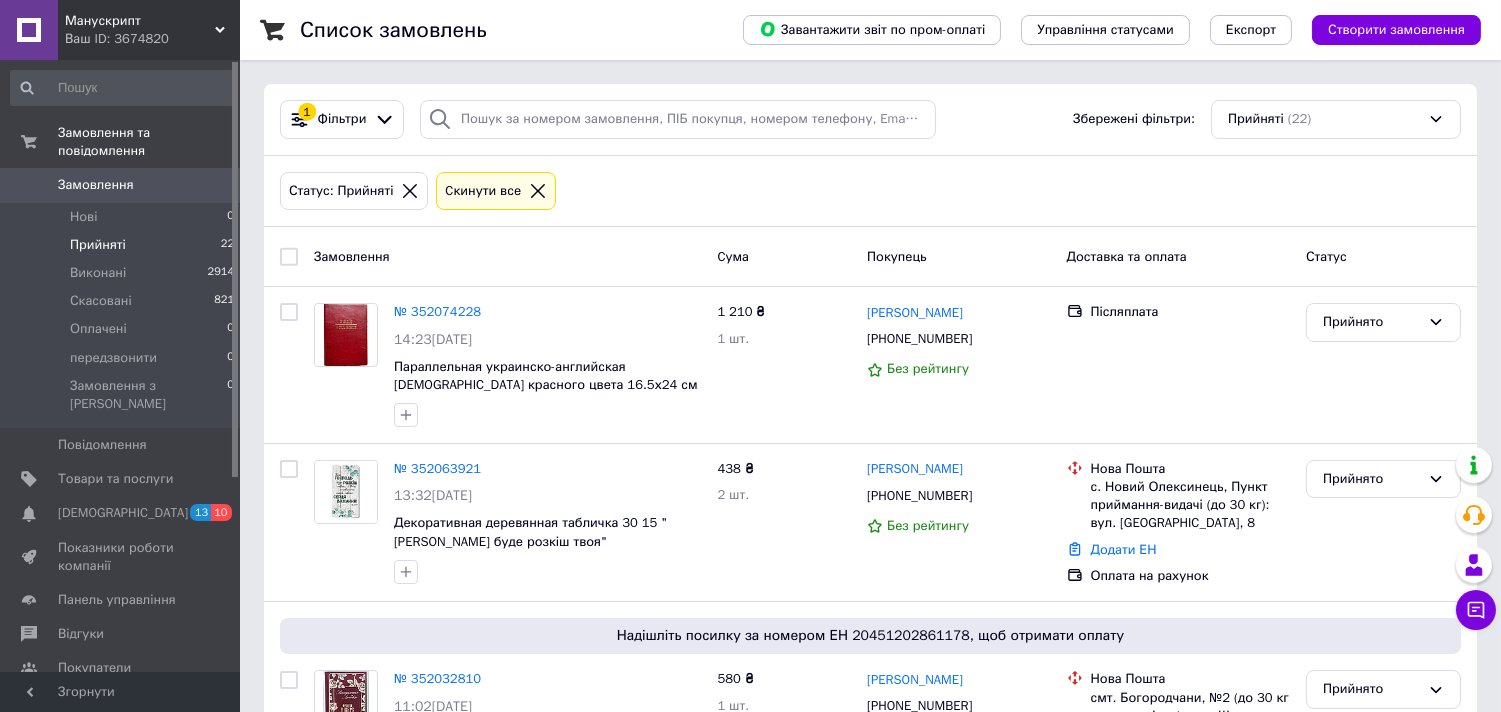 click on "Cкинути все" at bounding box center (483, 191) 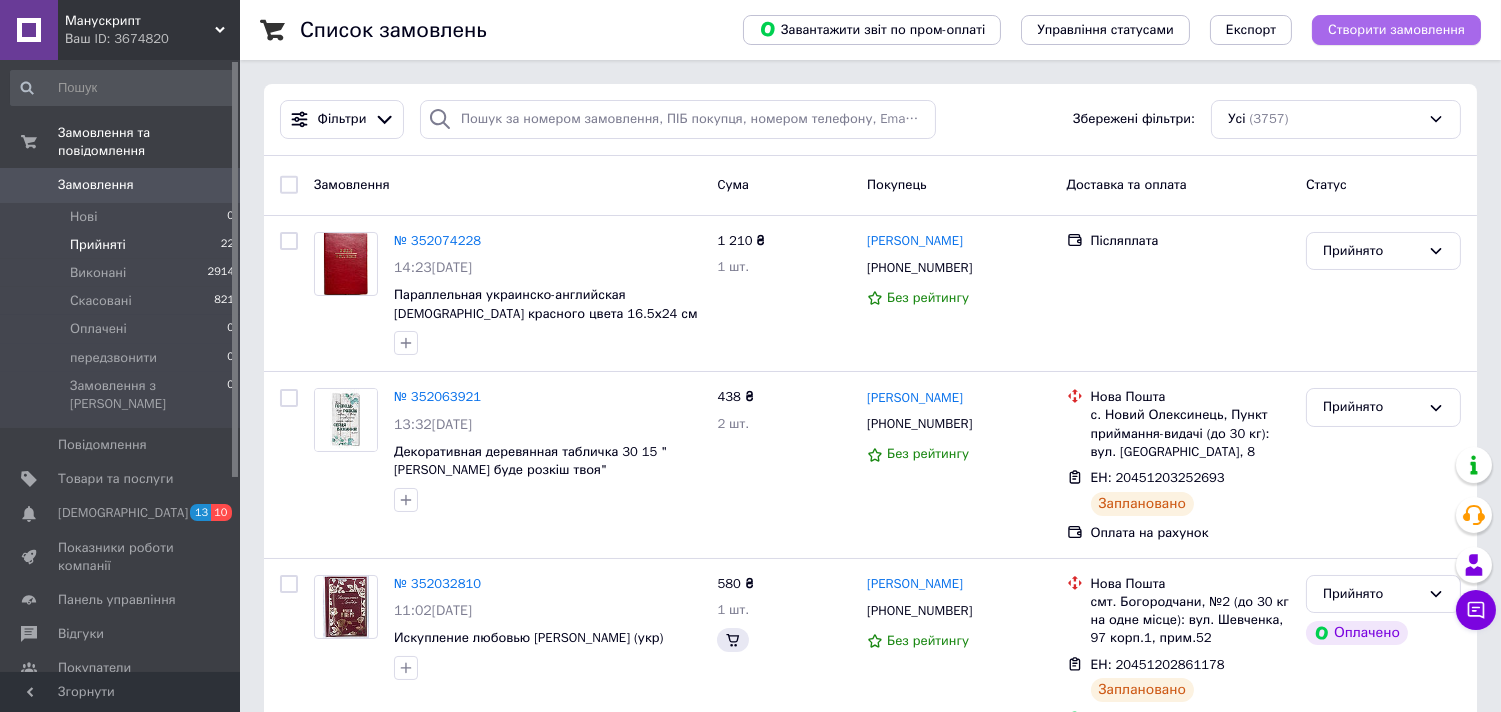 click on "Створити замовлення" at bounding box center [1396, 30] 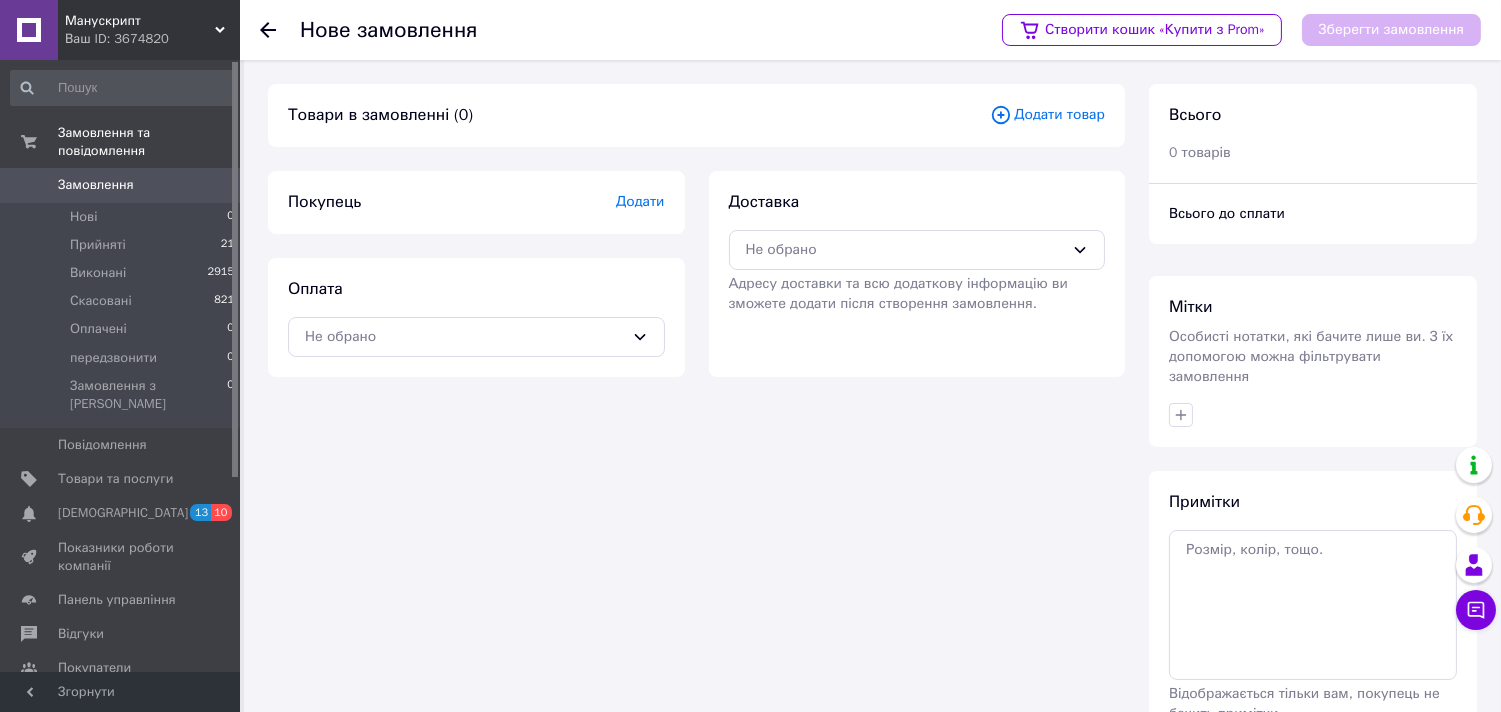 click on "Додати товар" at bounding box center (1047, 115) 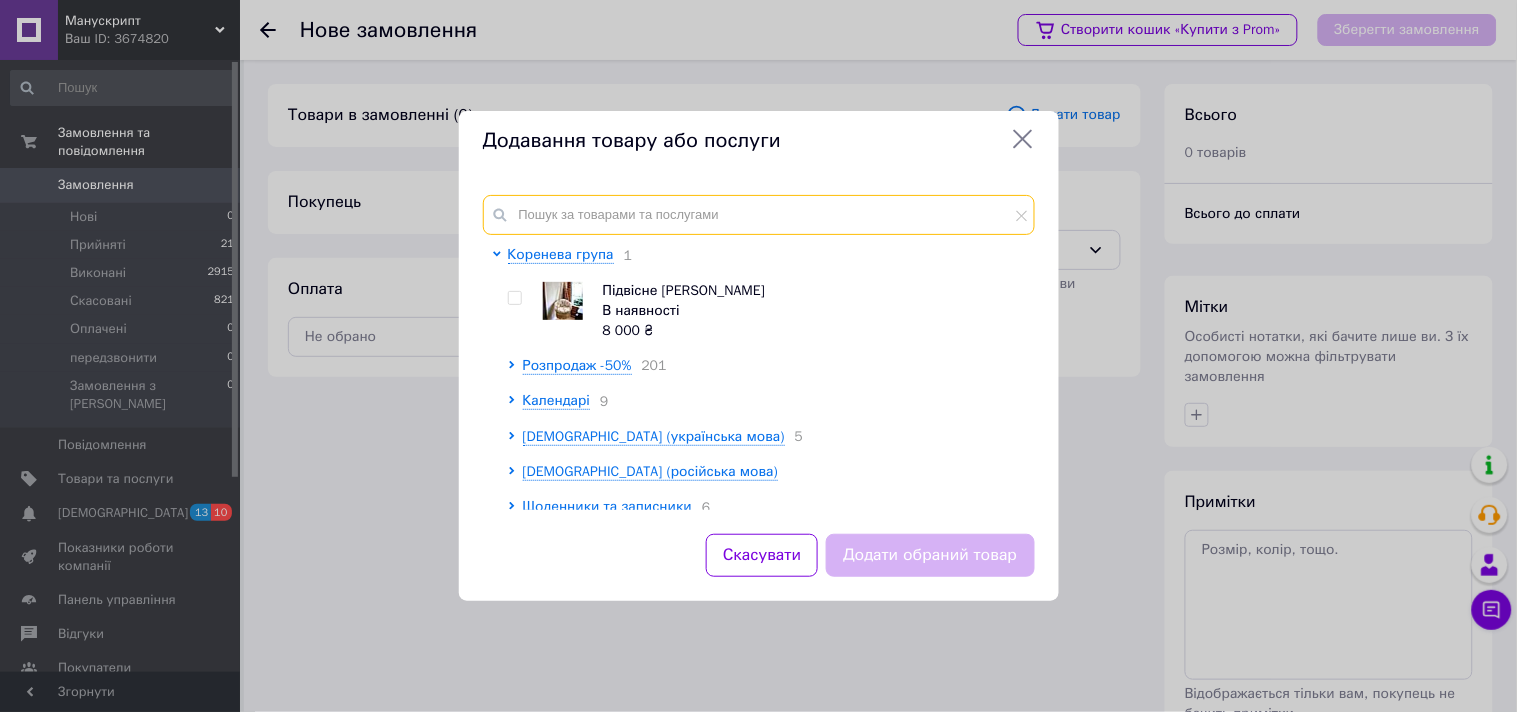 click at bounding box center (759, 215) 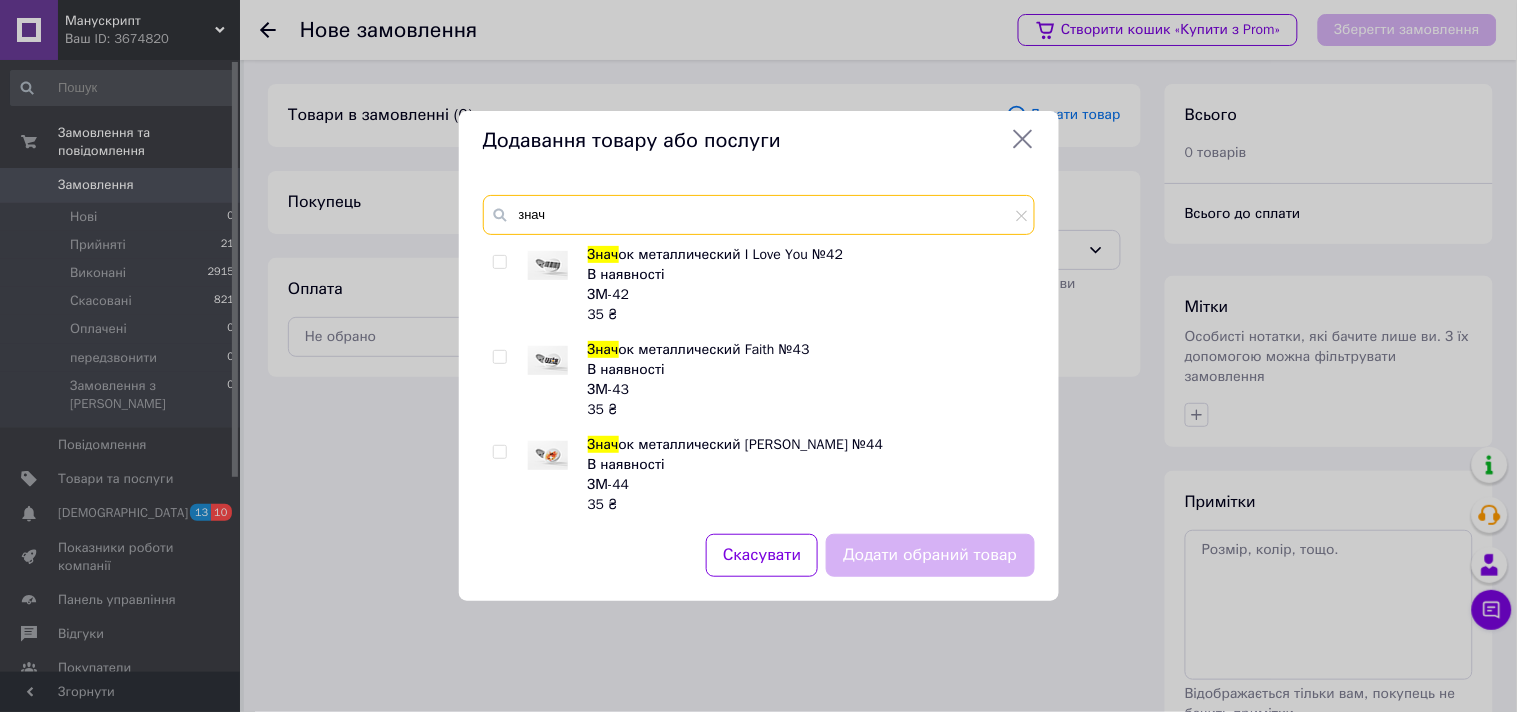 type on "знач" 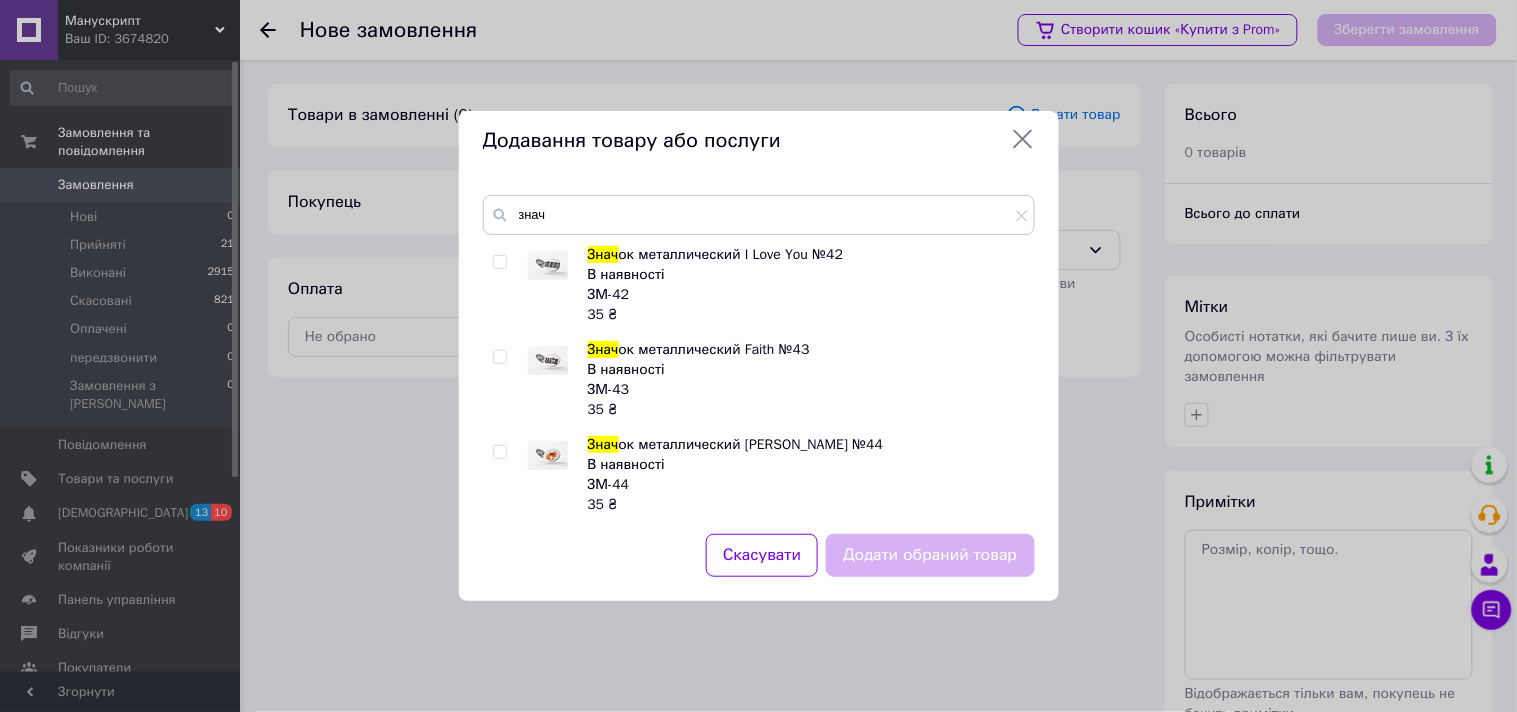 click on "Знач ок металлический I Love You №42 В наявності ЗМ-42 35   ₴ Знач ок металлический Faith №43 В наявності ЗМ-43 35   ₴ Знач ок металлический Голуб №44 В наявності ЗМ-44 35   ₴ Знач ок металлический Jesus Loves Me №45 В наявності ЗМ-45 35   ₴ Знач ок металлический Jesus Loves You №46 В наявності ЗМ-46 35   ₴ Знач ок металлический Bible №47 В наявності ЗМ-47 35   ₴ Знач ок металлический Jesus №48 В наявності ЗМ-48 35   ₴ Знач ок металлический №49 В наявності ЗМ-49 35   ₴ Знач ок металлический Ignite №50 В наявності ЗМ-50 35   ₴ Знач ок металлический Jesus Saves №51 В наявності ЗМ-51 35   ₴ Знач ок металлический Trust Jesus №52 ЗМ-52 35   35" at bounding box center (758, 377) 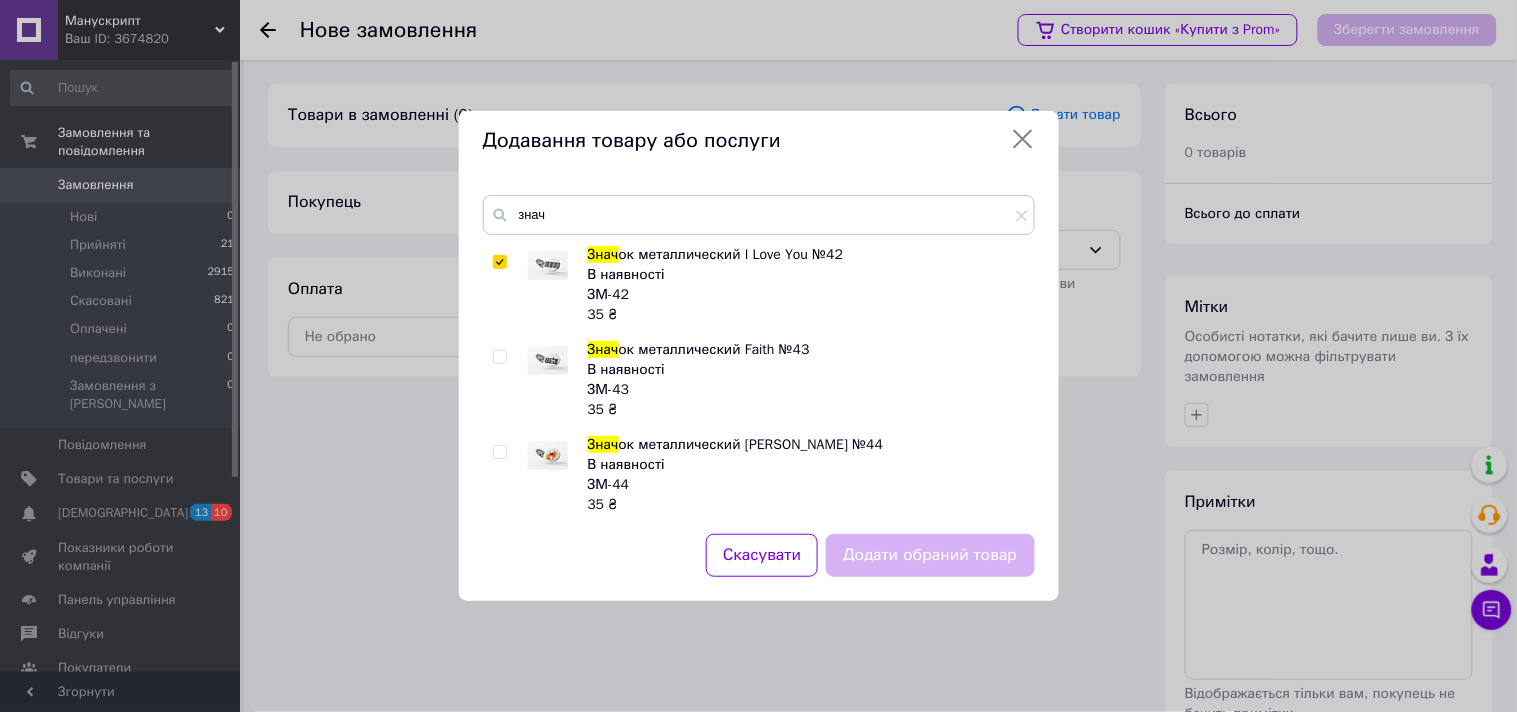 checkbox on "true" 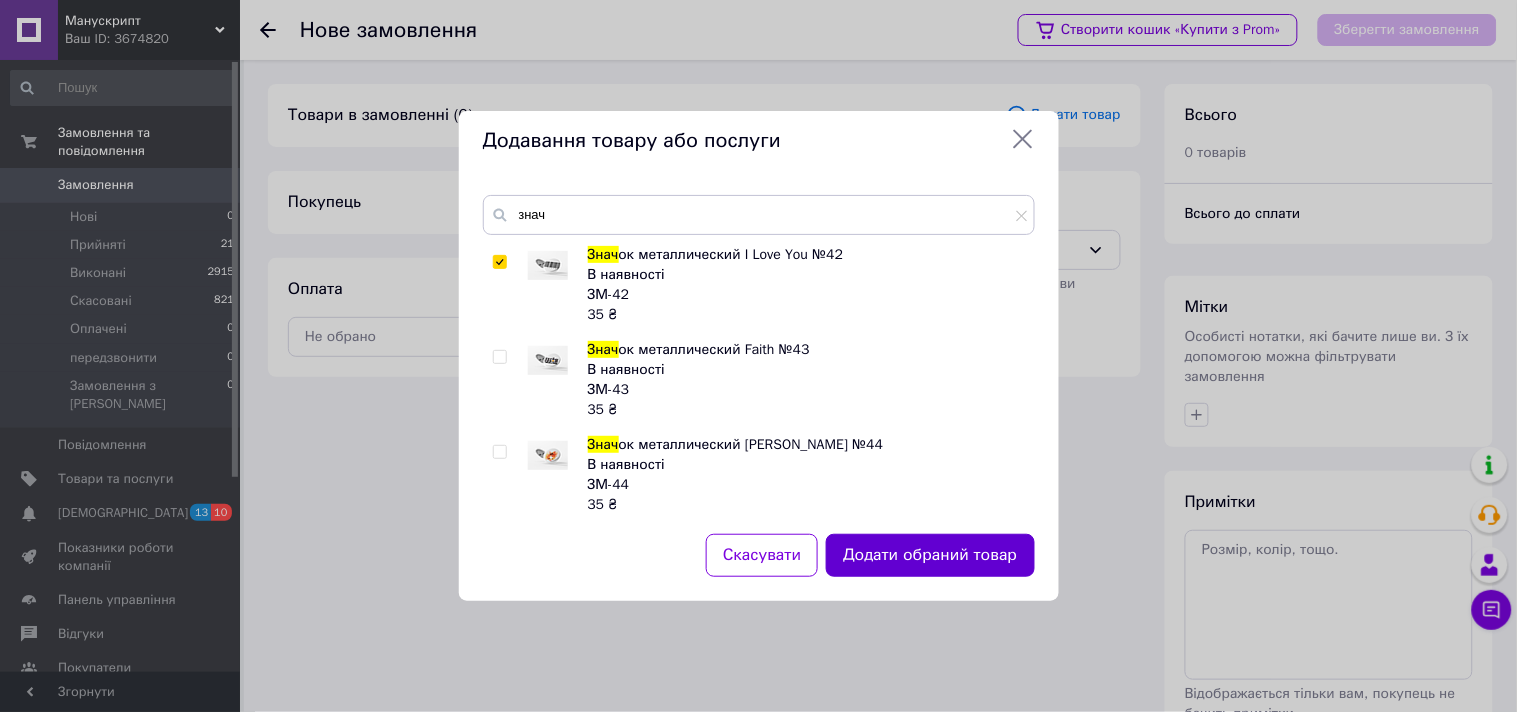 click on "Додати обраний товар" at bounding box center (930, 555) 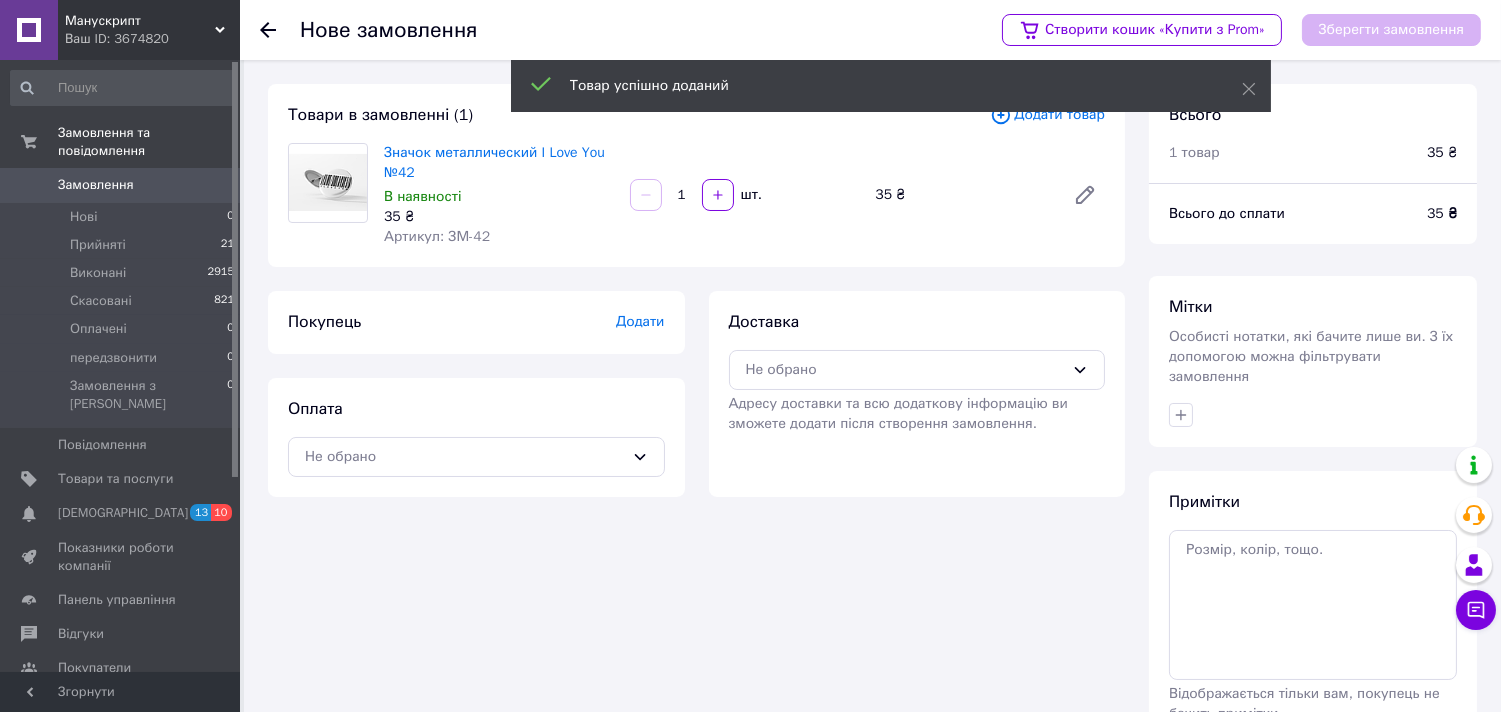 click on "1" at bounding box center (682, 195) 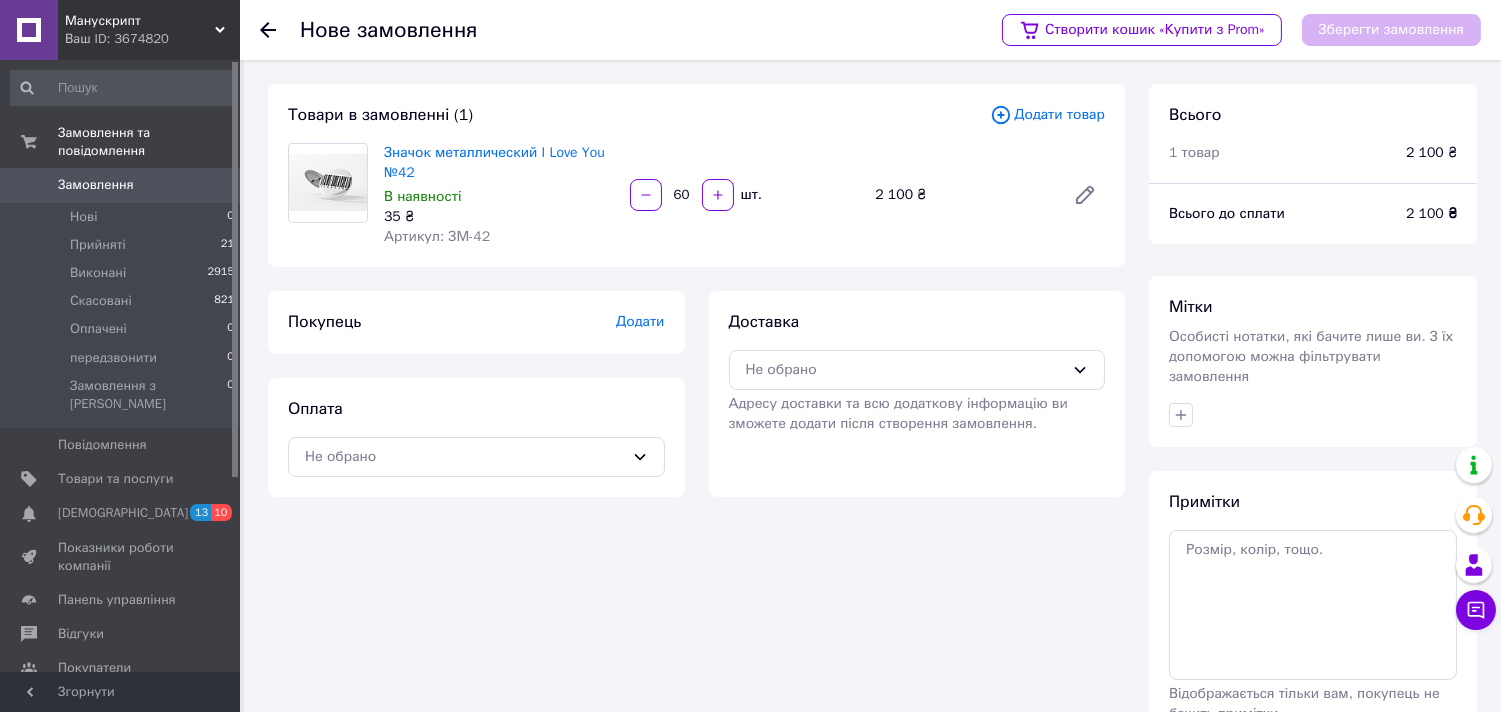 type on "60" 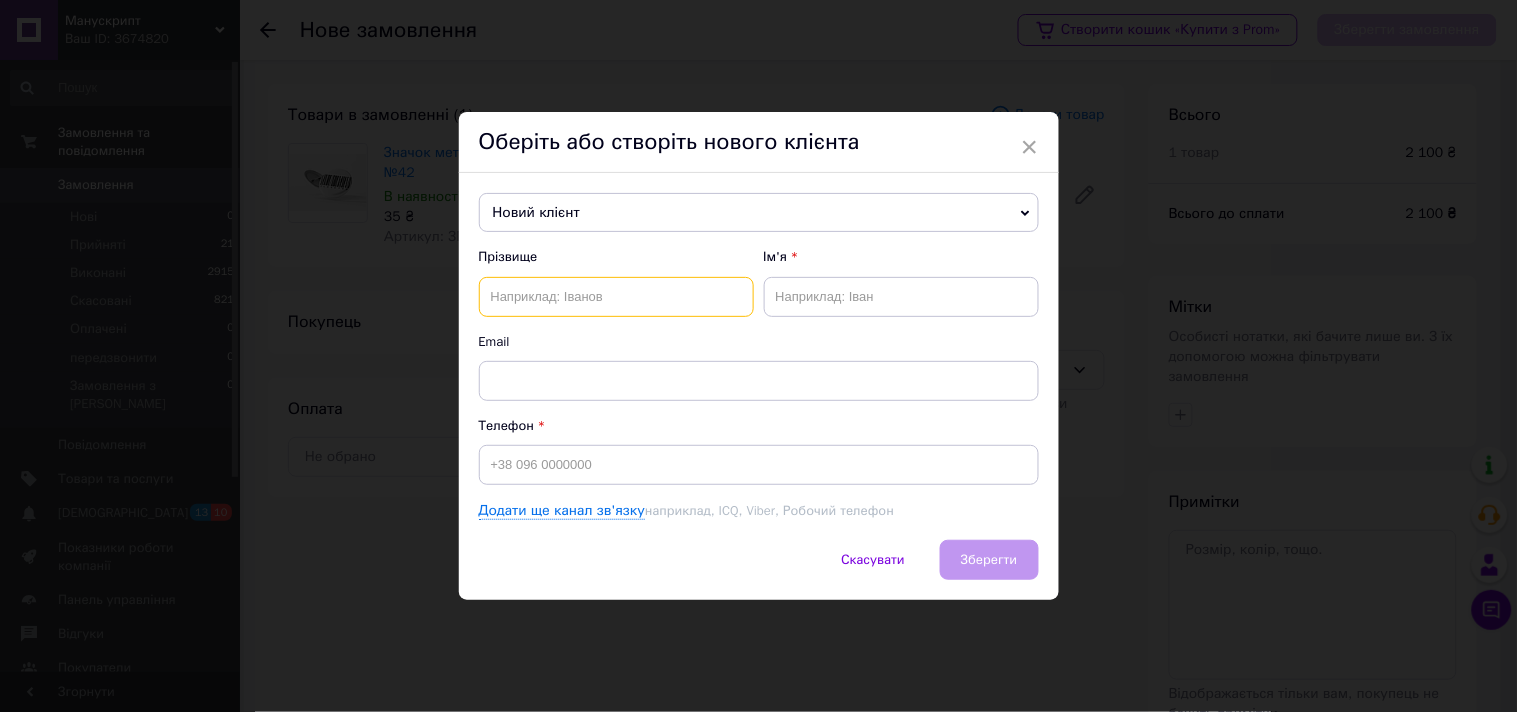 click at bounding box center (616, 297) 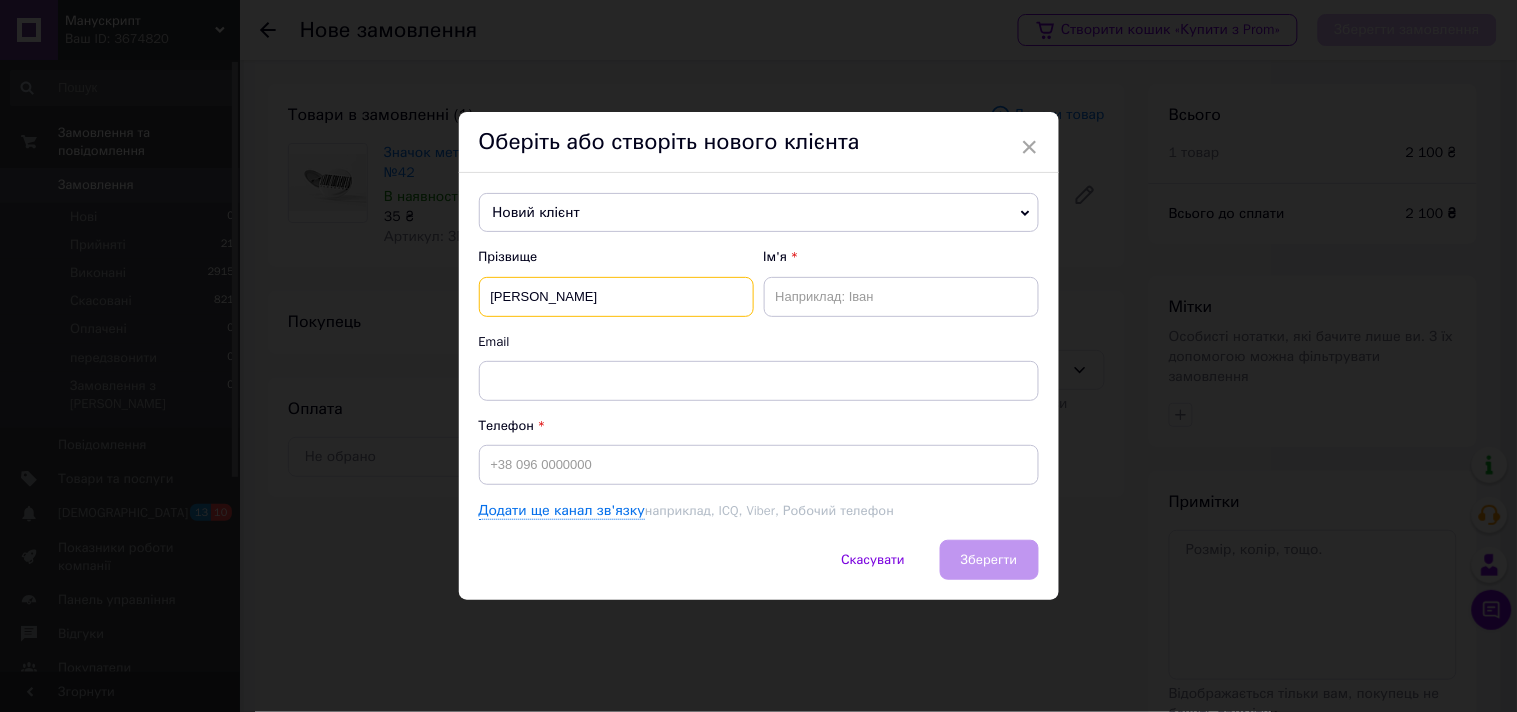 type on "Ахунова" 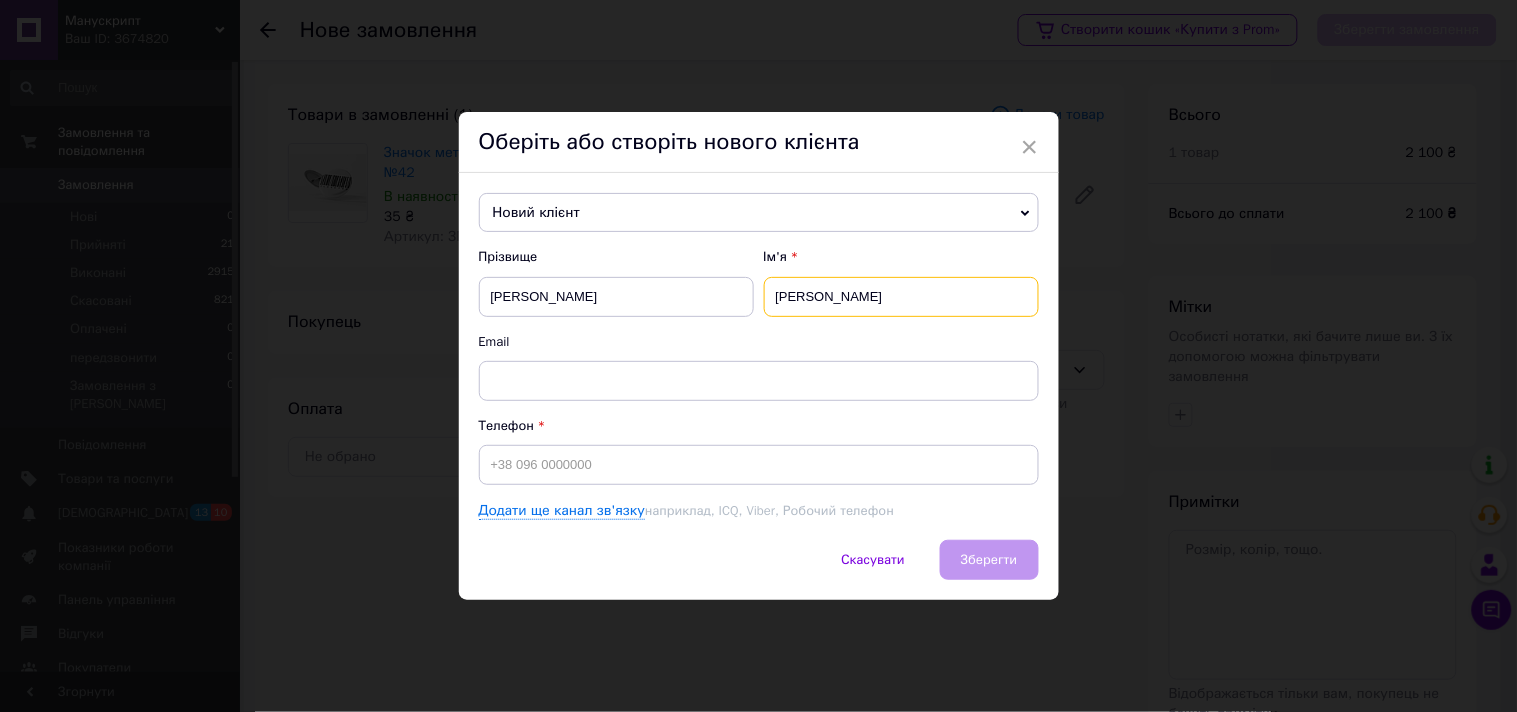 type on "Аліна" 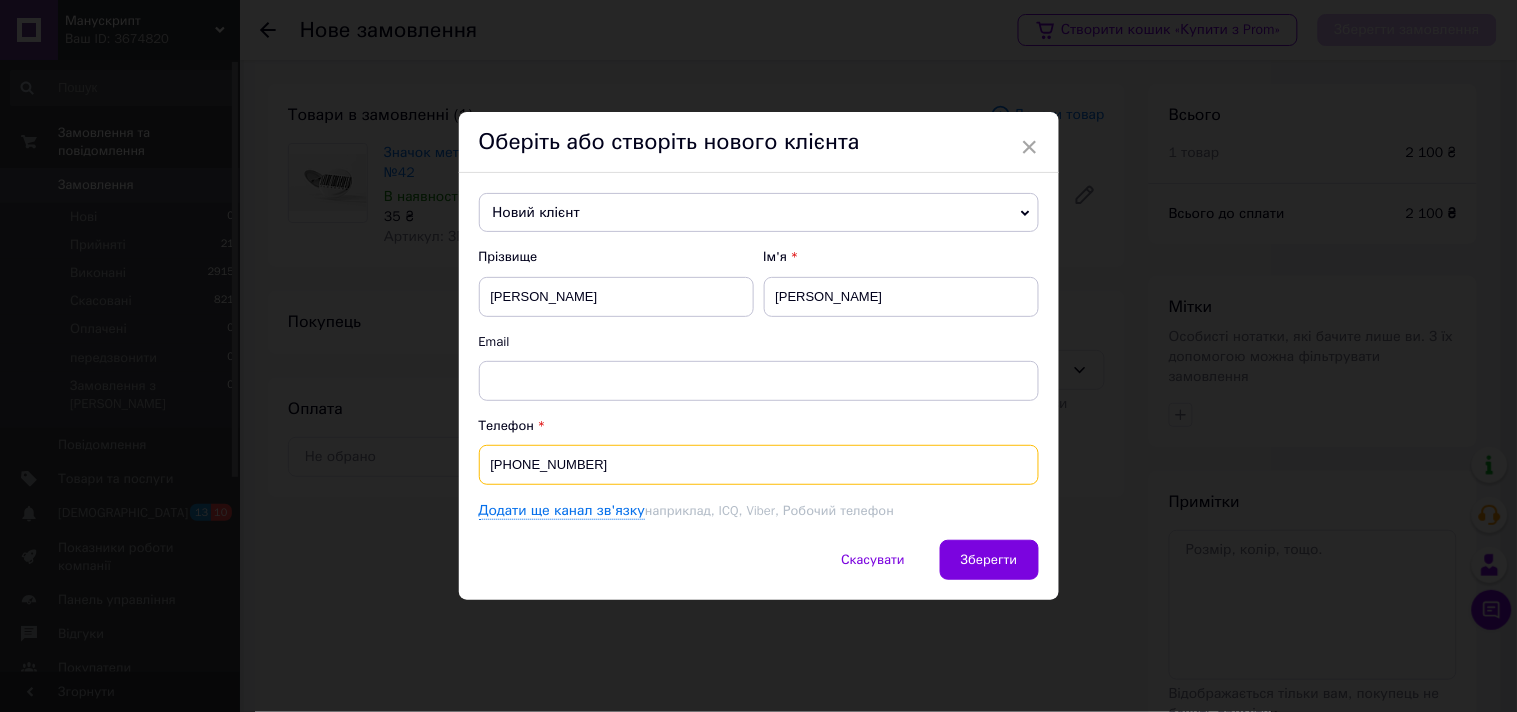 type on "[PHONE_NUMBER]" 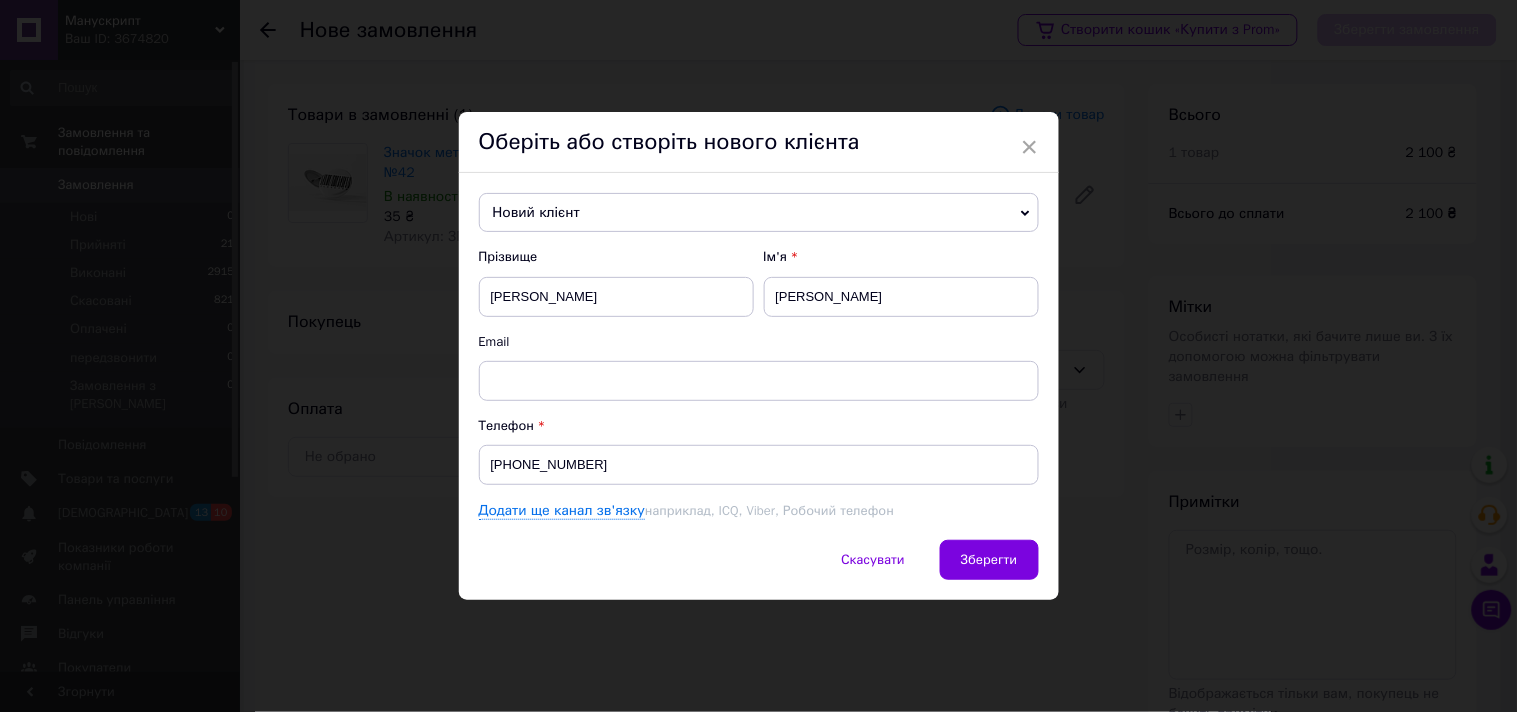 type 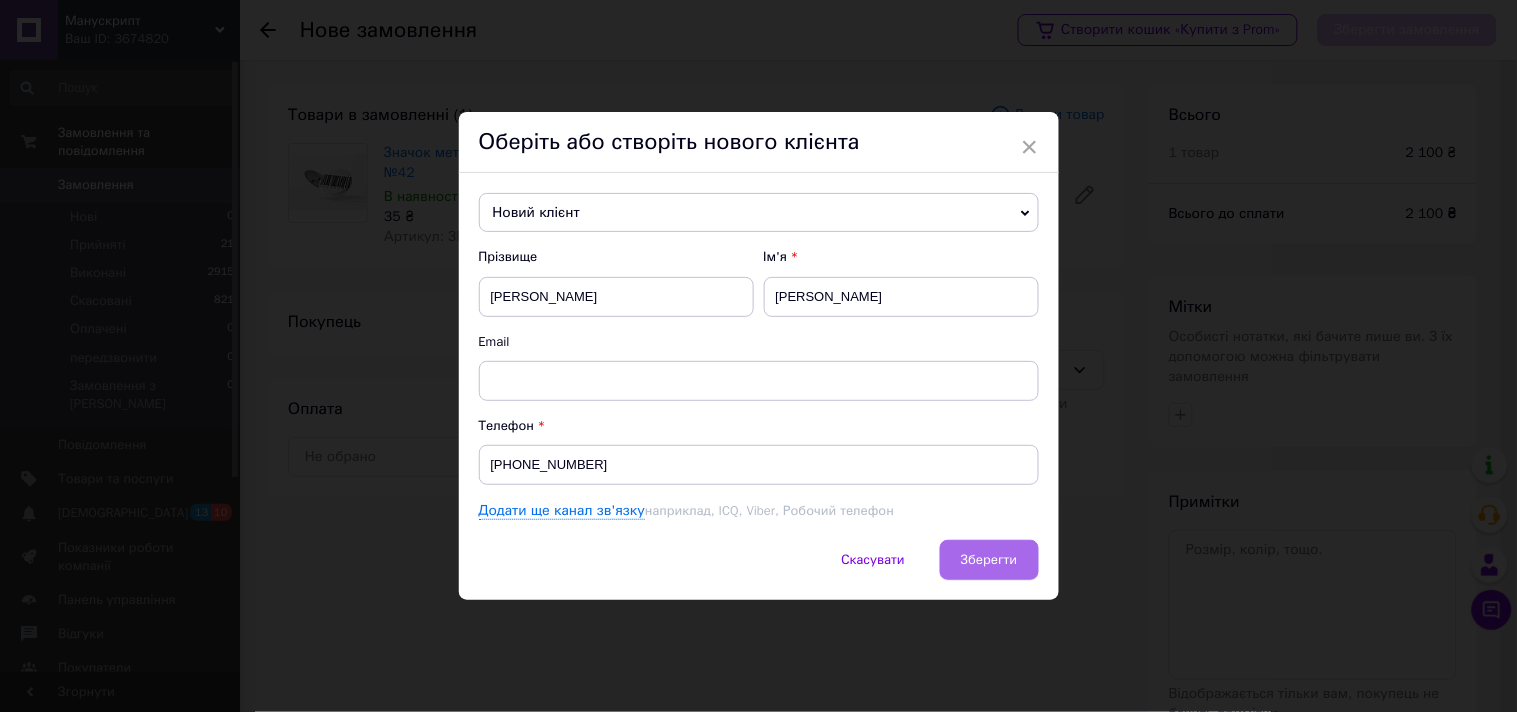 click on "Зберегти" at bounding box center (989, 559) 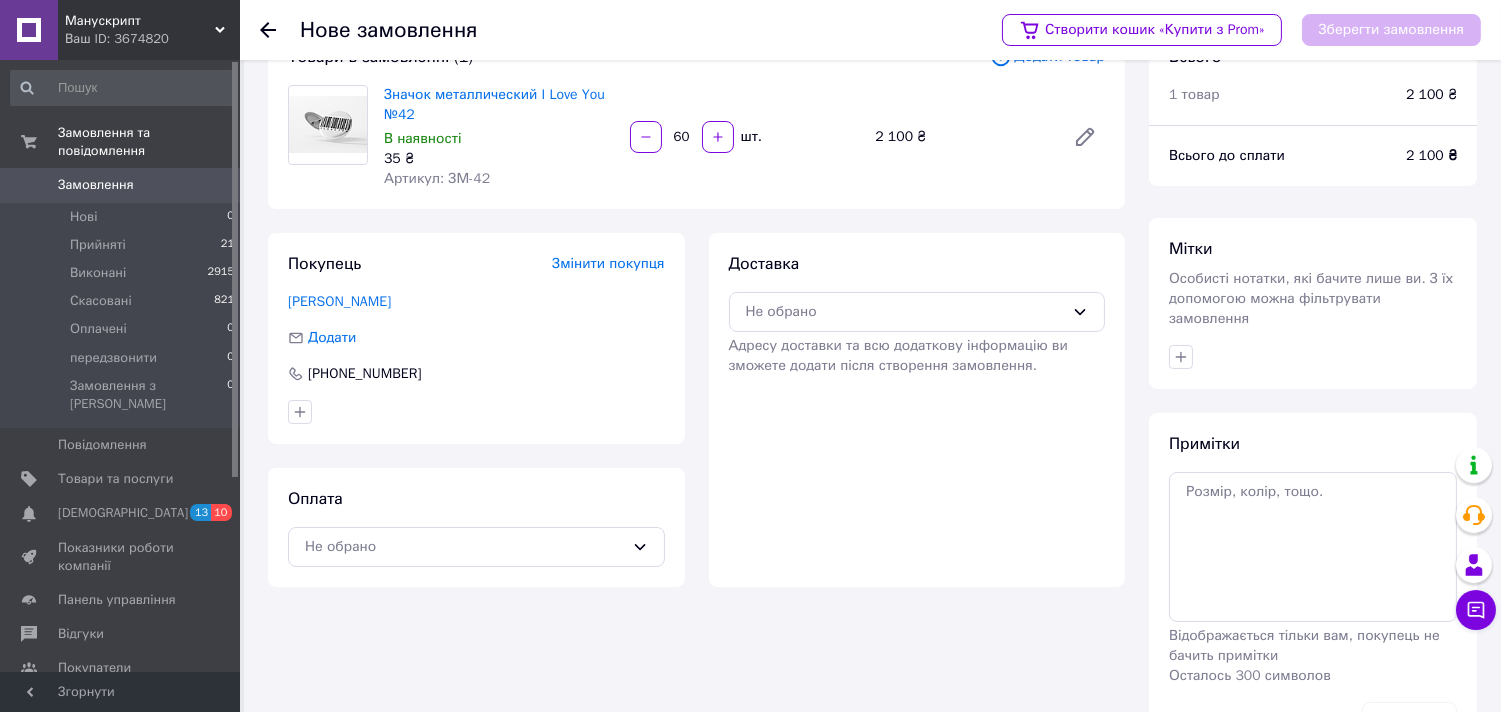 scroll, scrollTop: 112, scrollLeft: 0, axis: vertical 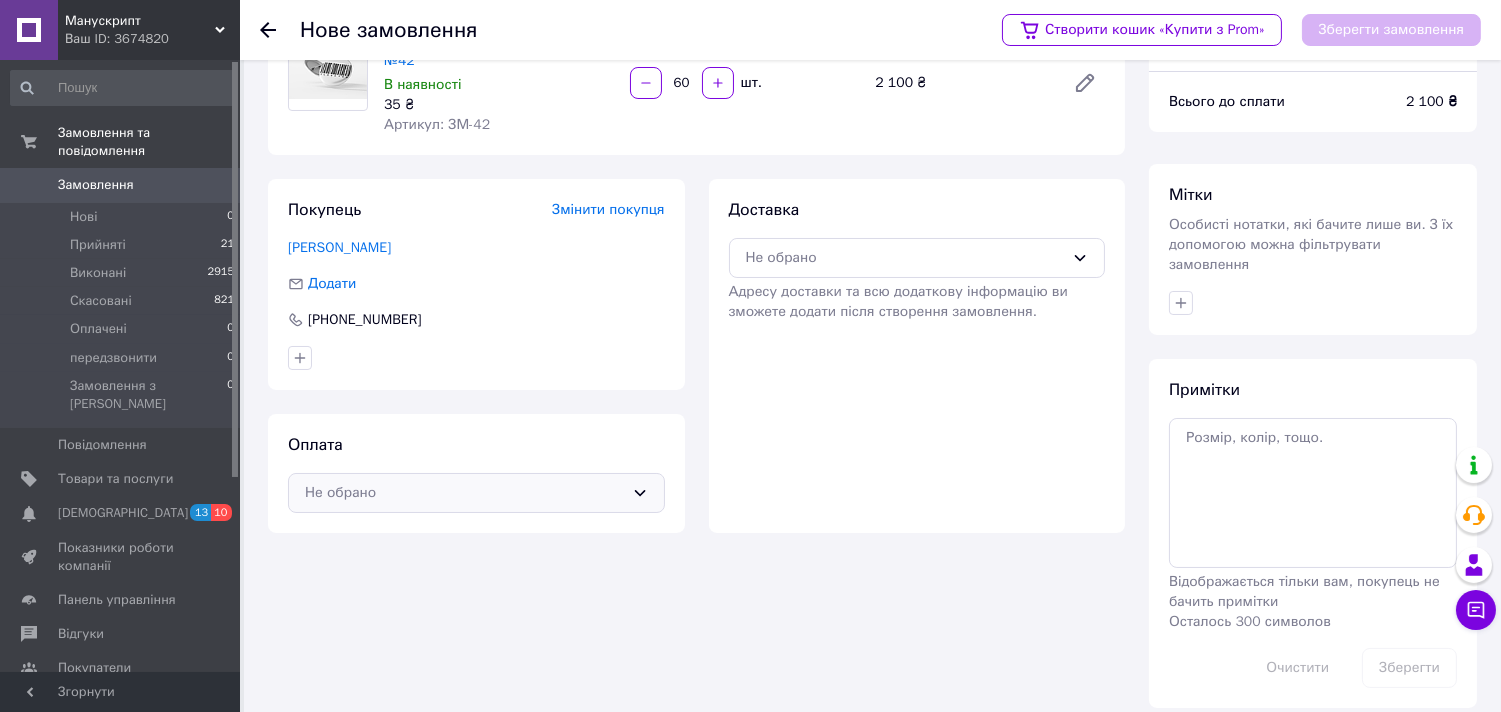 click on "Не обрано" at bounding box center [464, 493] 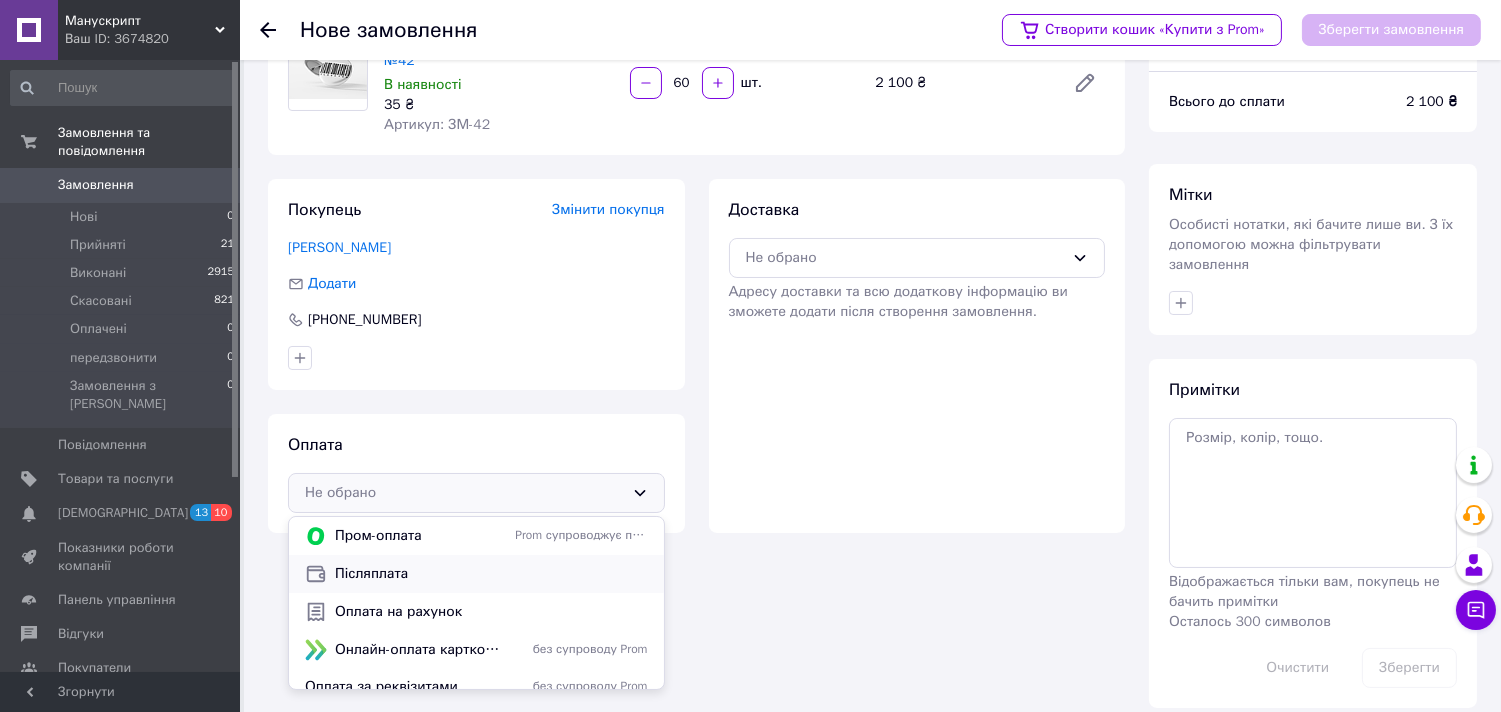 click on "Післяплата" at bounding box center (491, 574) 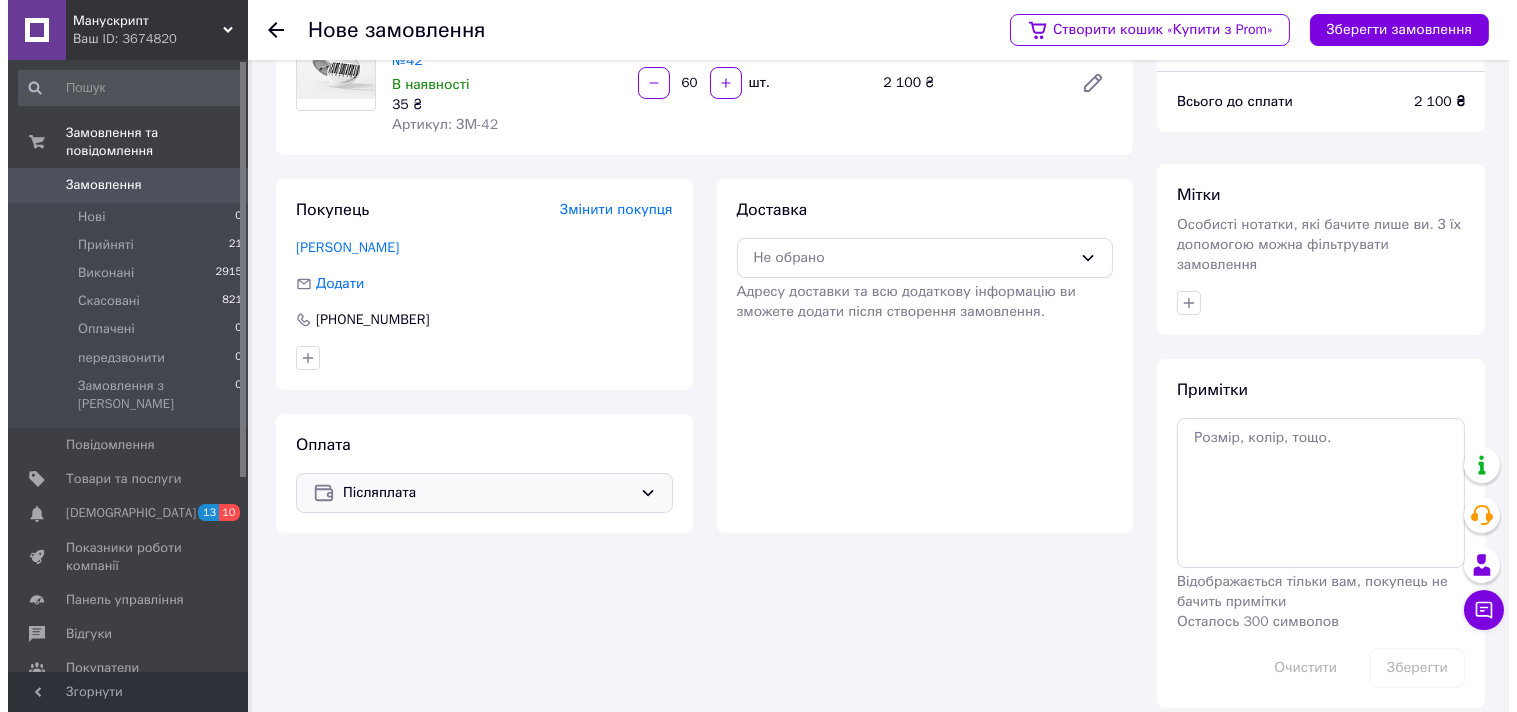 scroll, scrollTop: 0, scrollLeft: 0, axis: both 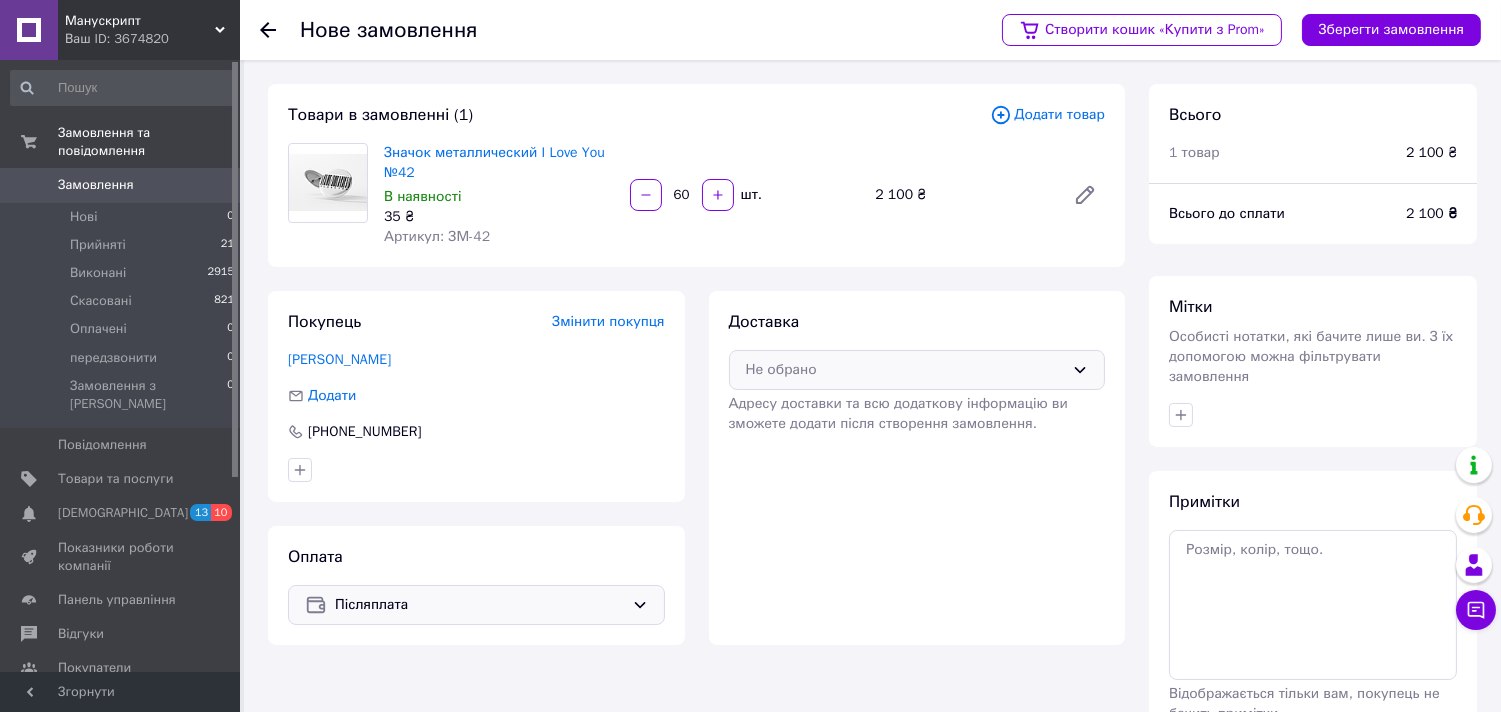click on "Не обрано" at bounding box center (917, 370) 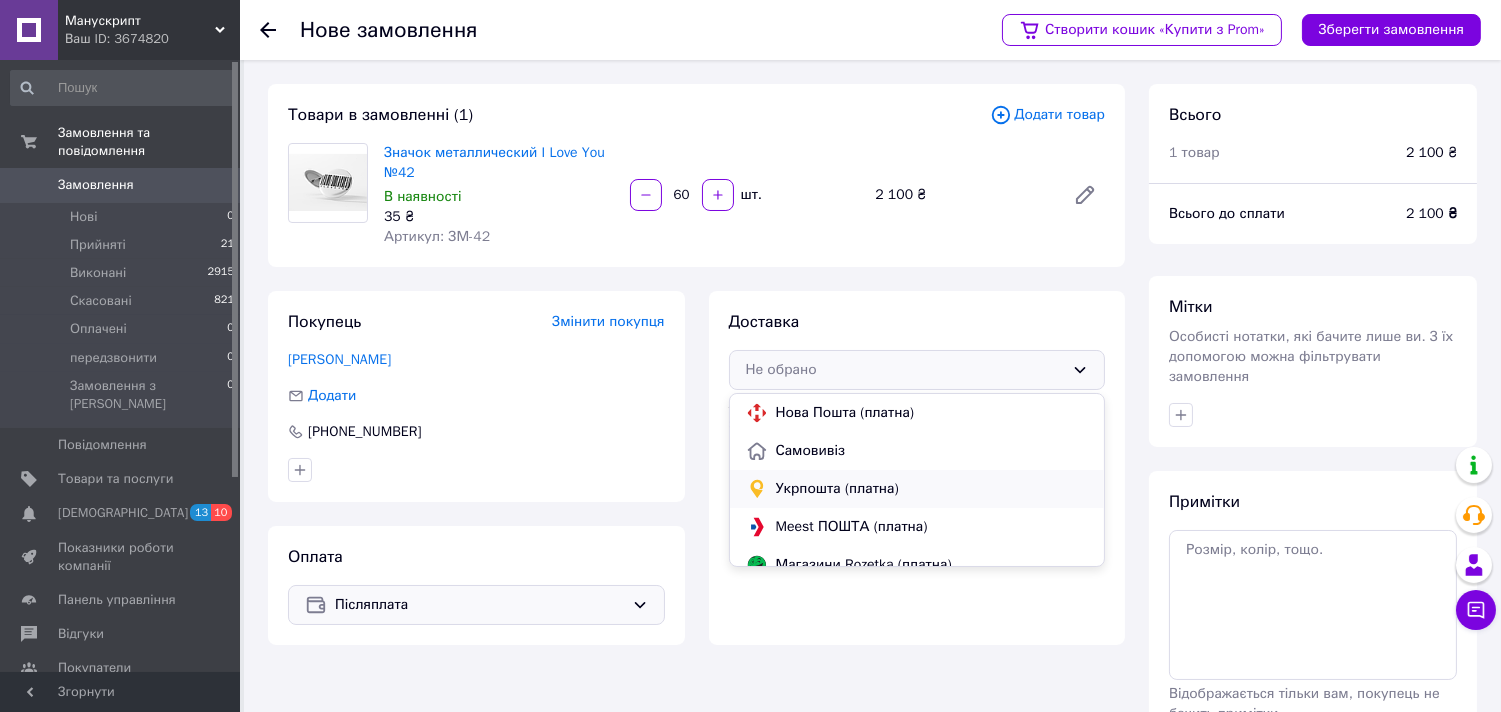 click on "Укрпошта (платна)" at bounding box center (932, 489) 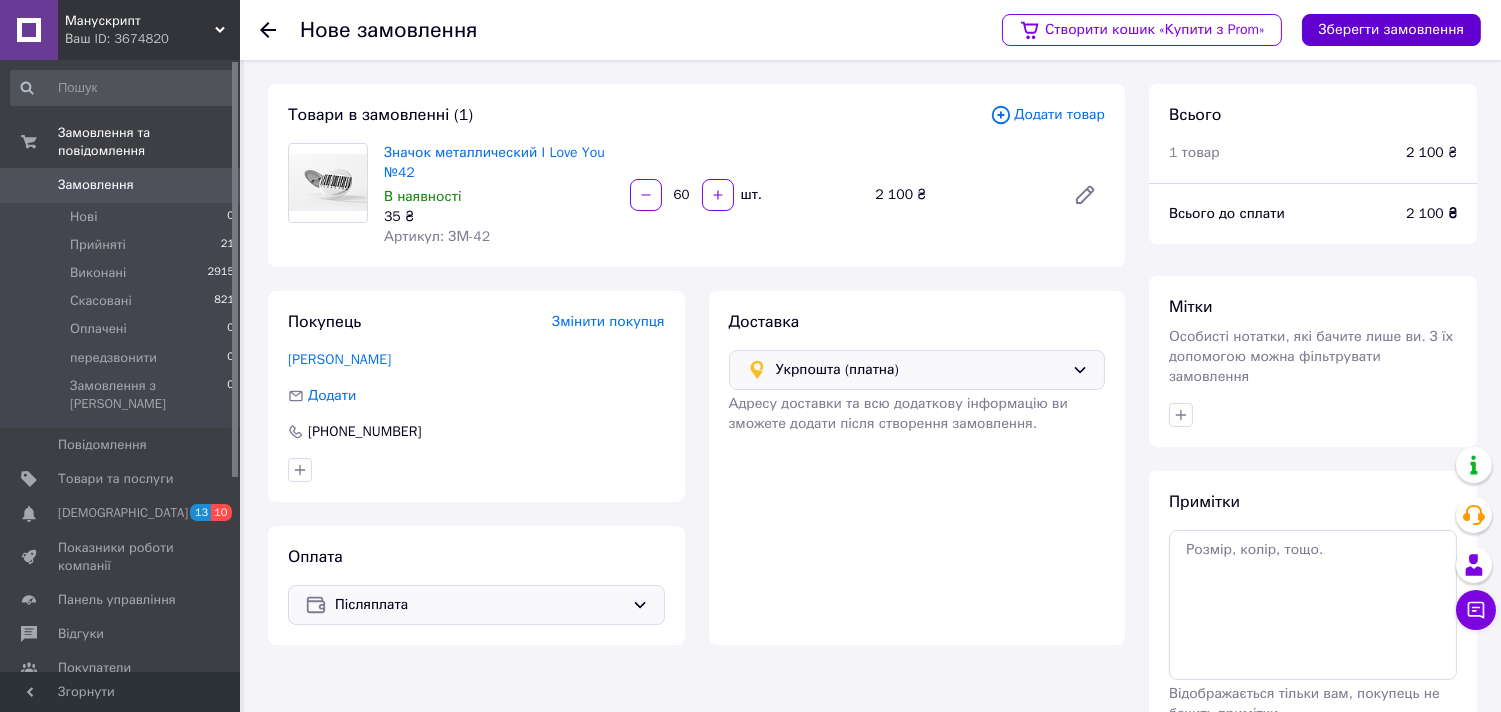 click on "Зберегти замовлення" at bounding box center (1391, 30) 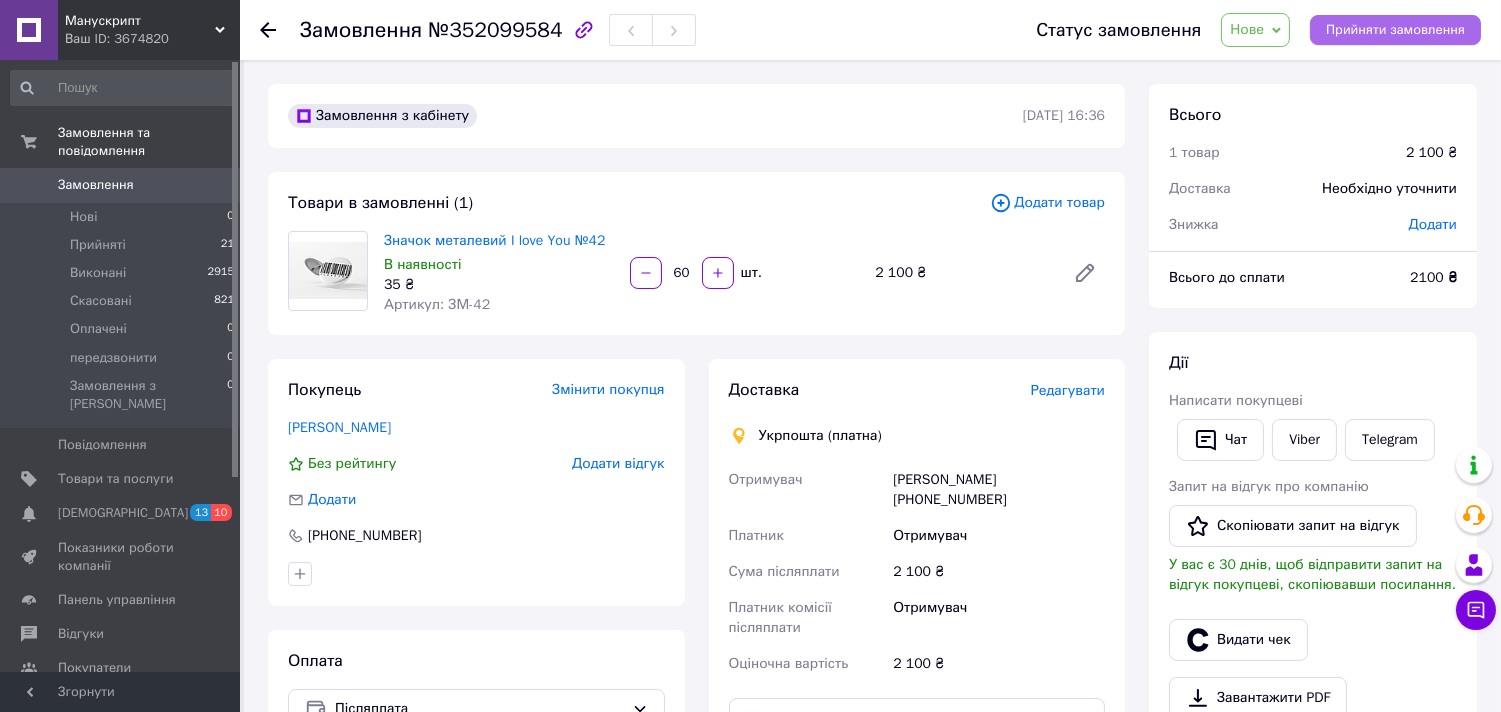 click on "Прийняти замовлення" at bounding box center [1395, 30] 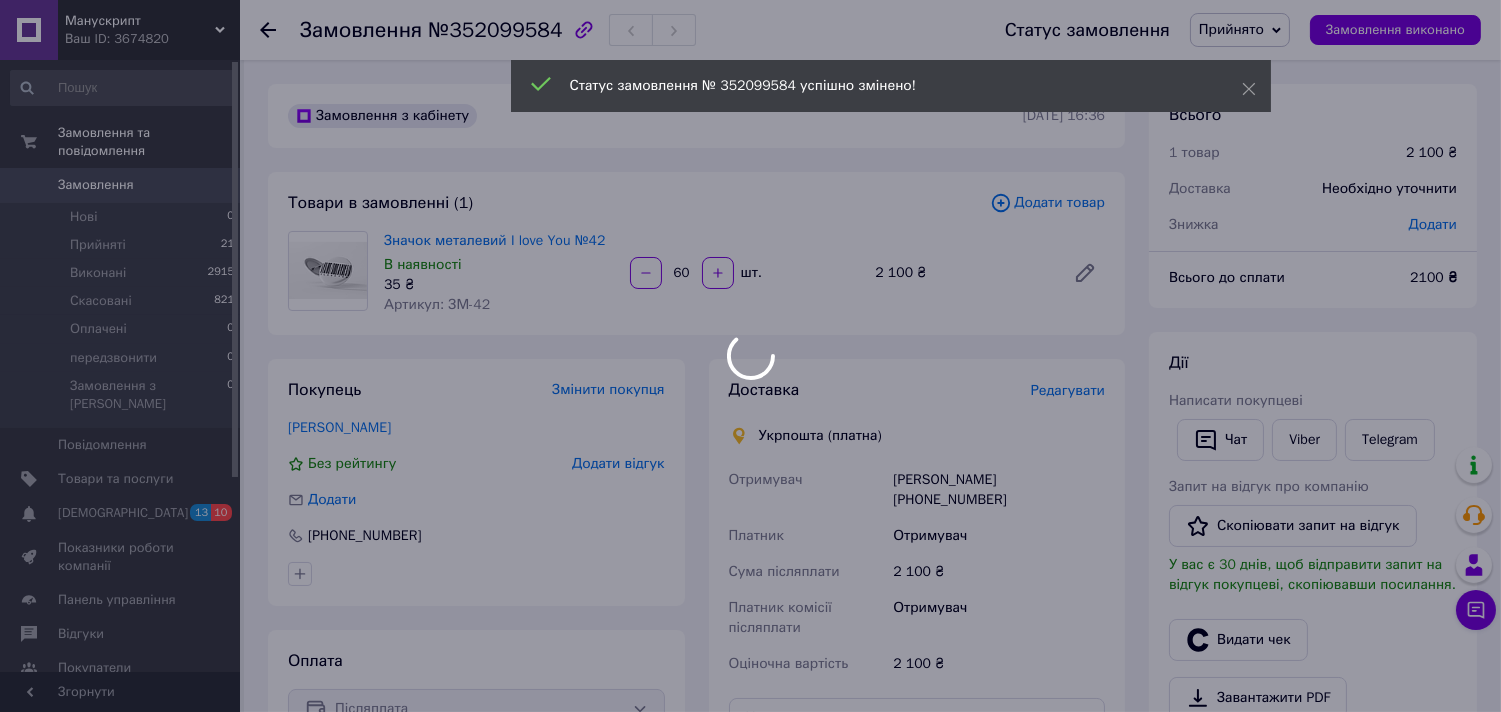 click on "Додати" at bounding box center (1433, 224) 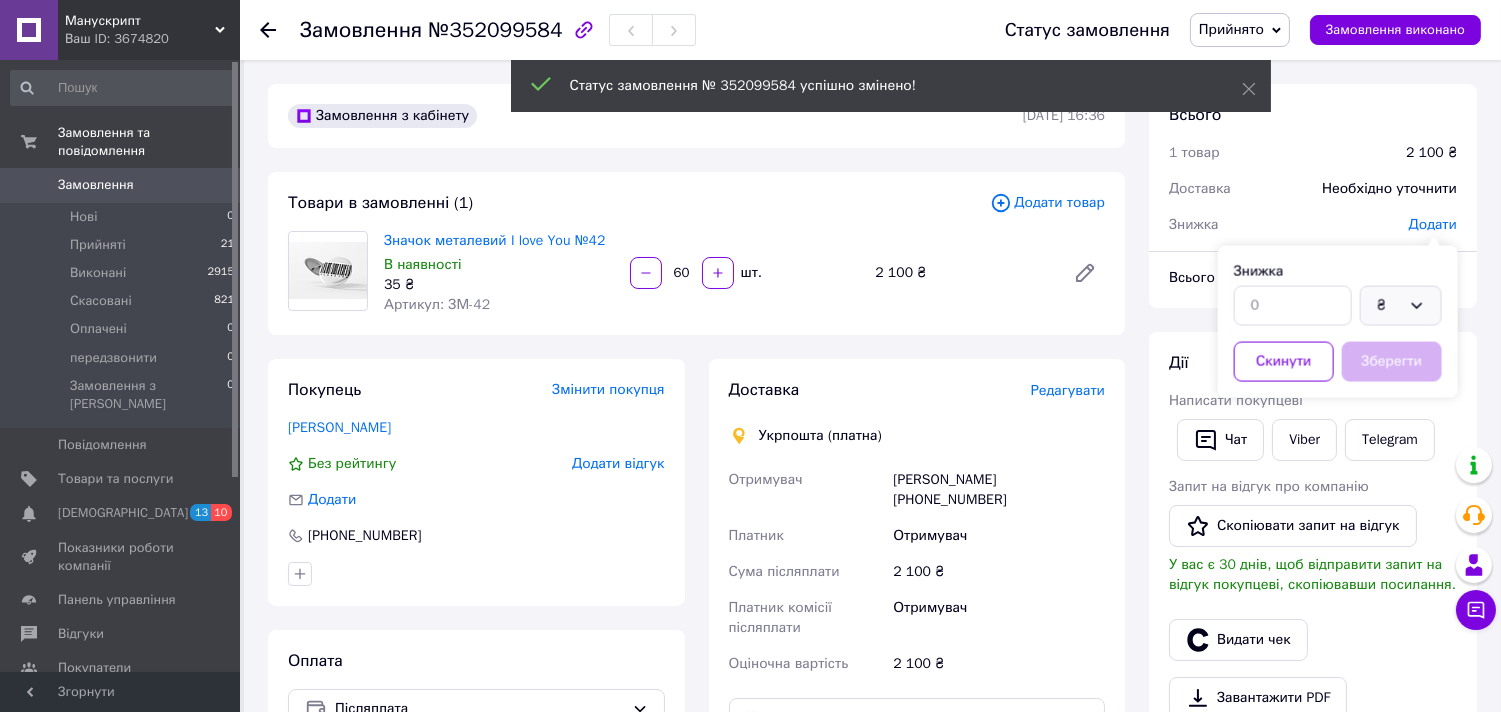 click 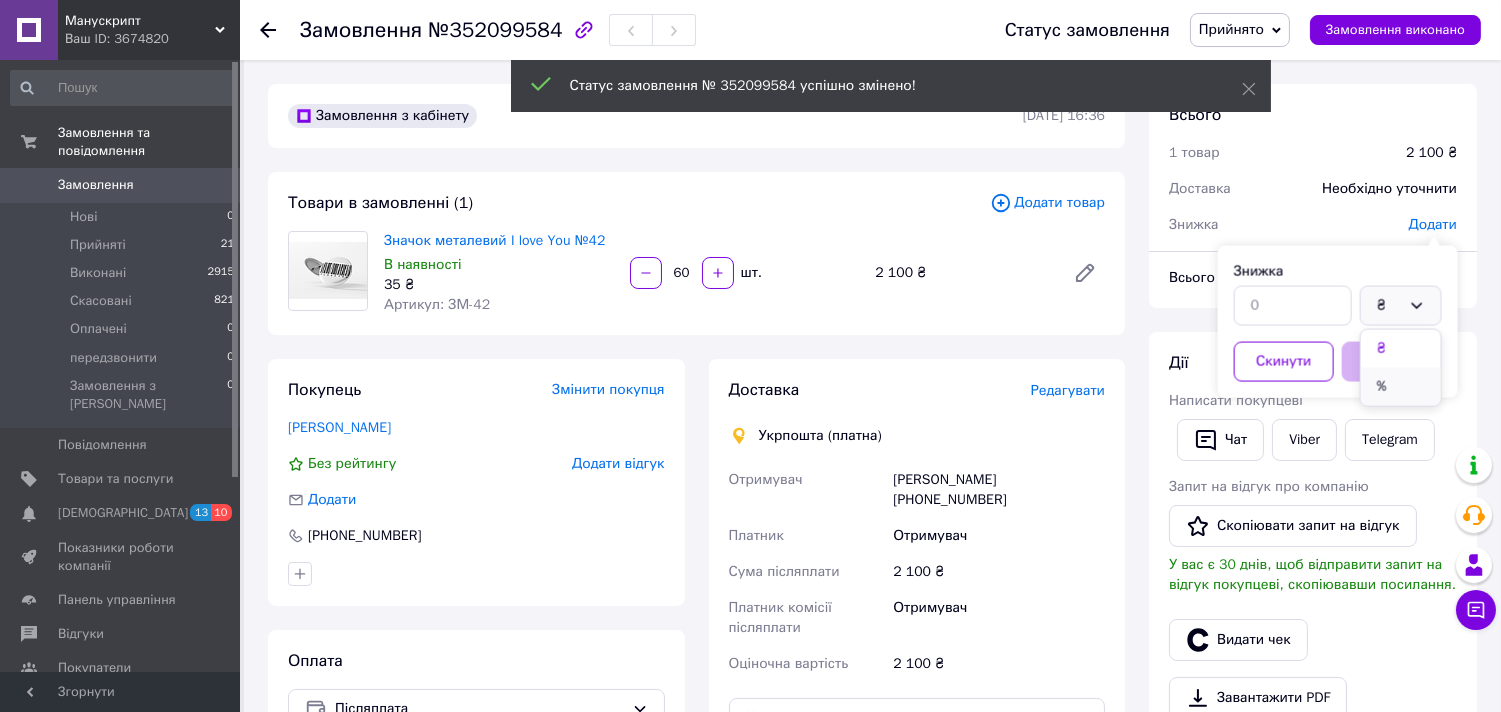 click on "%" at bounding box center [1401, 387] 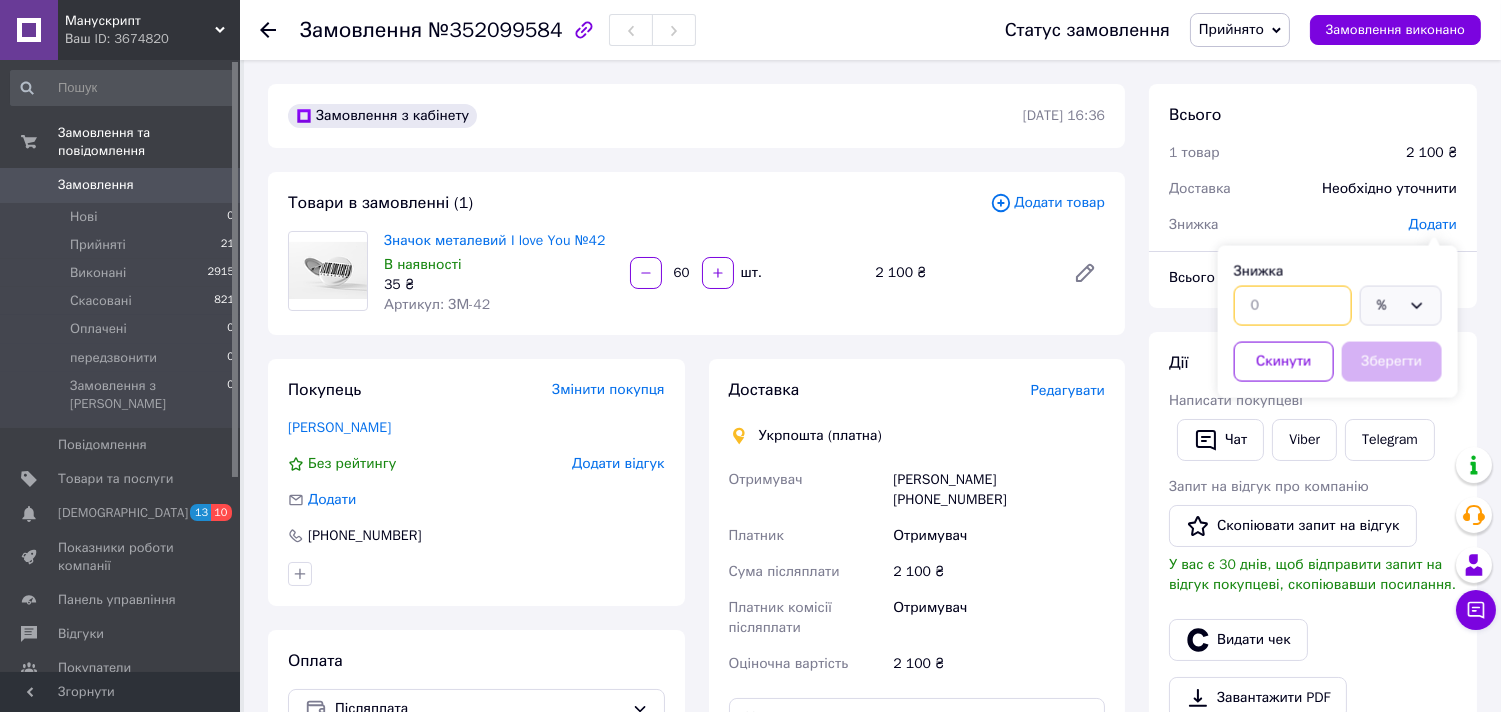click at bounding box center (1293, 306) 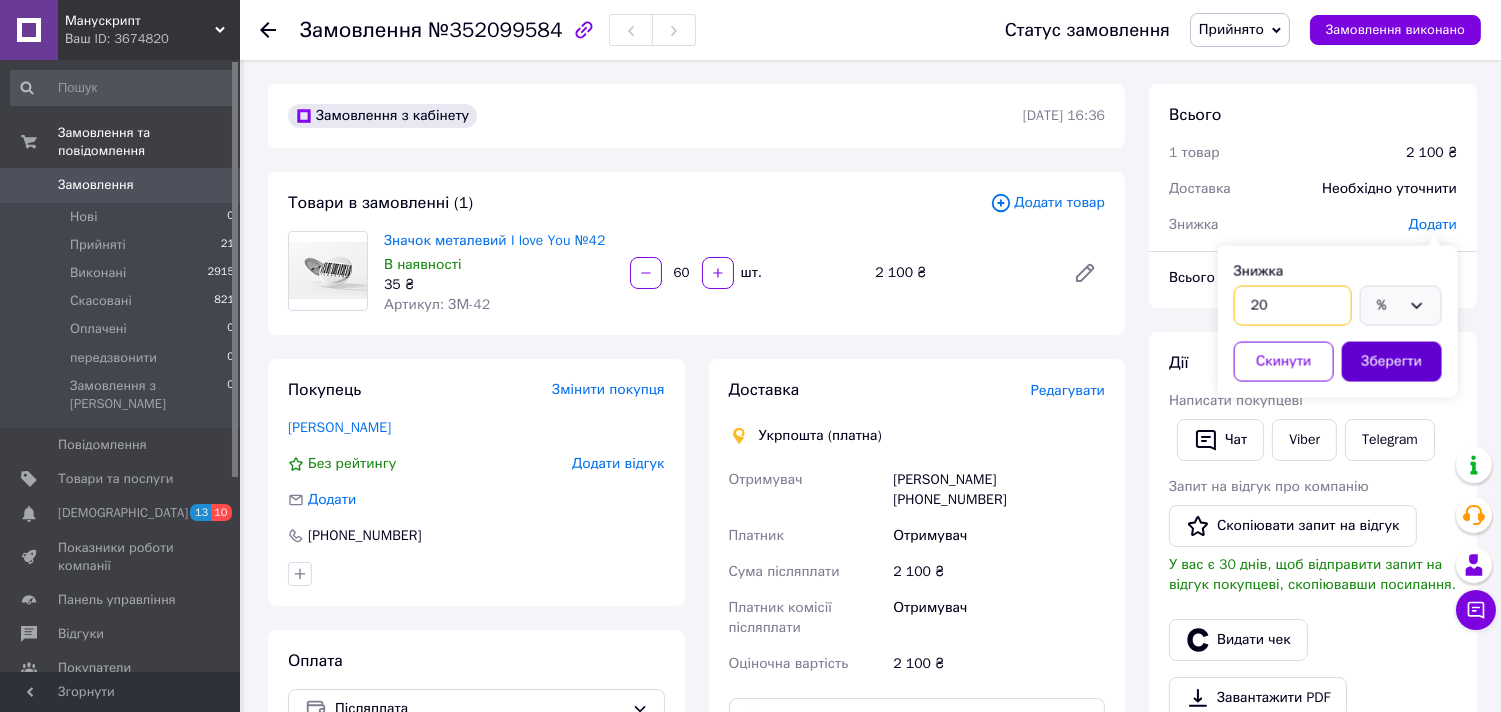 type on "20" 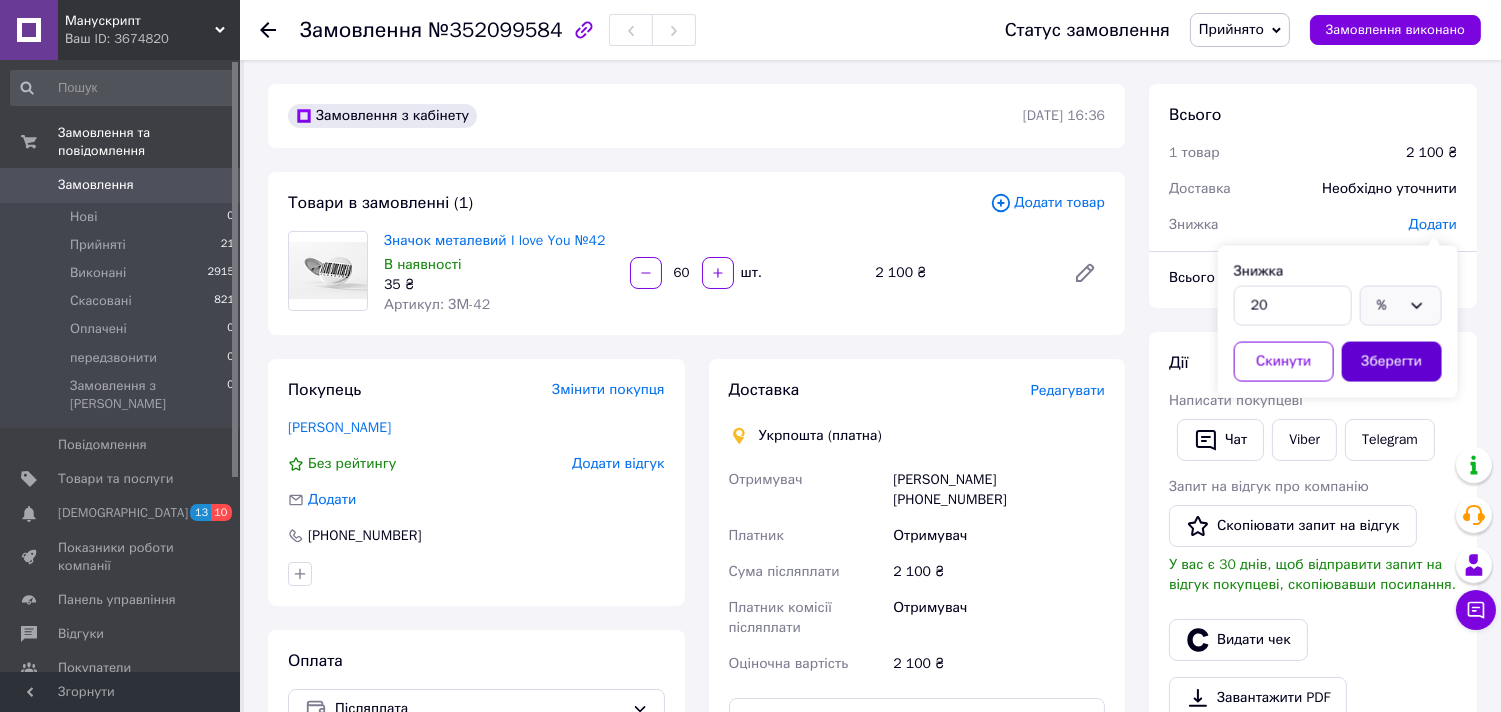 click on "Зберегти" at bounding box center [1392, 362] 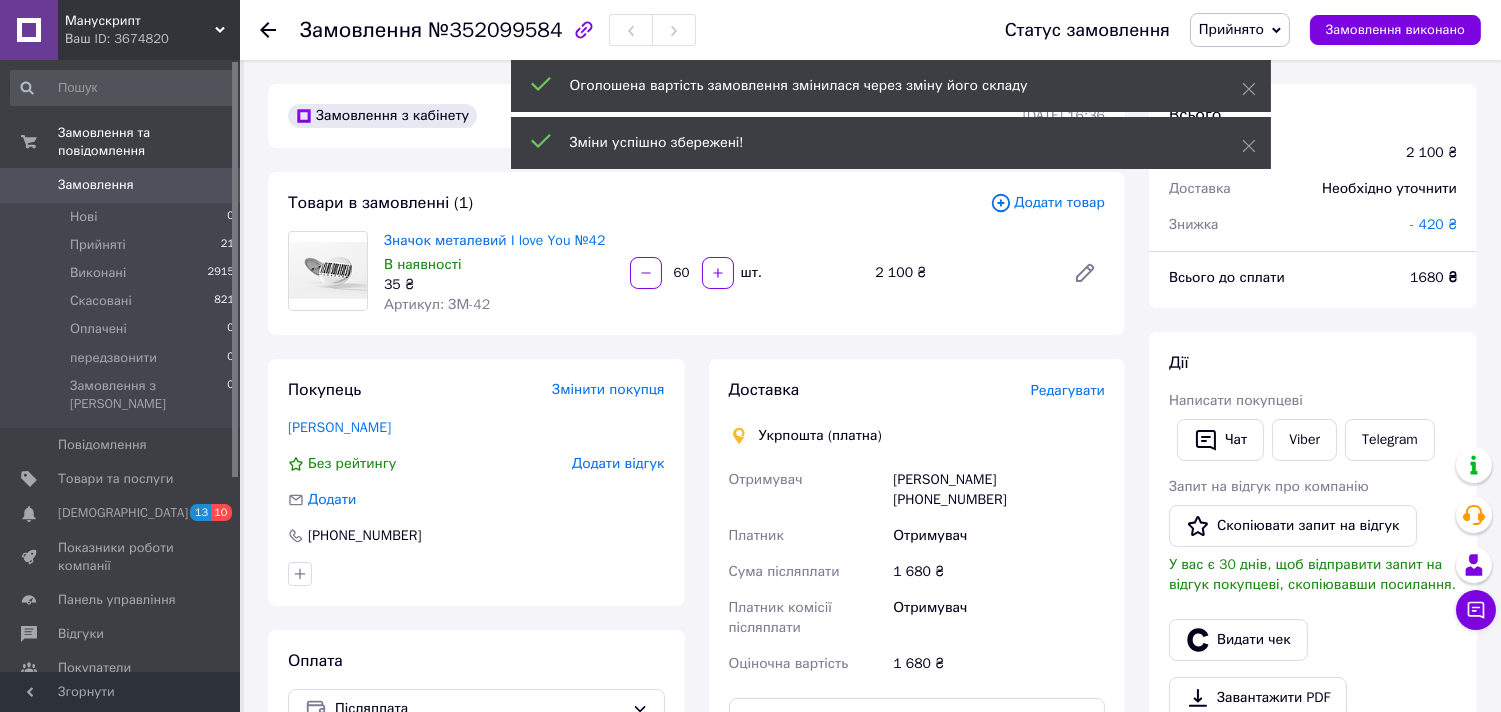 click on "Редагувати" at bounding box center [1068, 390] 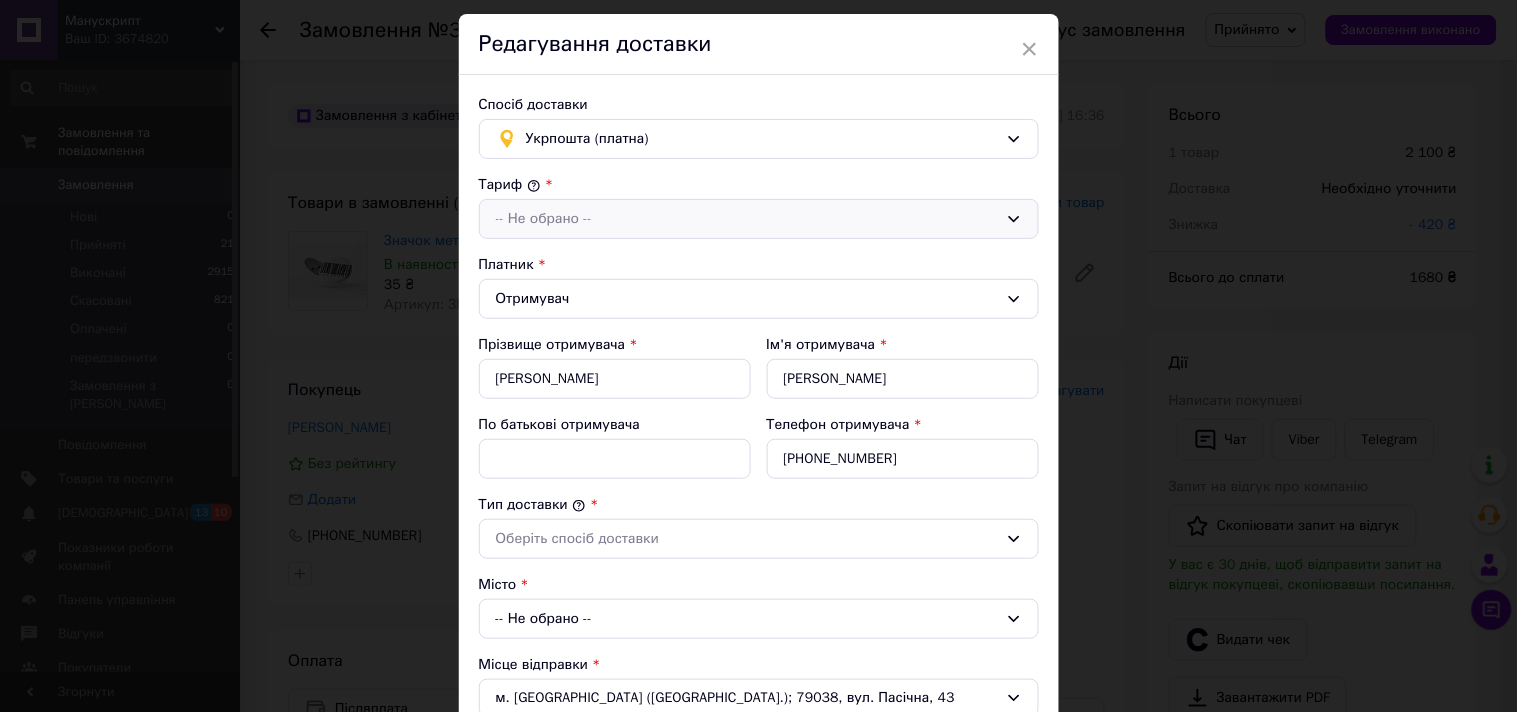 scroll, scrollTop: 0, scrollLeft: 0, axis: both 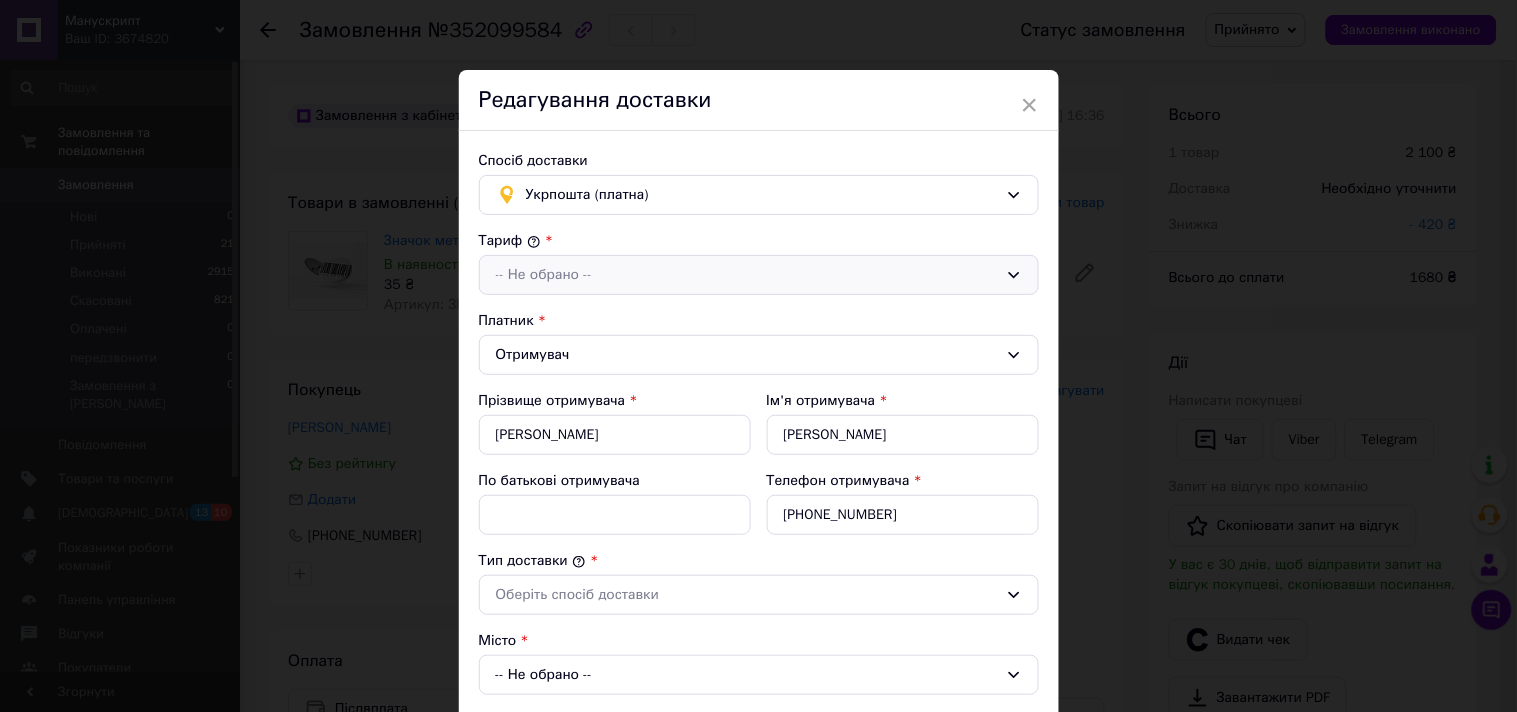 click on "-- Не обрано --" at bounding box center [747, 275] 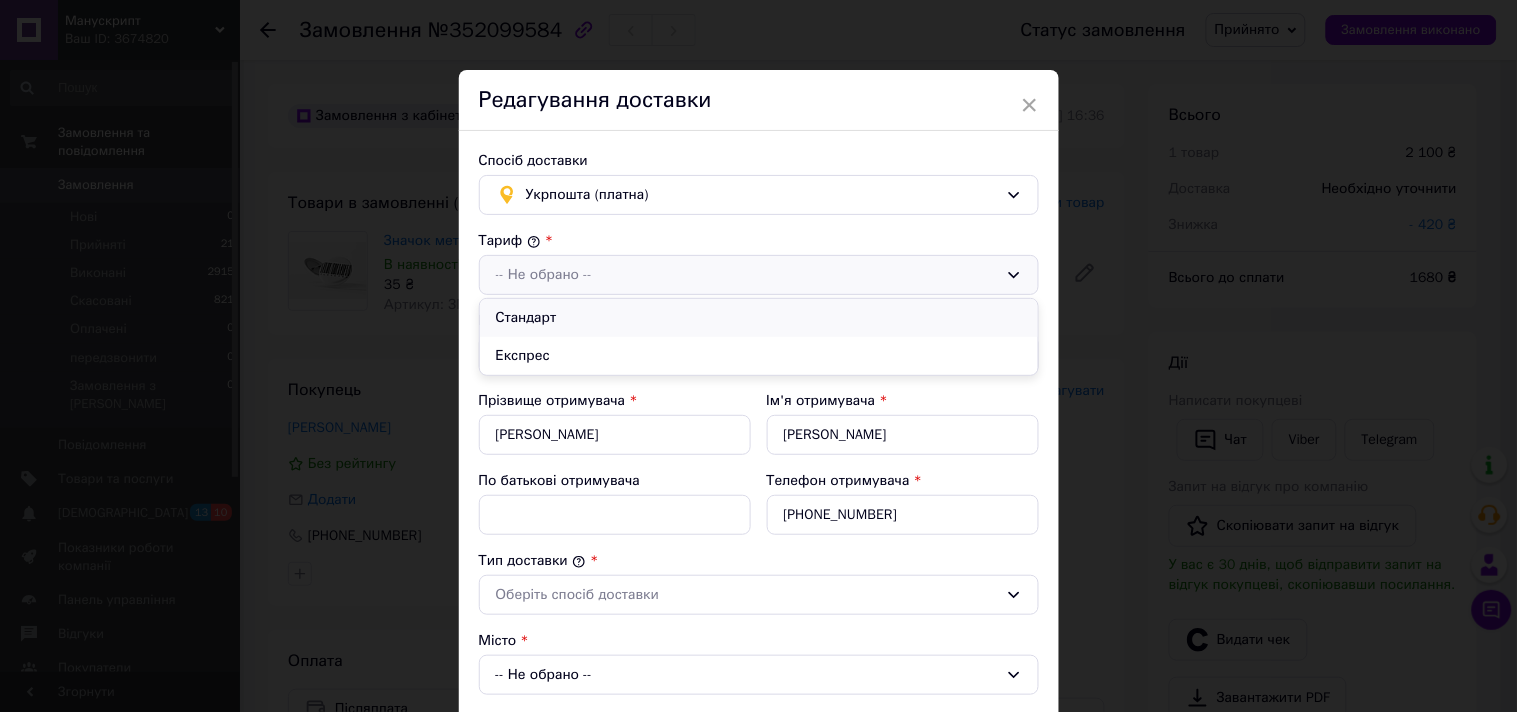 click on "Стандарт" at bounding box center (759, 318) 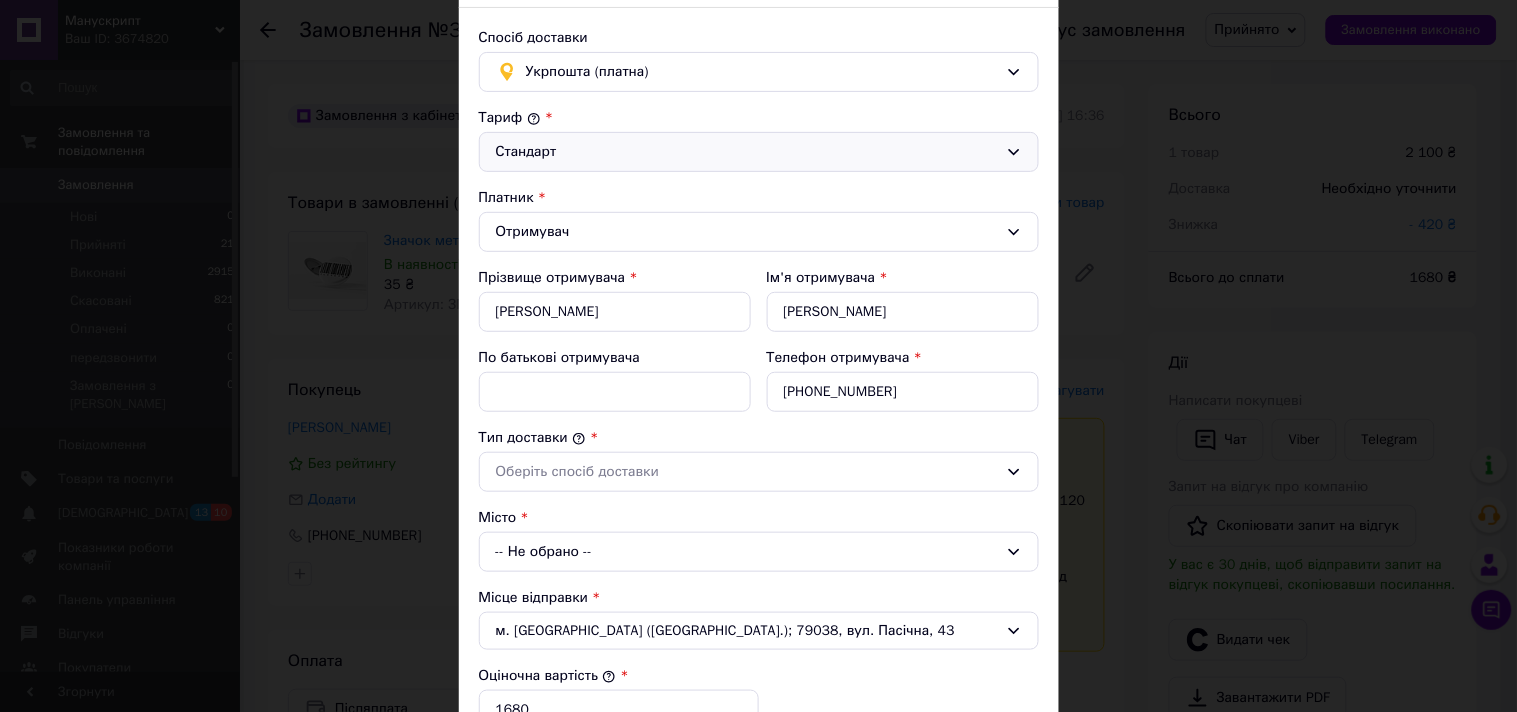 scroll, scrollTop: 185, scrollLeft: 0, axis: vertical 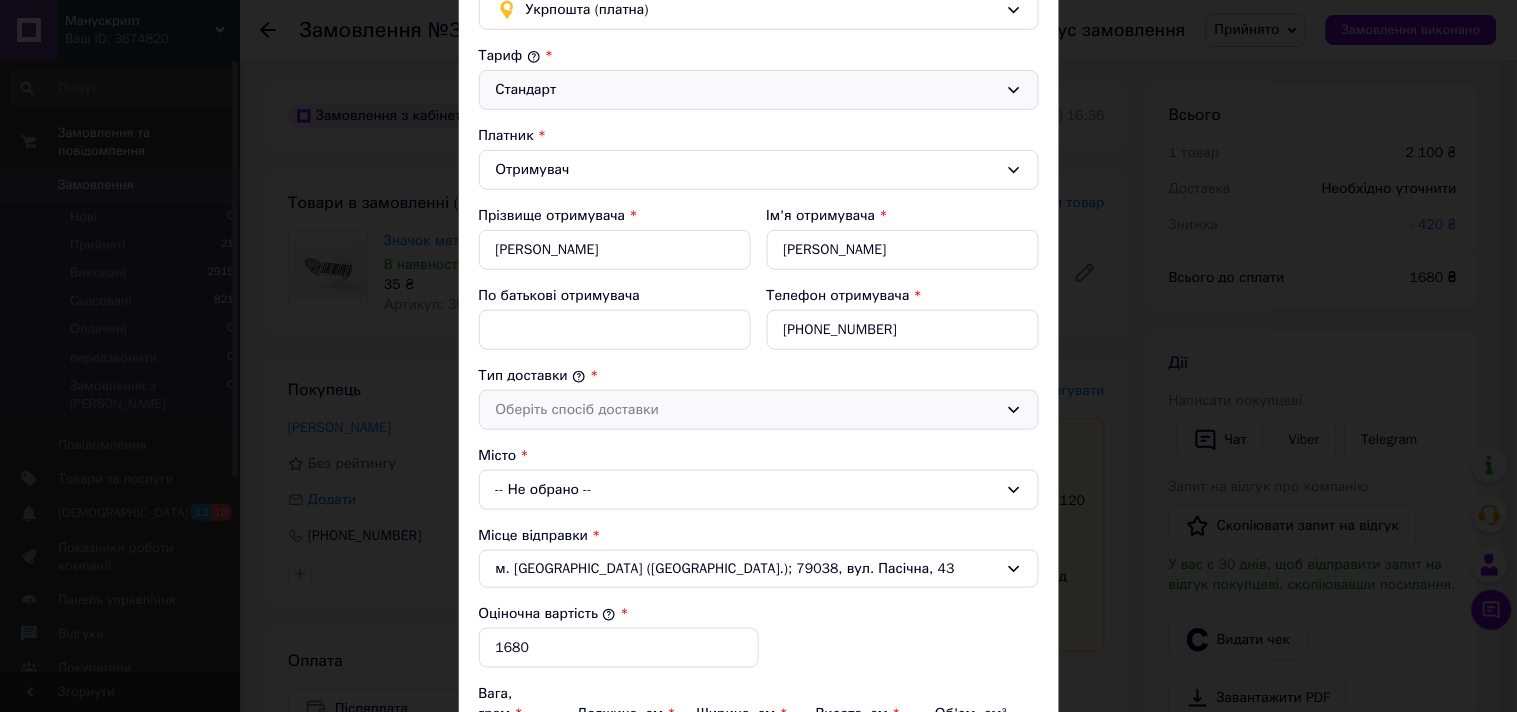 click on "Оберіть спосіб доставки" at bounding box center [747, 410] 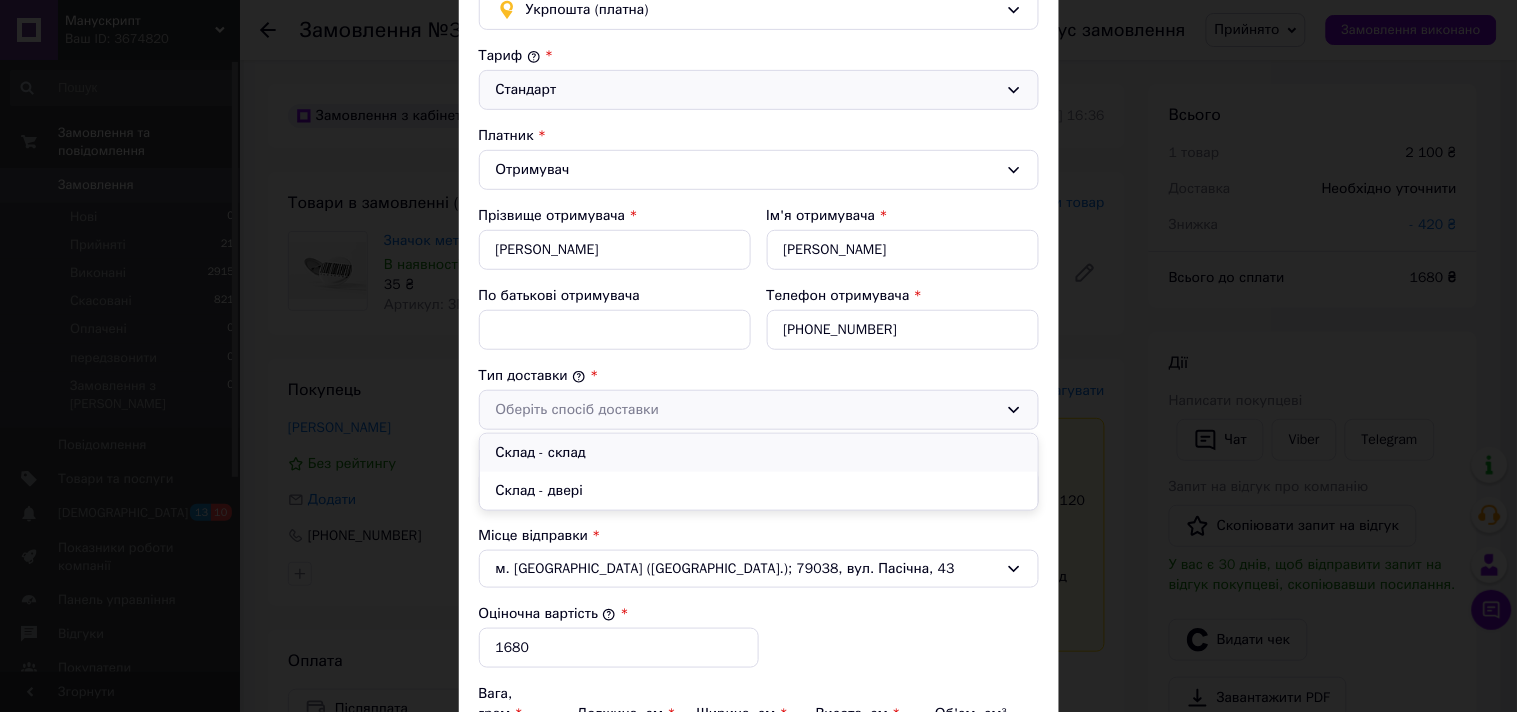 click on "Склад - склад" at bounding box center [759, 453] 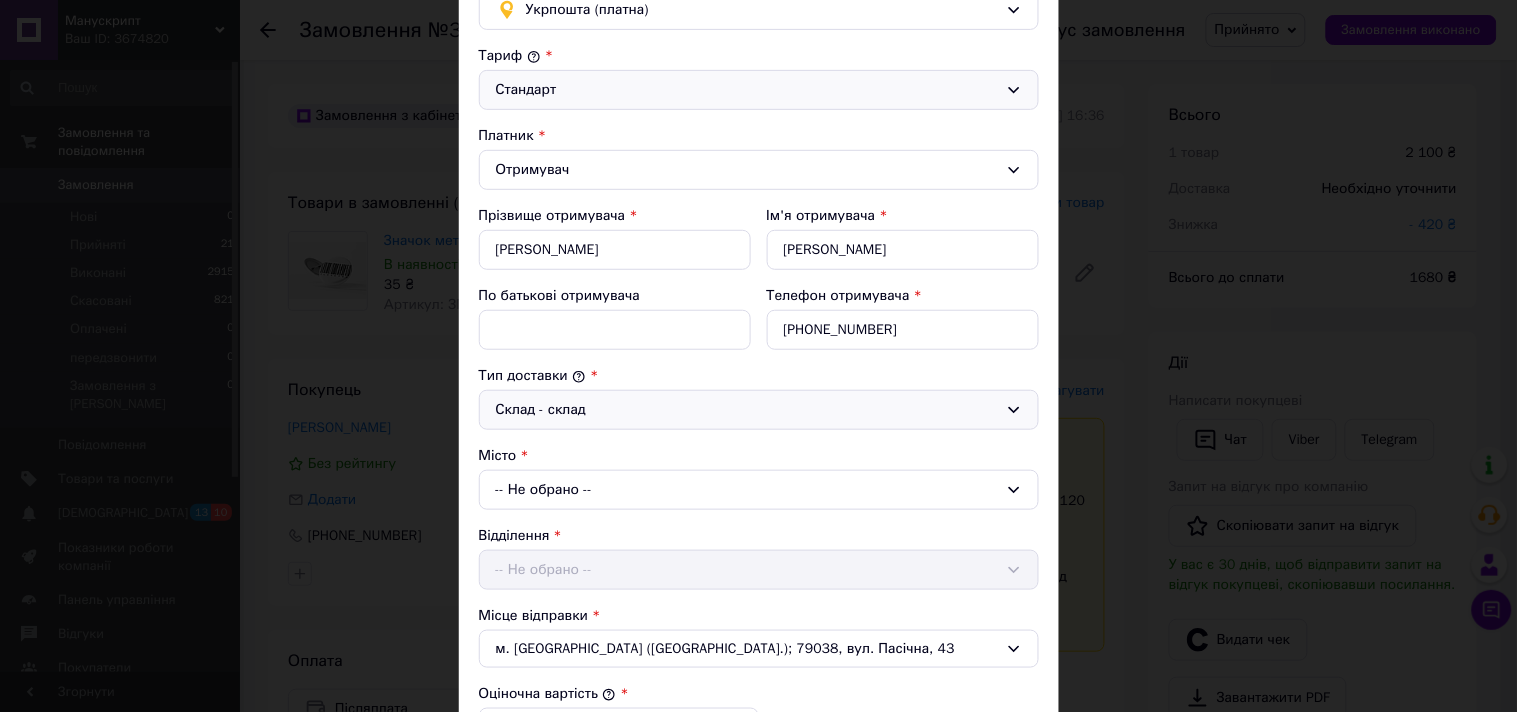 click on "-- Не обрано --" at bounding box center [759, 490] 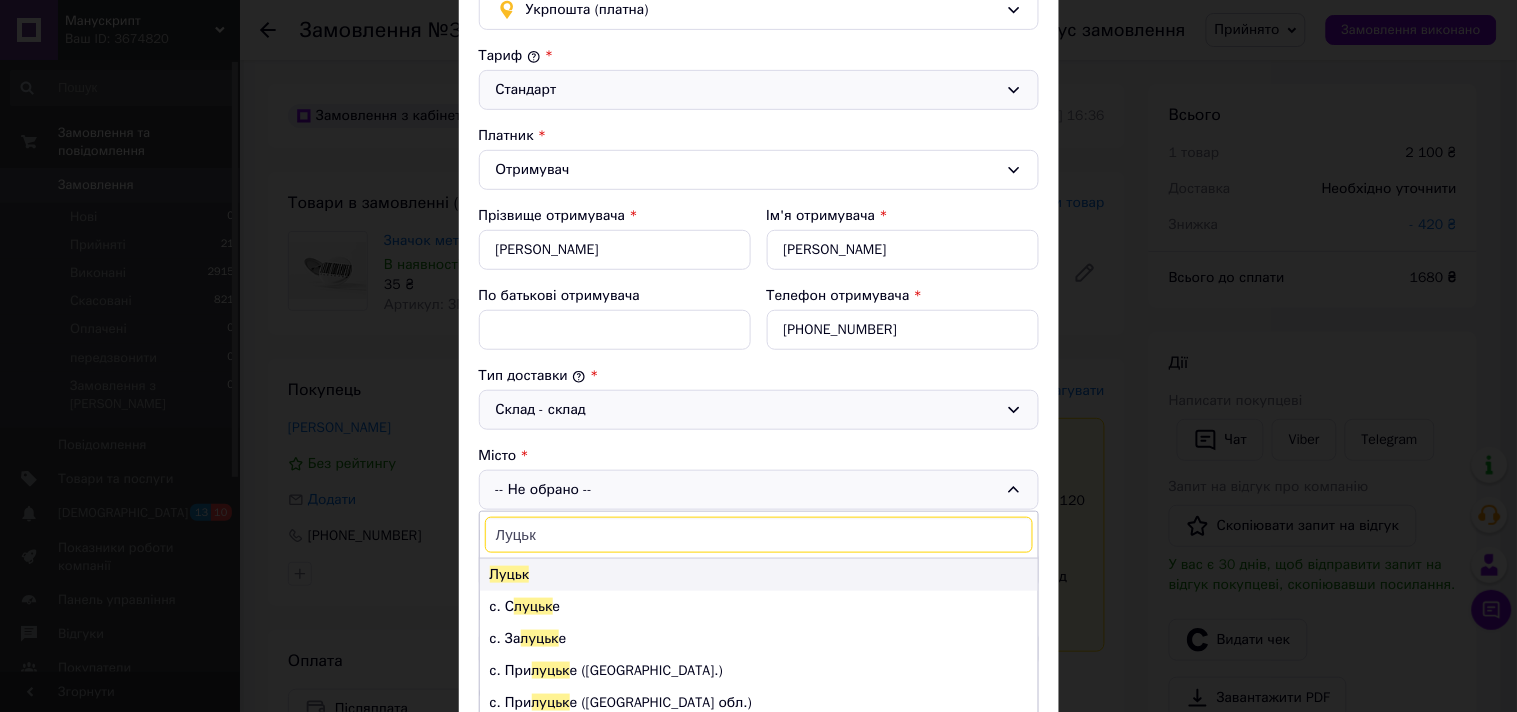 type on "Луцьк" 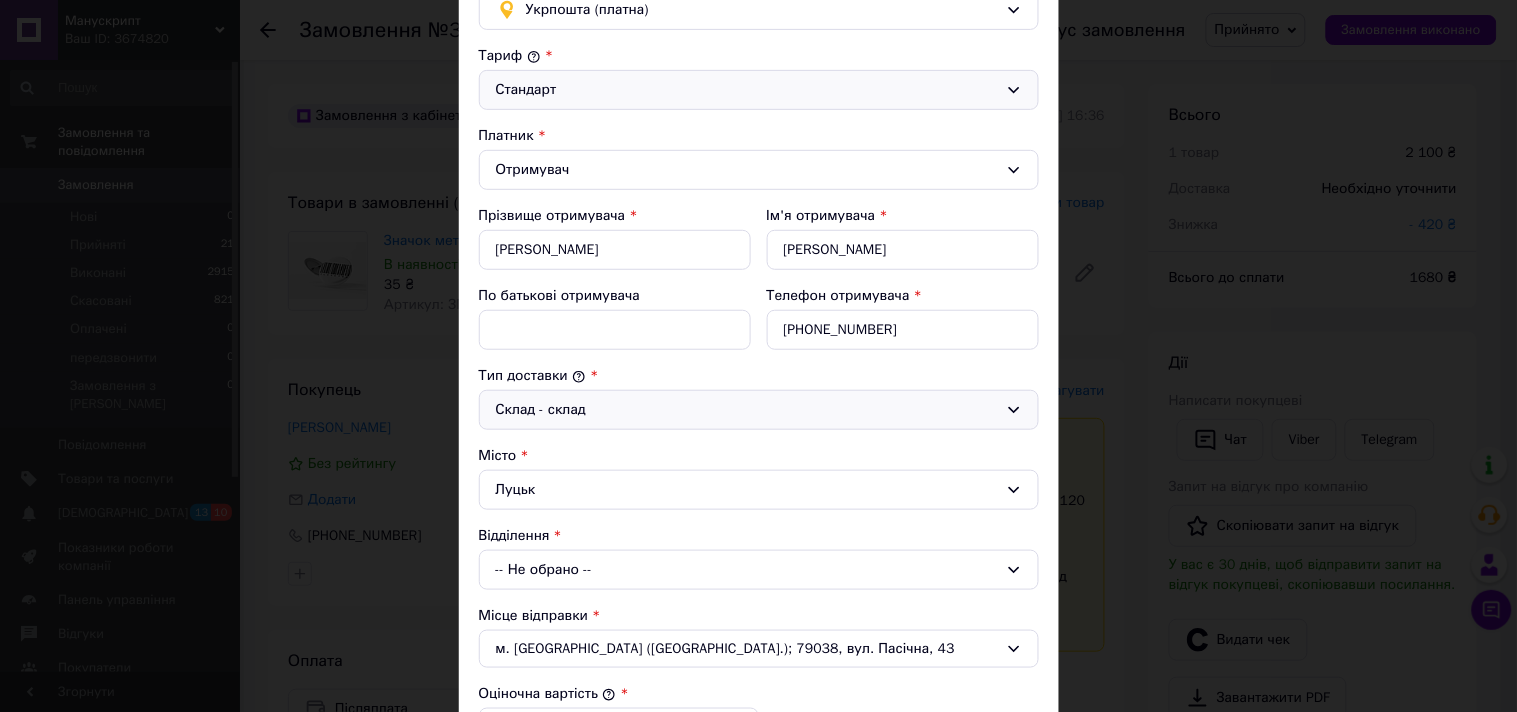 scroll, scrollTop: 370, scrollLeft: 0, axis: vertical 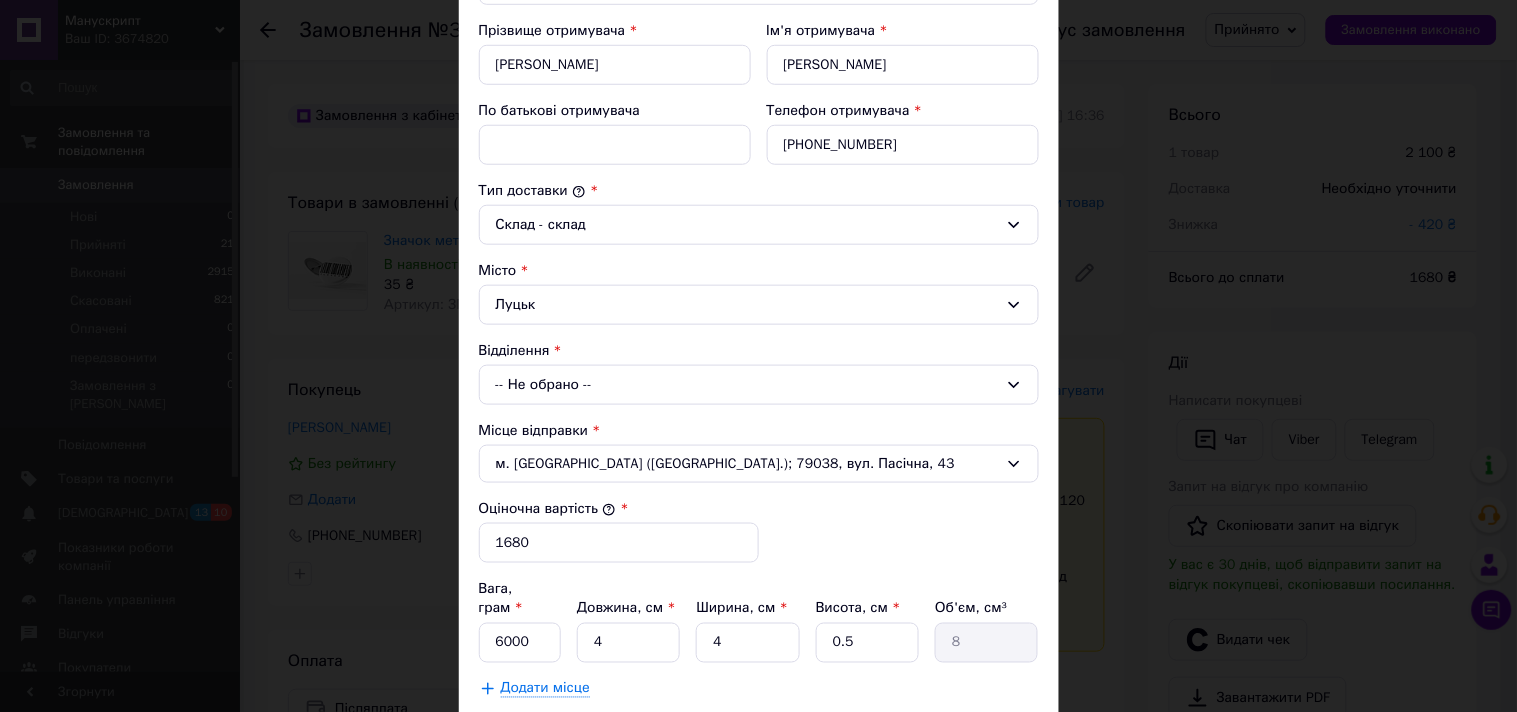 click on "-- Не обрано --" at bounding box center (759, 385) 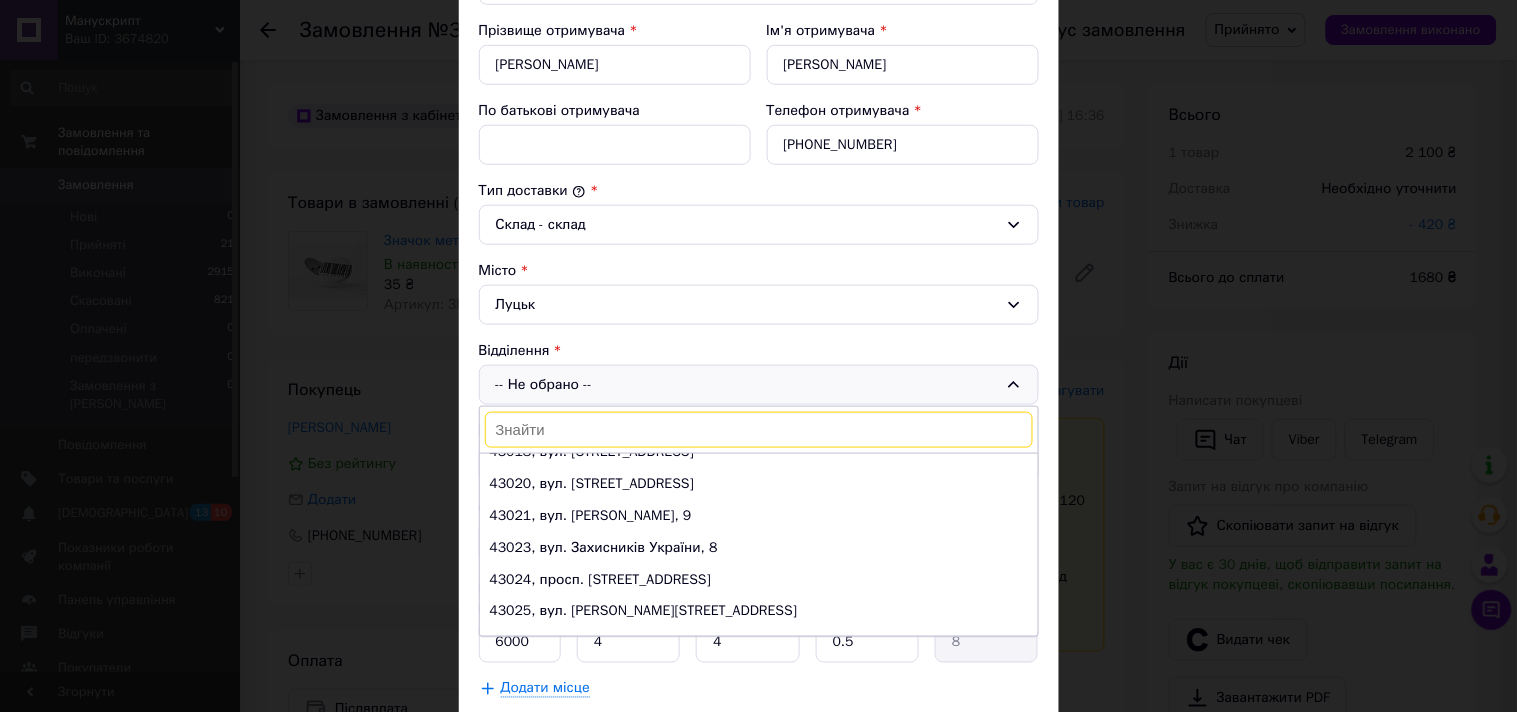 scroll, scrollTop: 0, scrollLeft: 0, axis: both 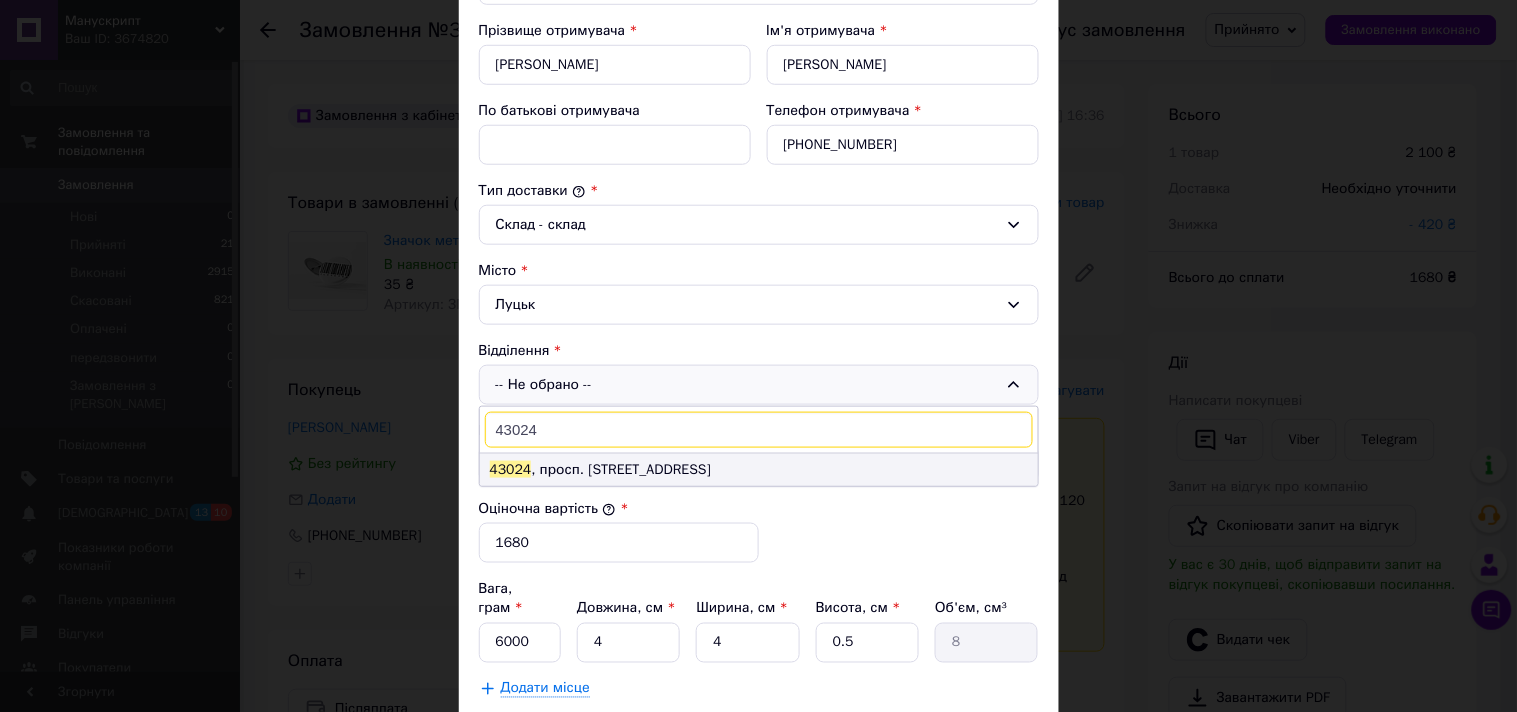 type on "43024" 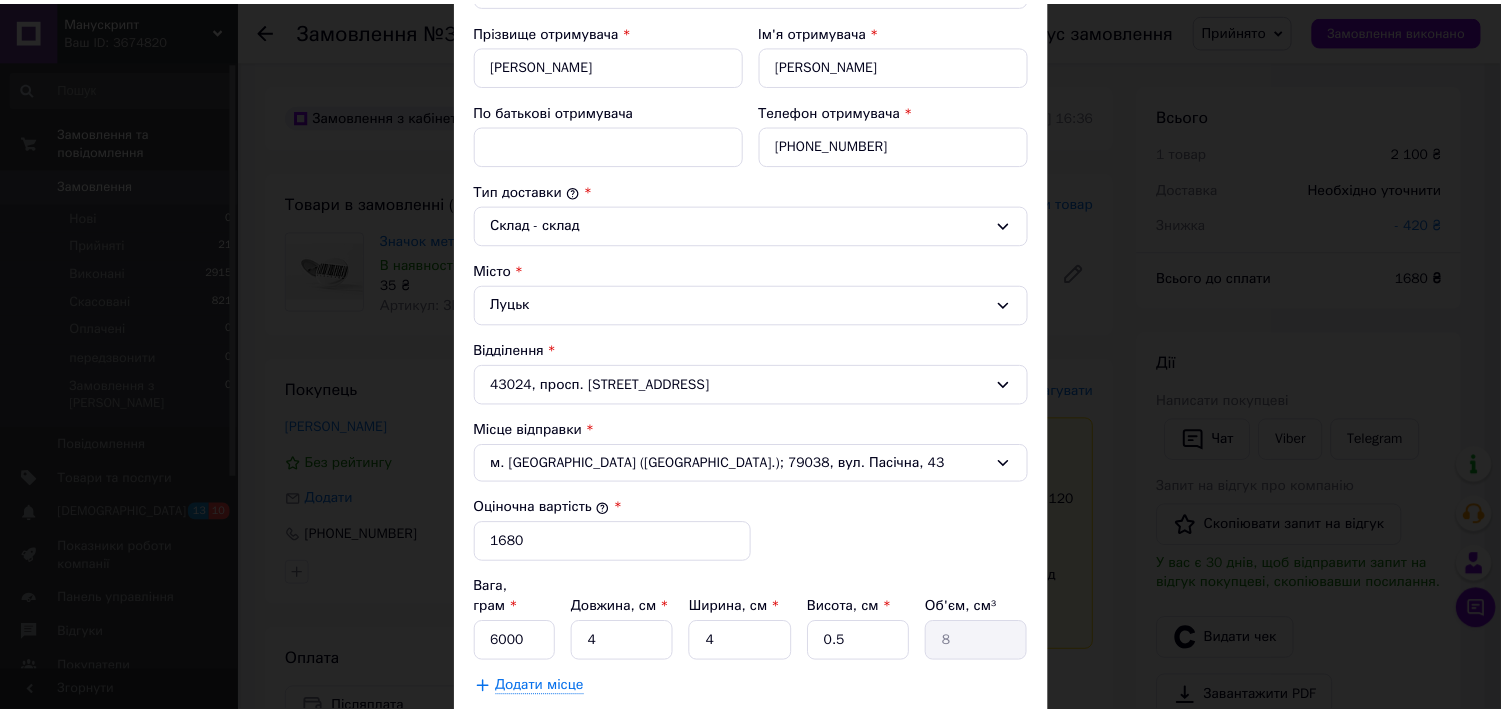 scroll, scrollTop: 703, scrollLeft: 0, axis: vertical 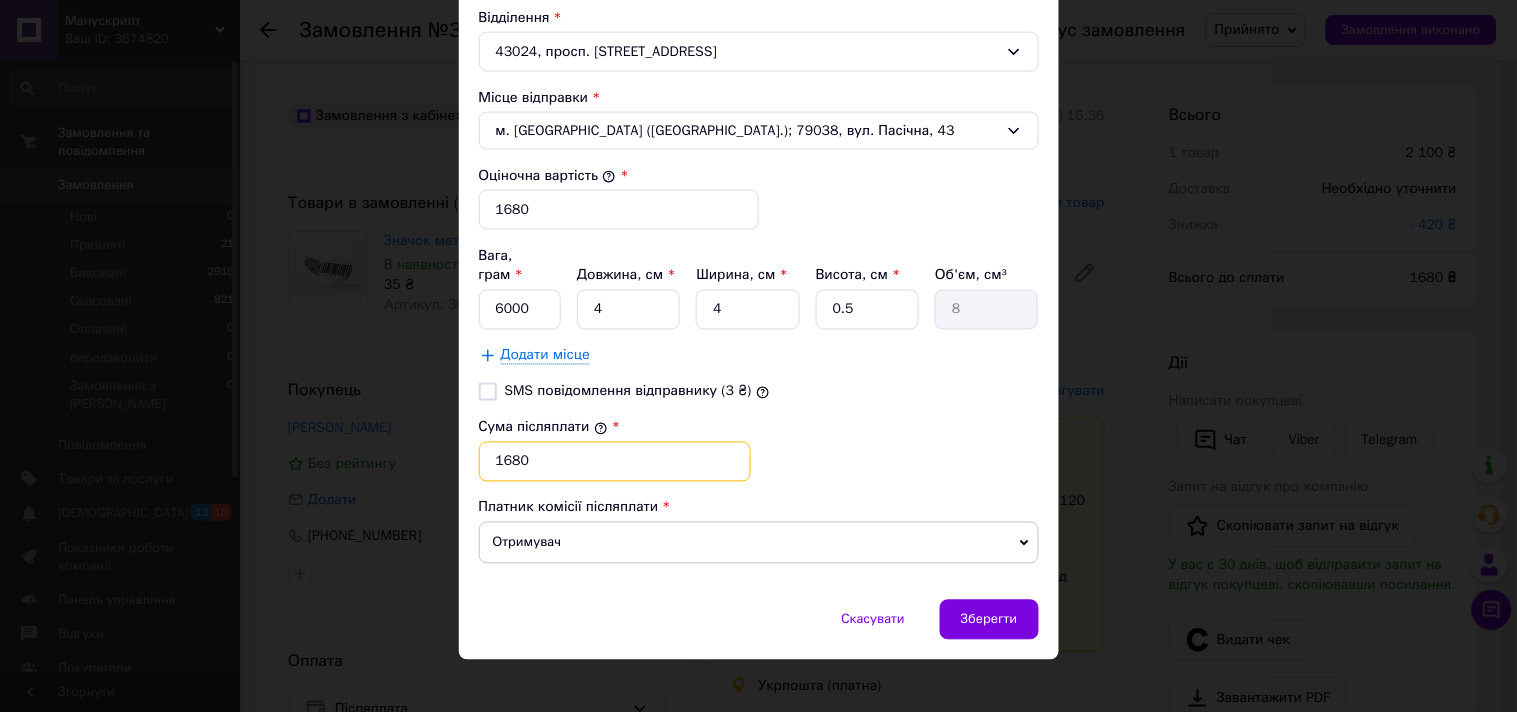 click on "1680" at bounding box center [615, 462] 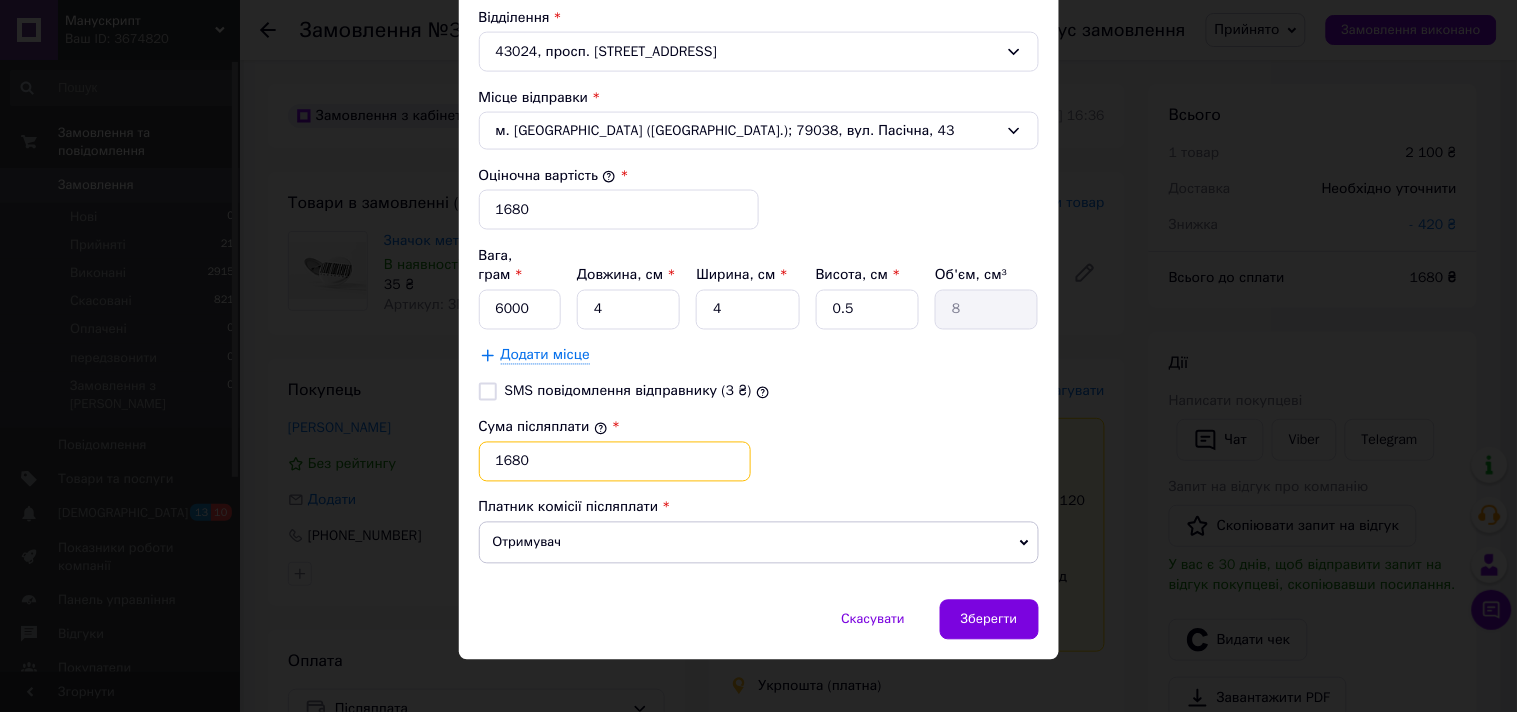 click on "1680" at bounding box center (615, 462) 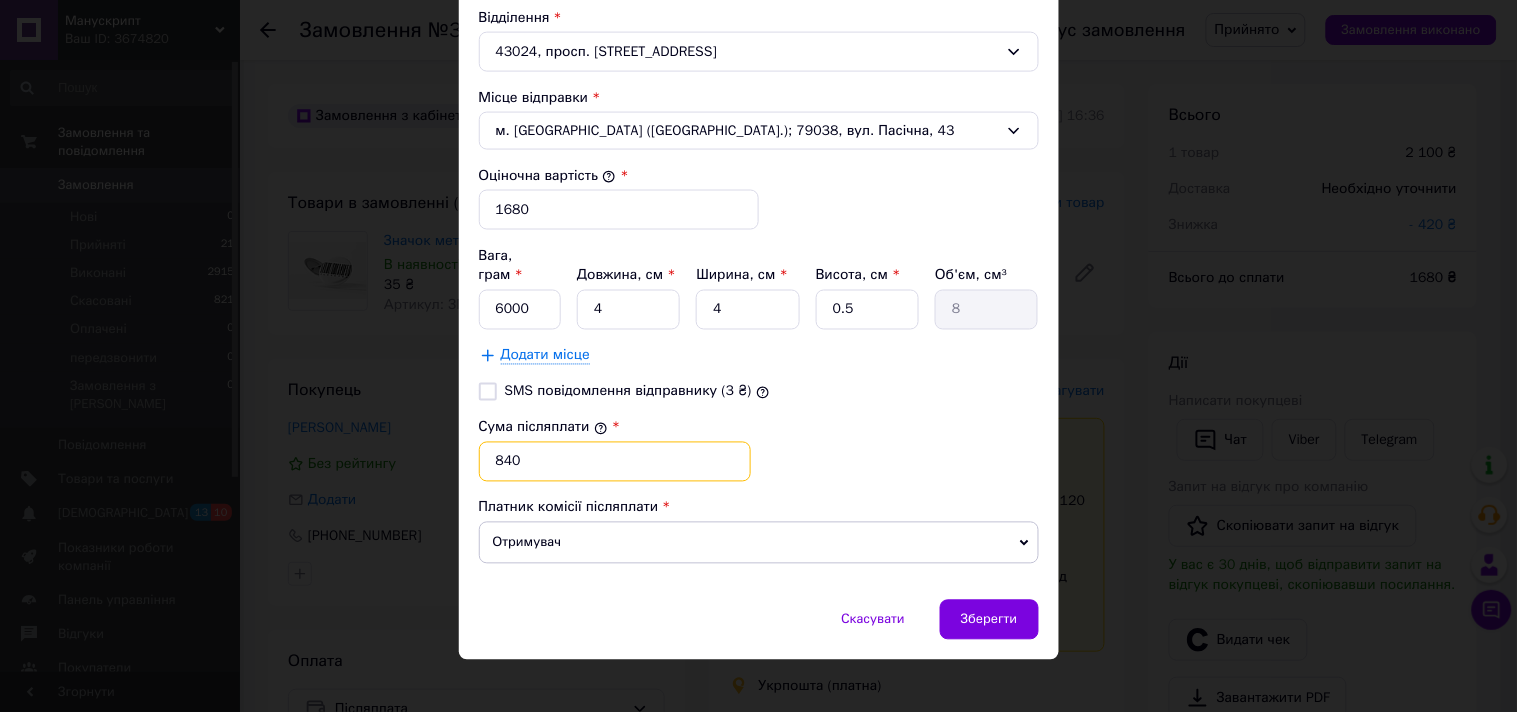 type on "840" 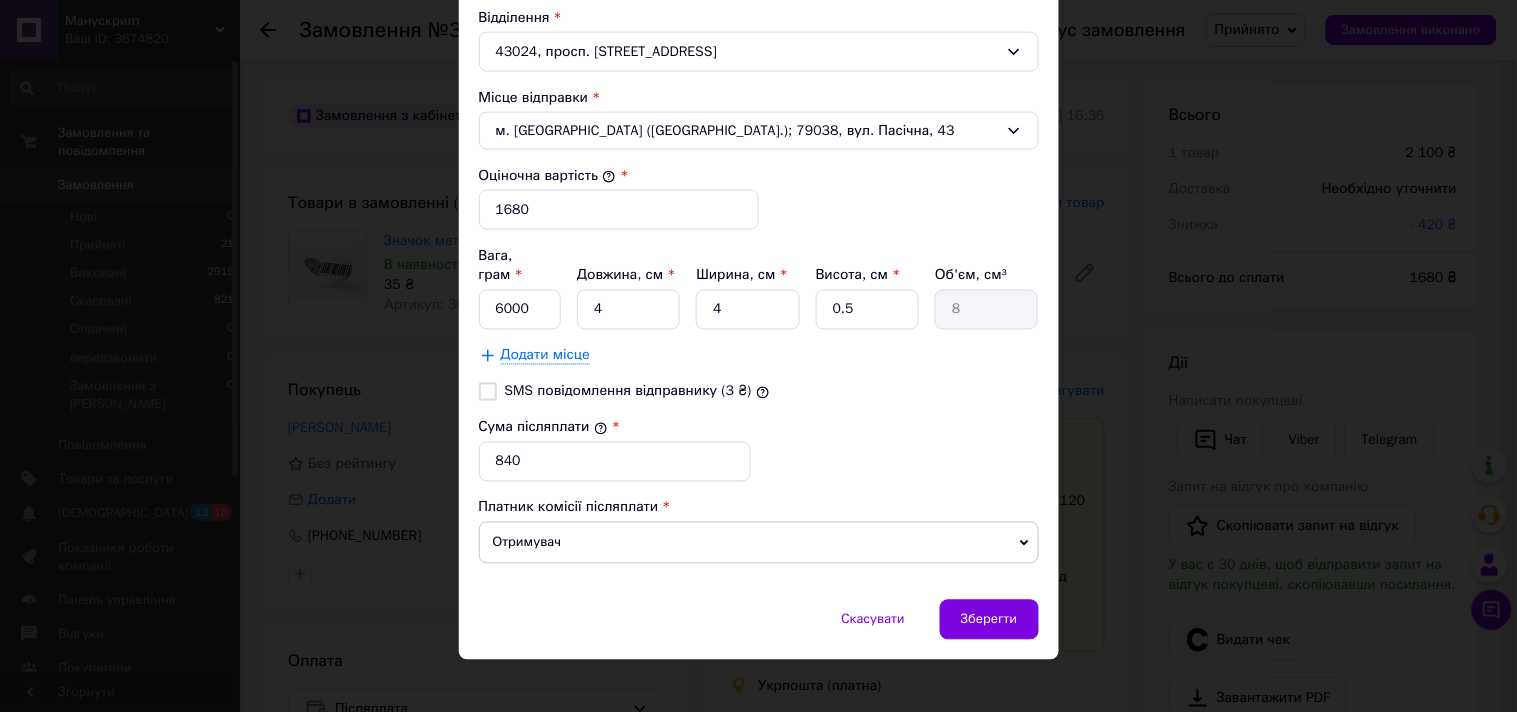 type 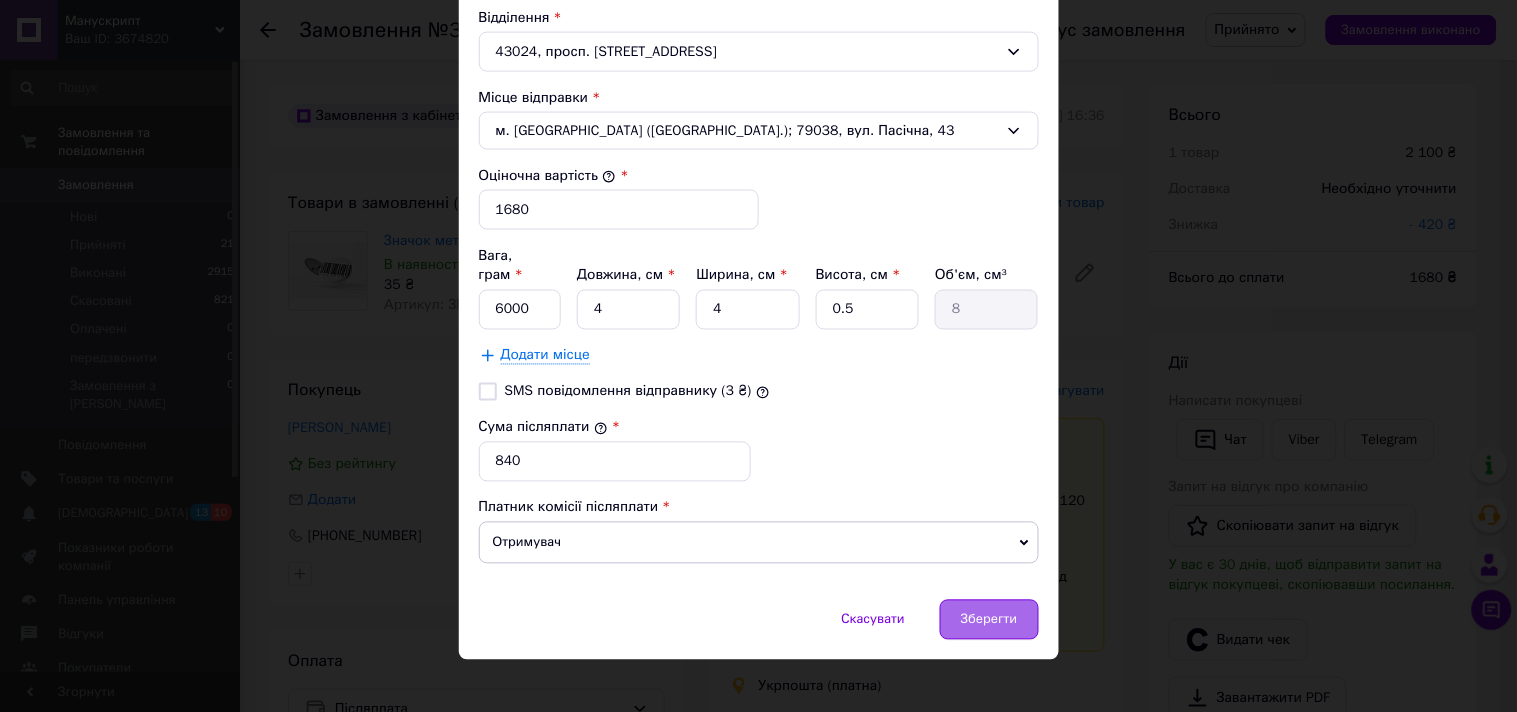 click on "Зберегти" at bounding box center [989, 620] 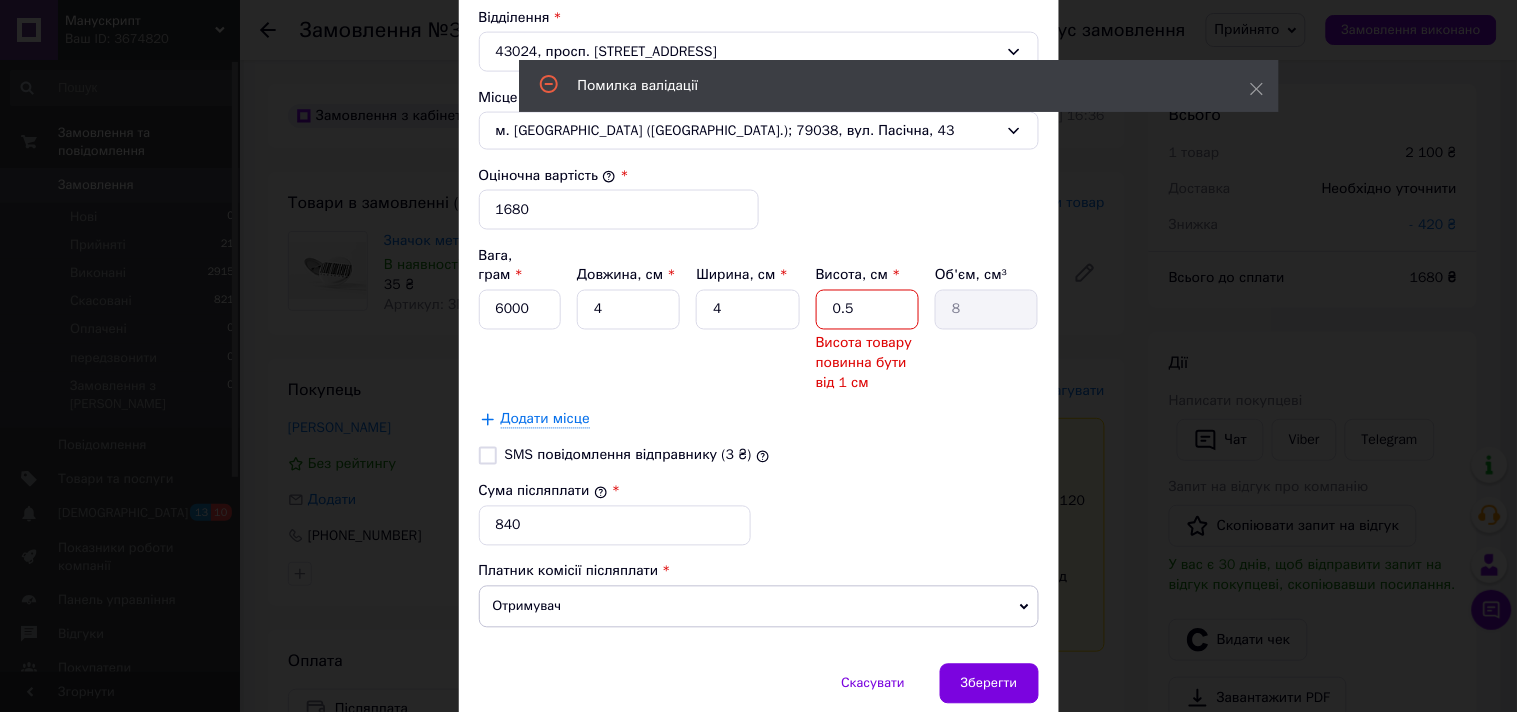 click on "0.5" at bounding box center [867, 310] 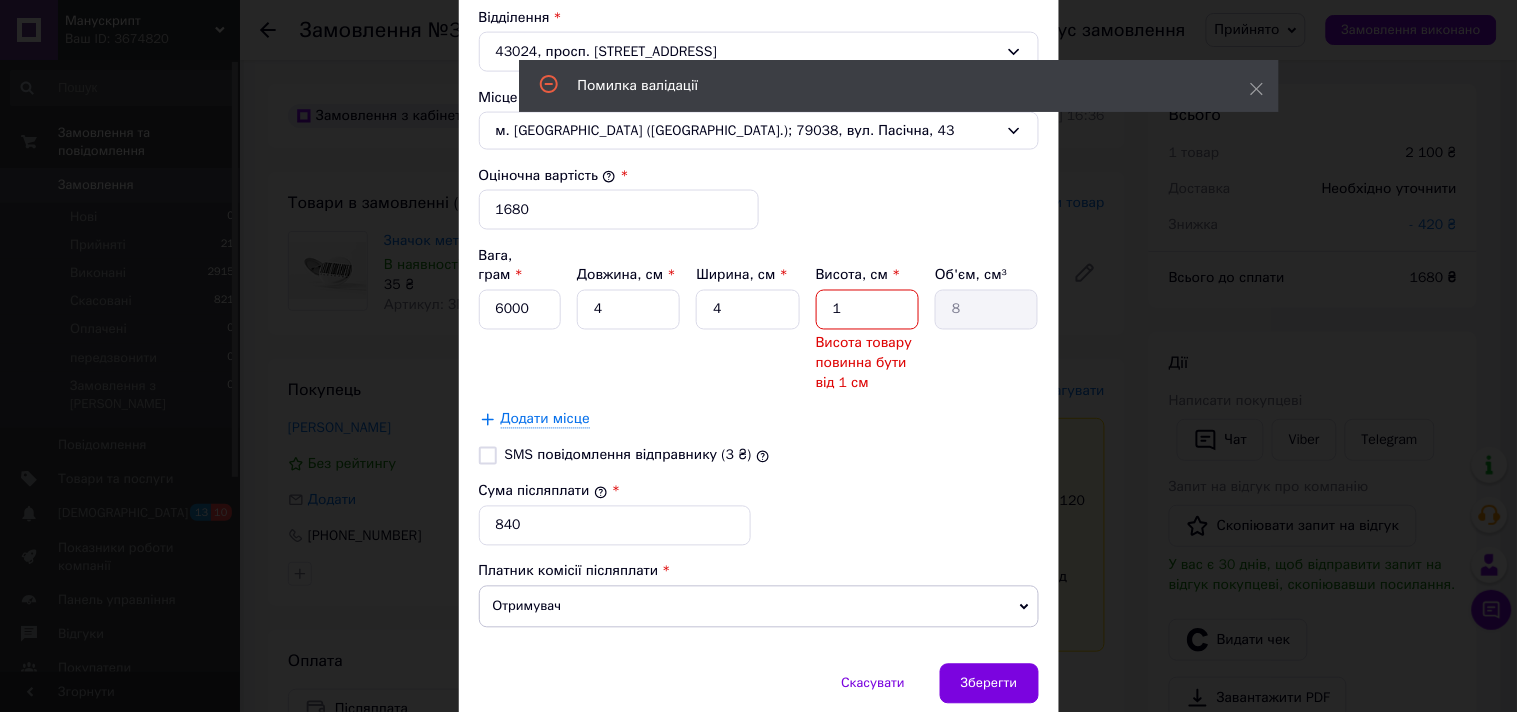 type on "16" 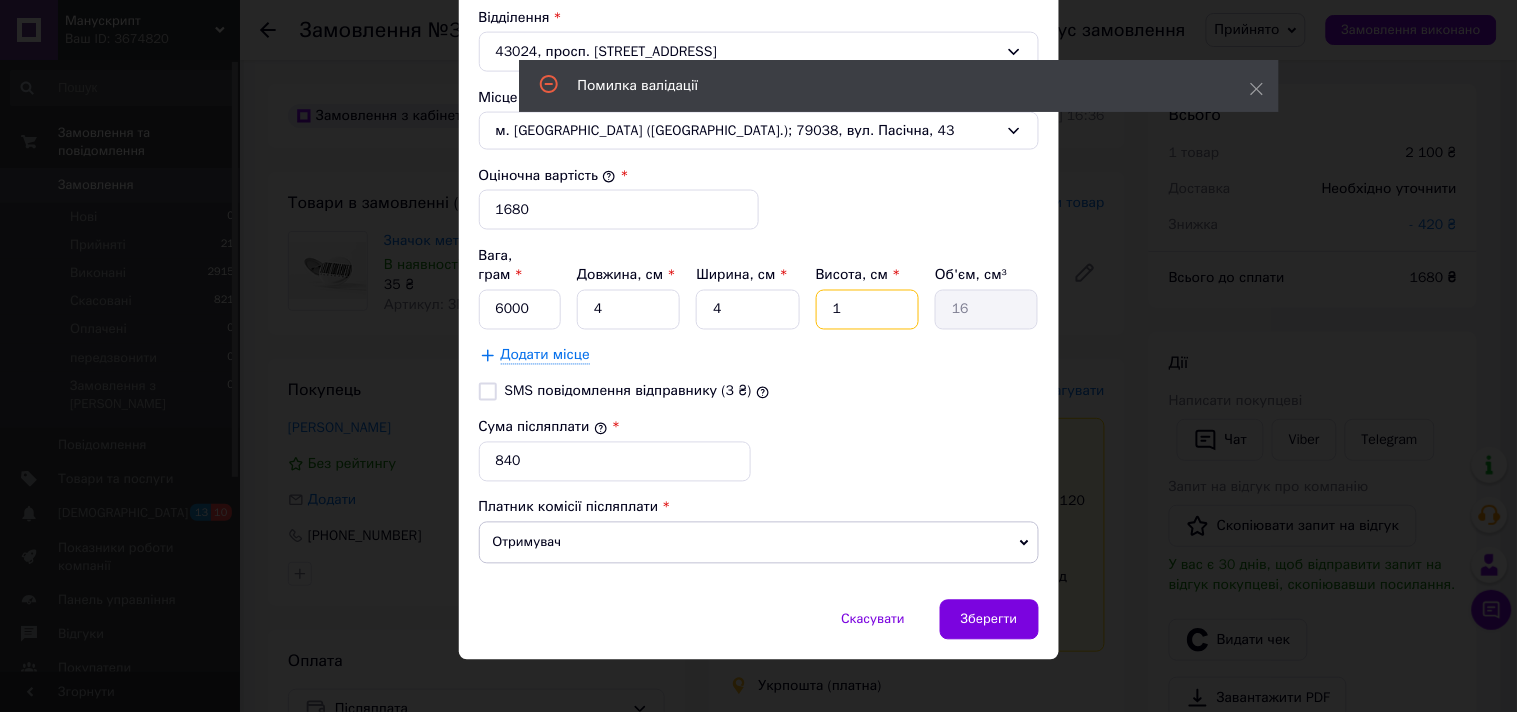 type on "1" 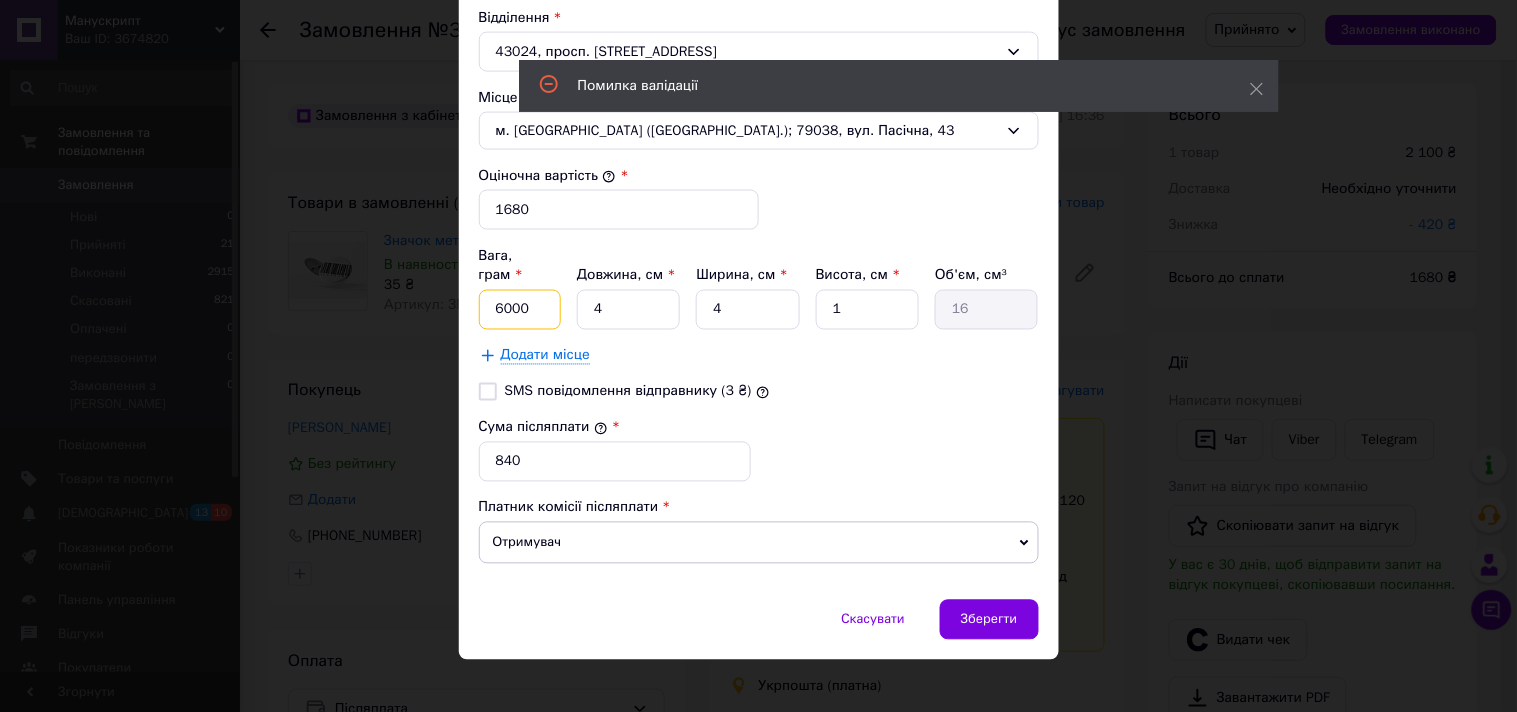 click on "6000" at bounding box center [520, 310] 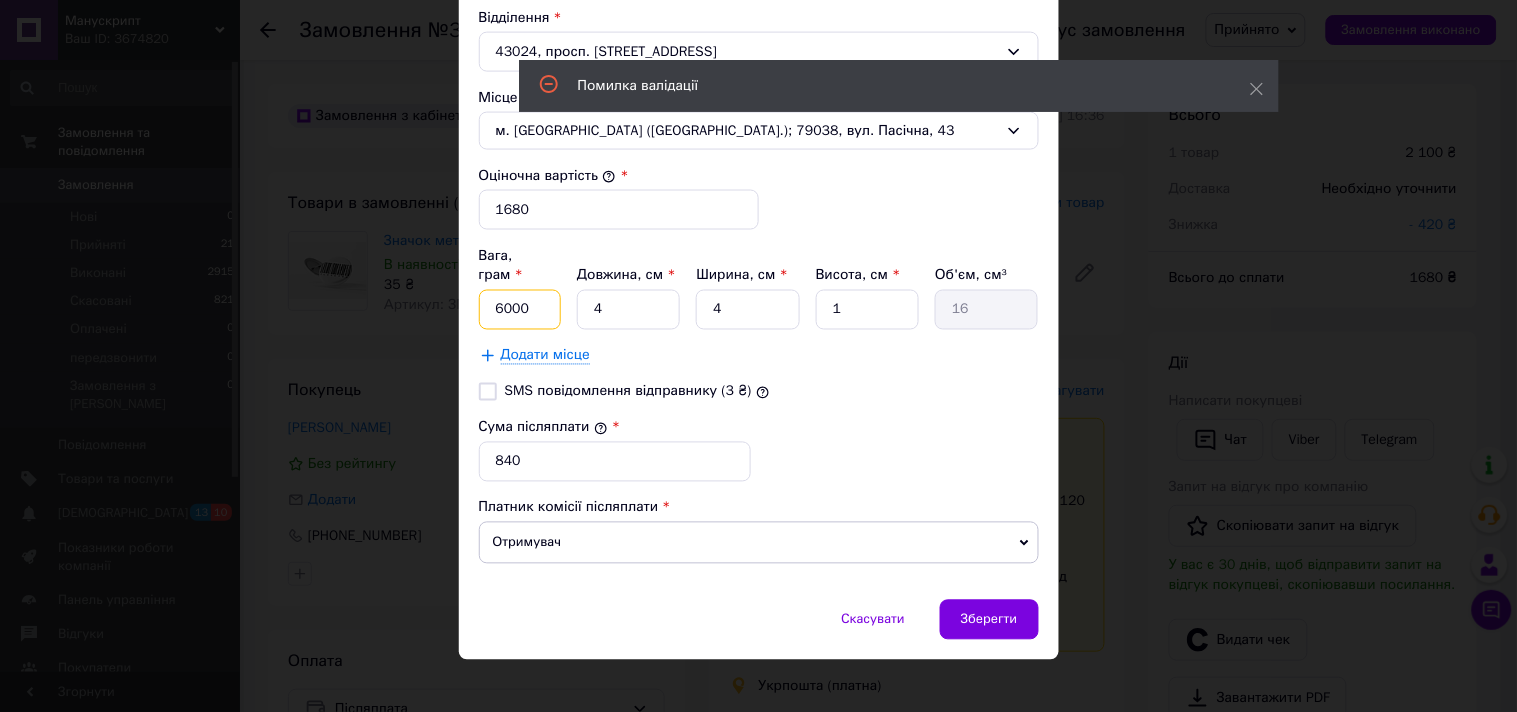 click on "6000" at bounding box center [520, 310] 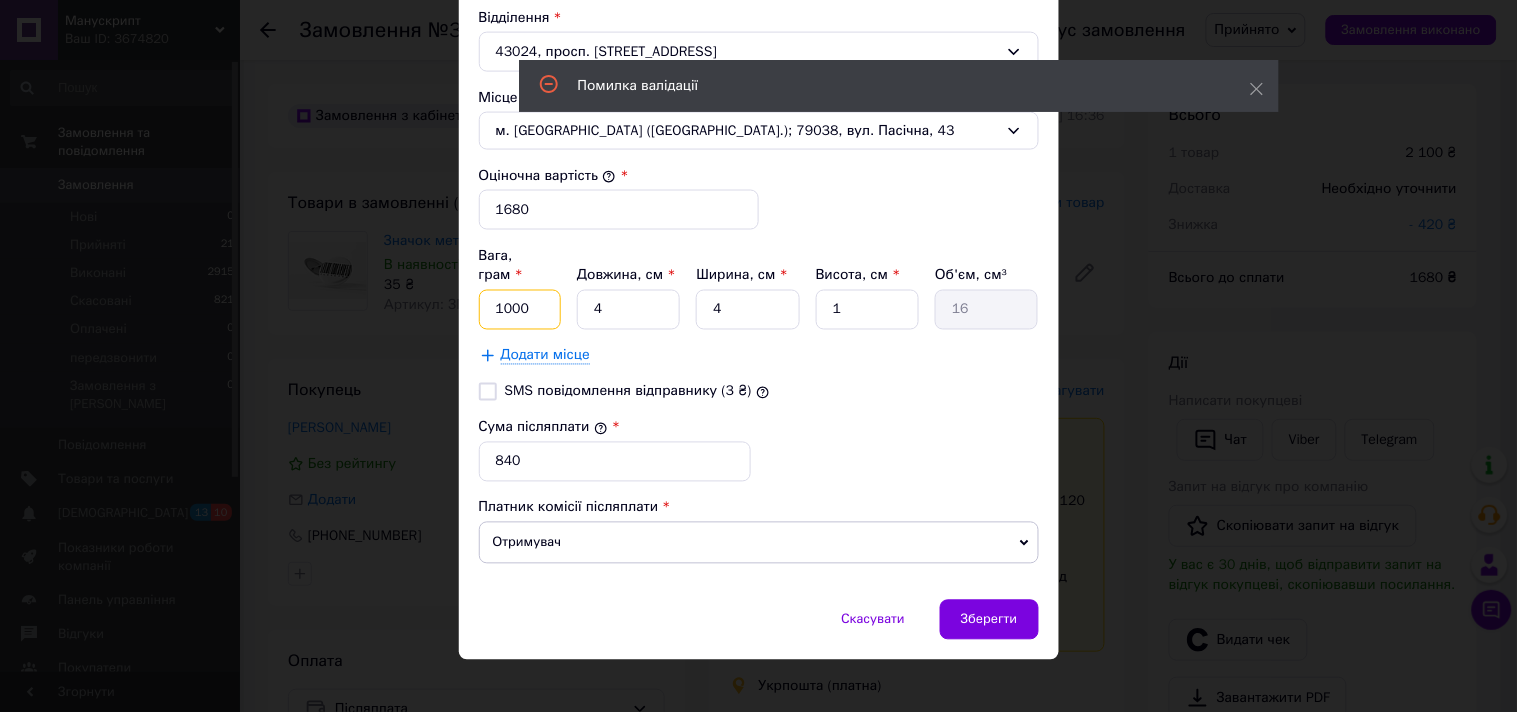 type on "1000" 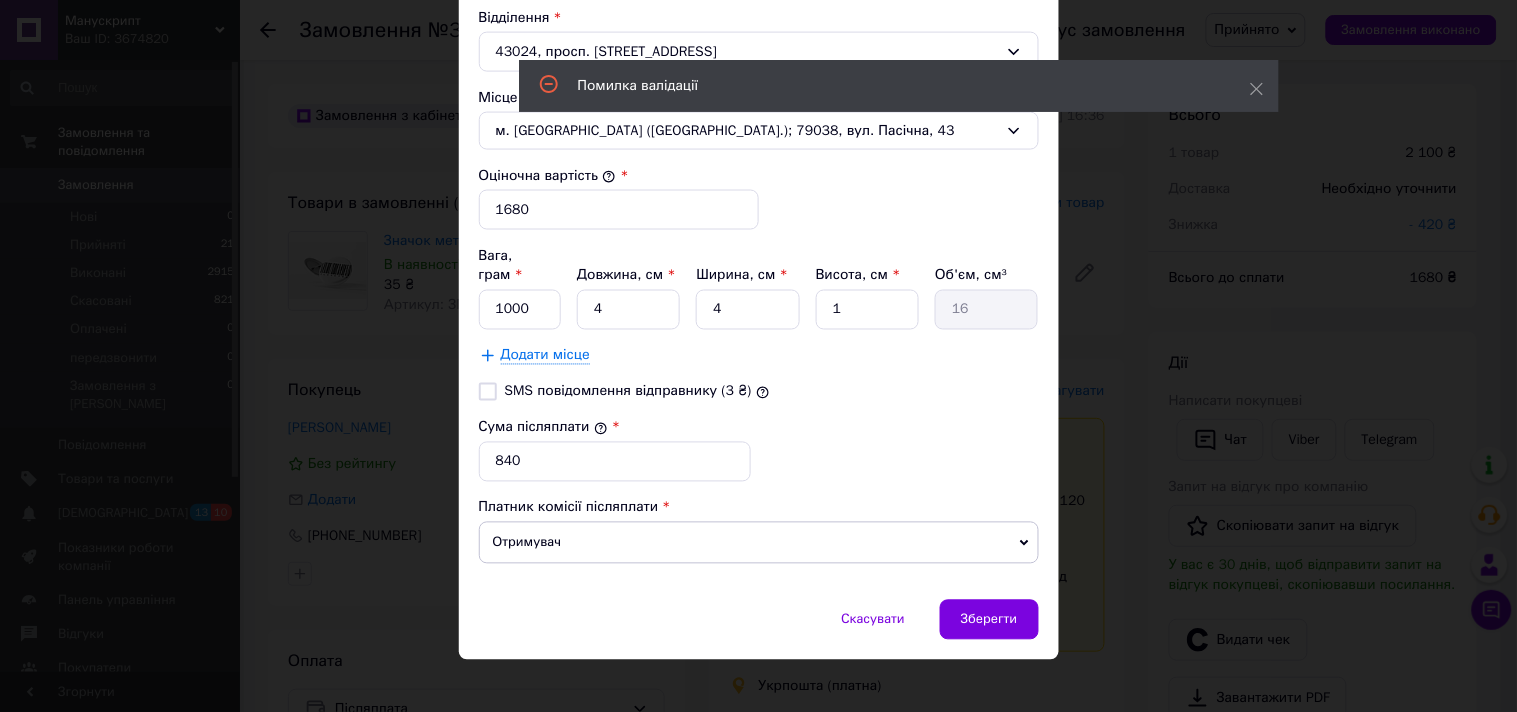 click on "Спосіб доставки Укрпошта (платна) Тариф     * Стандарт Платник   * Отримувач Прізвище отримувача   * Ахунова Ім'я отримувача   * Аліна По батькові отримувача Телефон отримувача   * +380989175747 Тип доставки     * Склад - склад Місто Луцьк Відділення 43024, просп. Соборності, 11а Місце відправки   * м. Львів (Львівська обл.); 79038, вул. Пасічна, 43 Оціночна вартість     * 1680 Вага, грам   * 1000 Довжина, см   * 4 Ширина, см   * 4 Висота, см   * 1 Об'єм, см³ 16 Додати місце SMS повідомлення відправнику (3 ₴)   Сума післяплати     * 840 Платник комісії післяплати Отримувач Відправник" at bounding box center [759, 14] 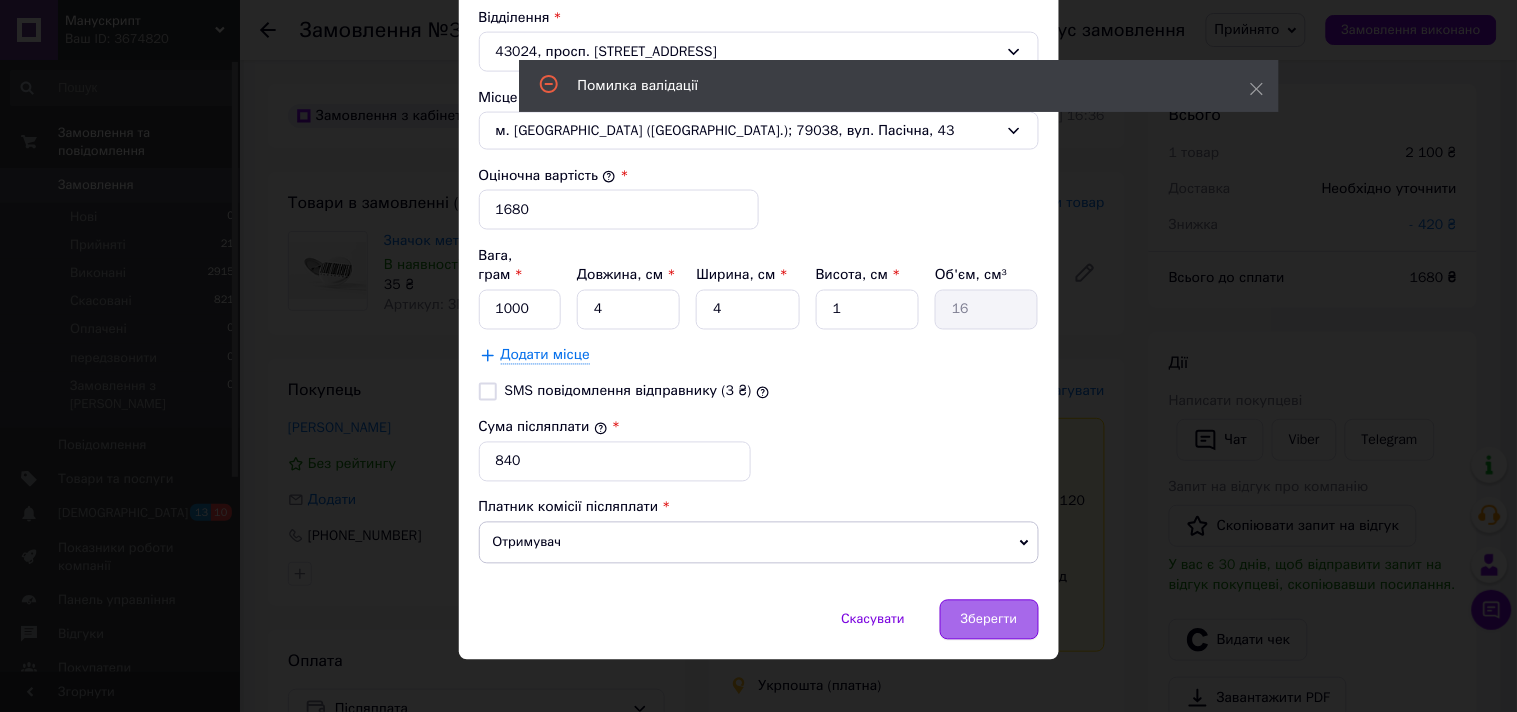 click on "Зберегти" at bounding box center (989, 620) 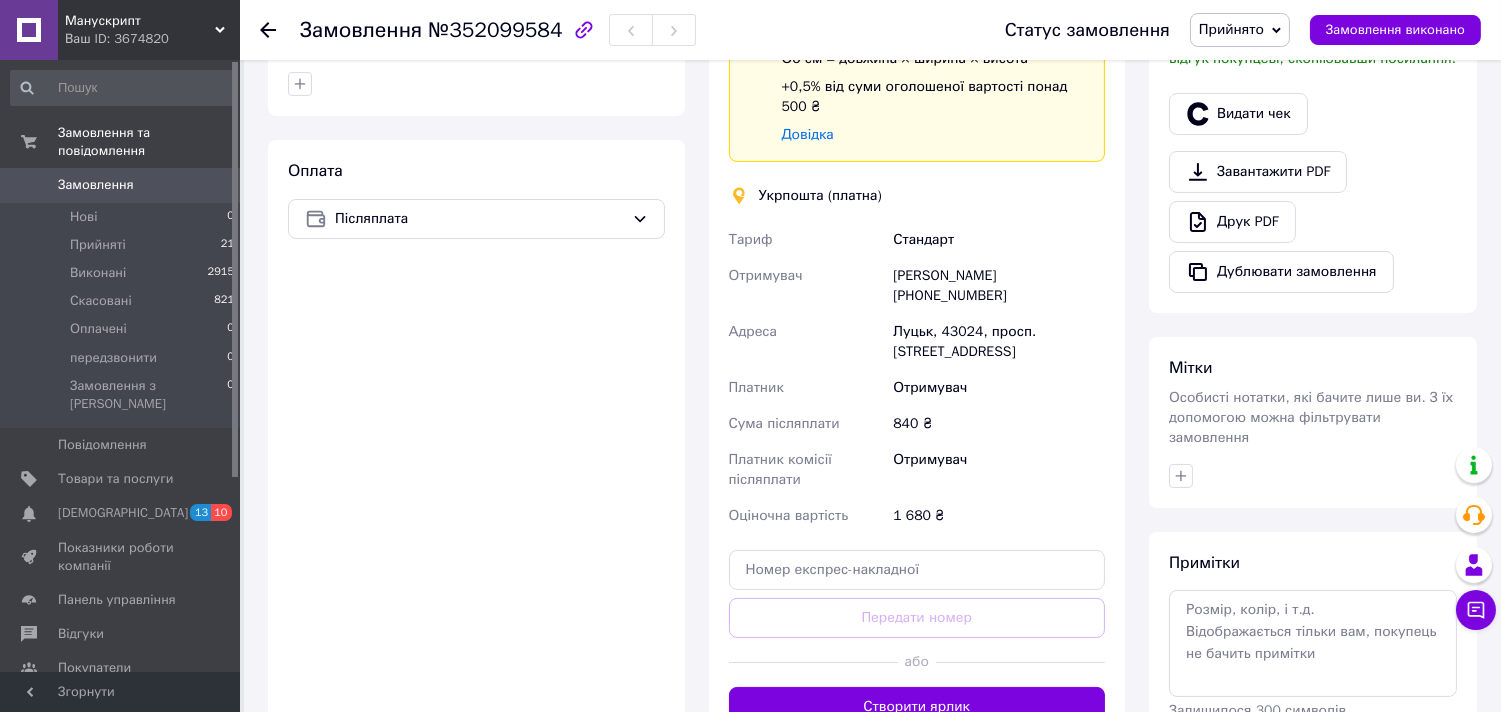 scroll, scrollTop: 555, scrollLeft: 0, axis: vertical 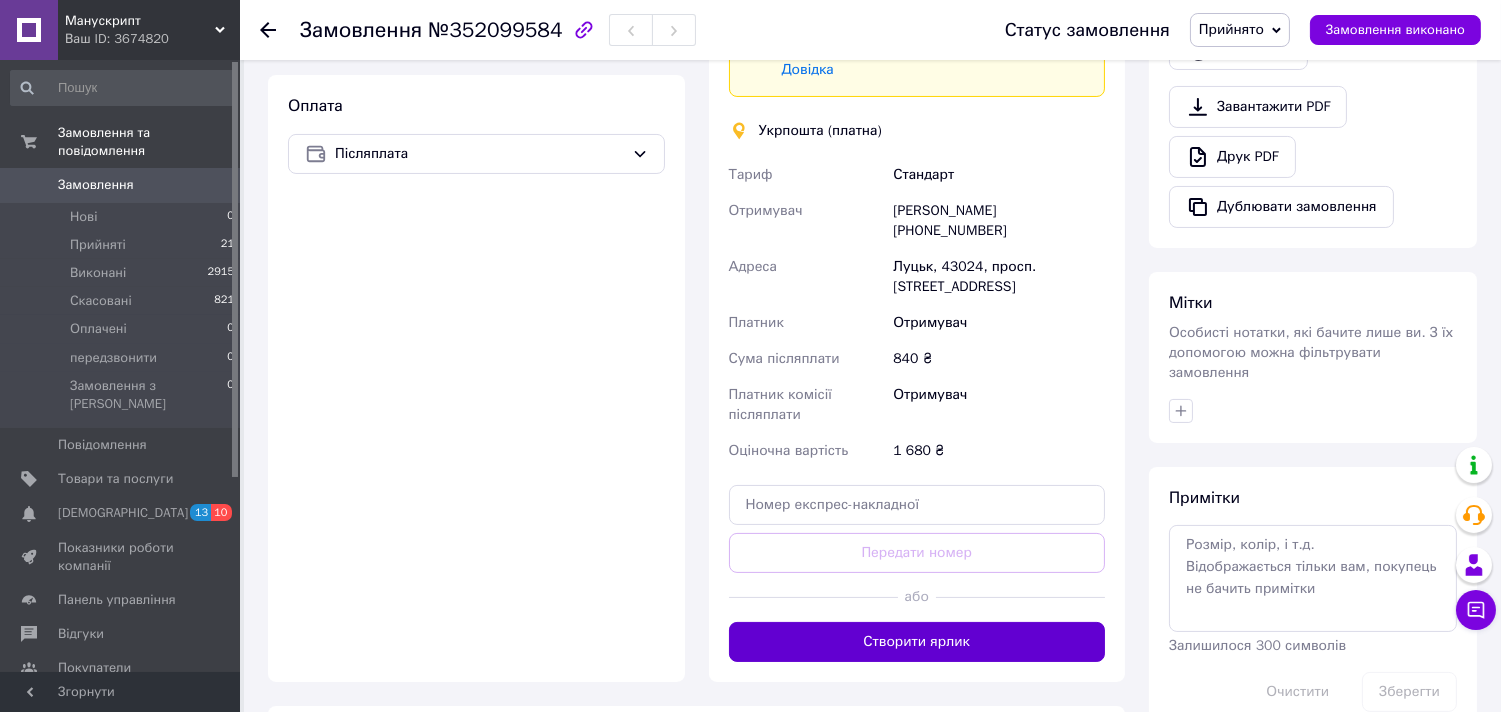 click on "Створити ярлик" at bounding box center (917, 642) 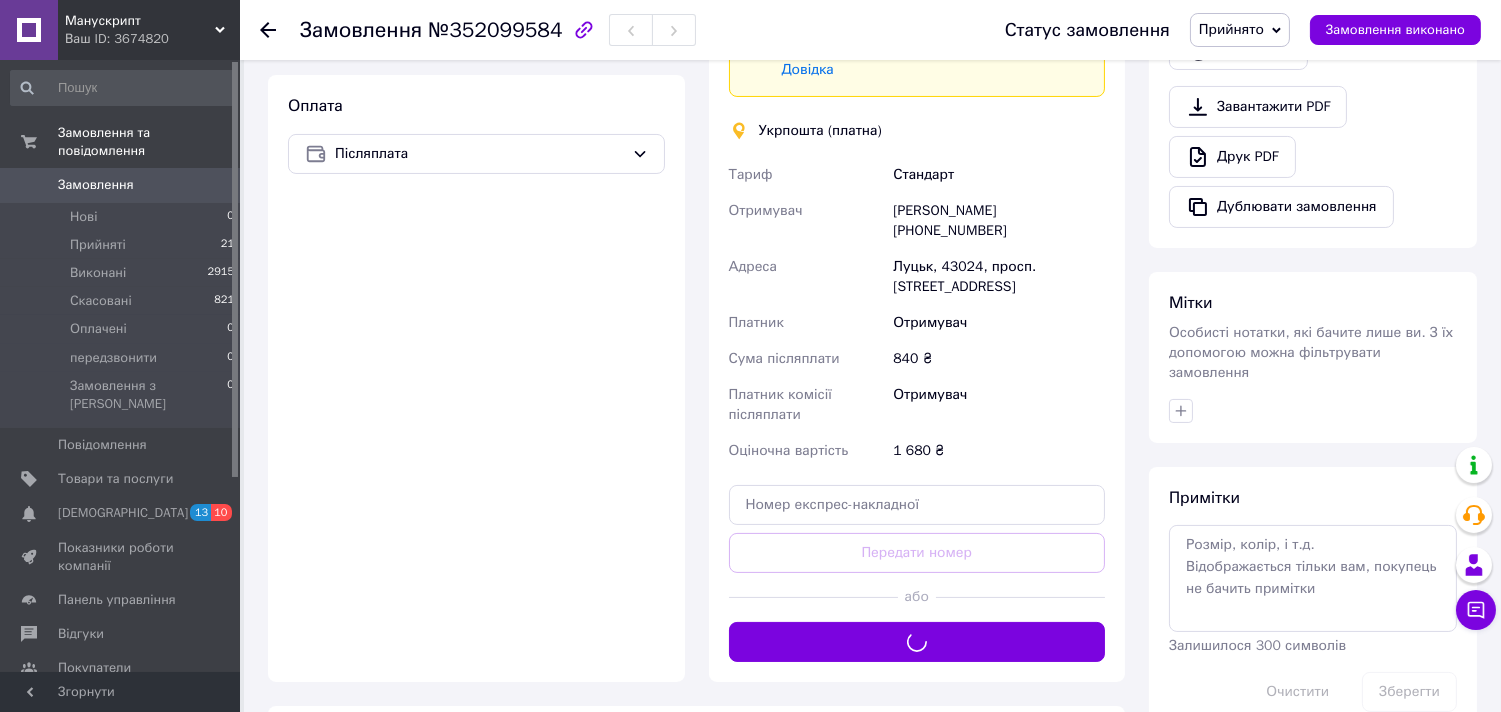 click on "Замовлення №352099584" at bounding box center (498, 30) 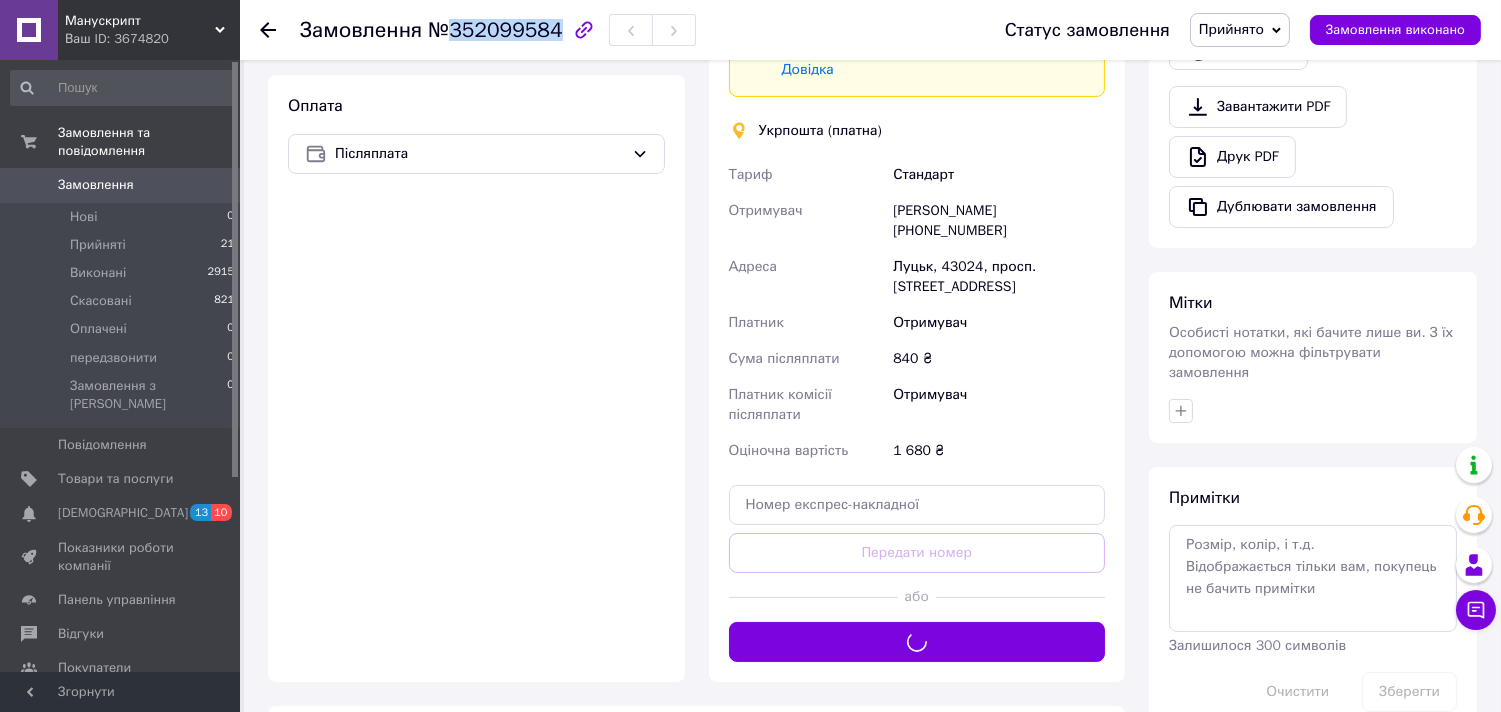 click on "Замовлення №352099584" at bounding box center (498, 30) 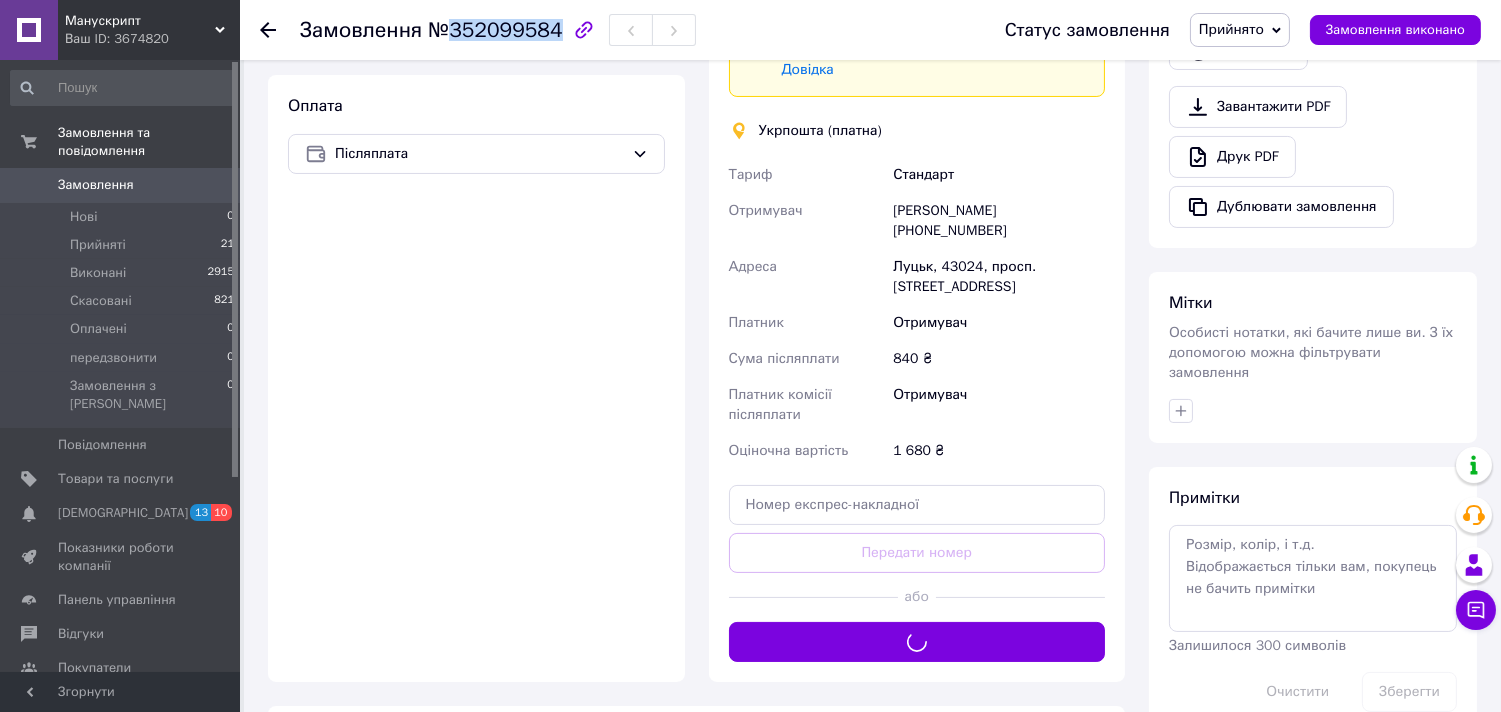copy on "352099584" 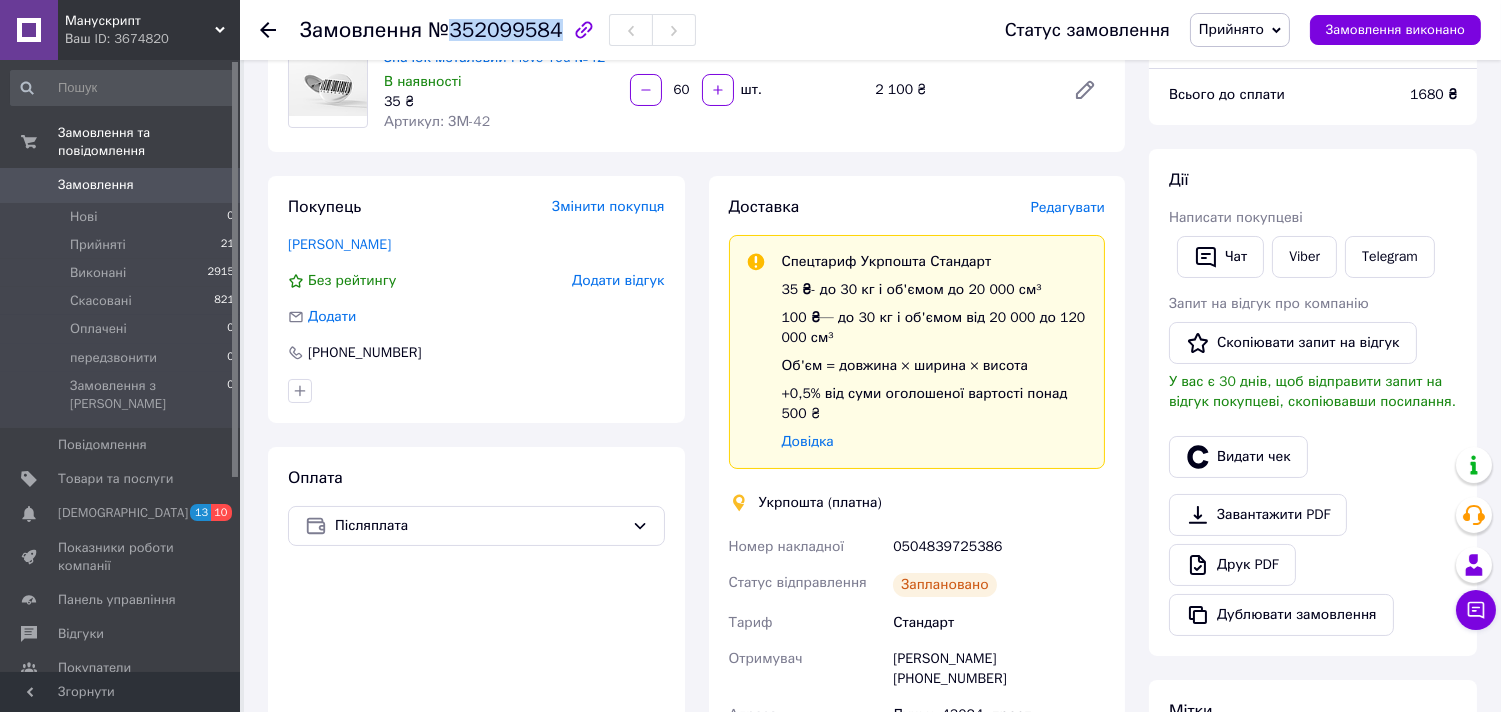 scroll, scrollTop: 555, scrollLeft: 0, axis: vertical 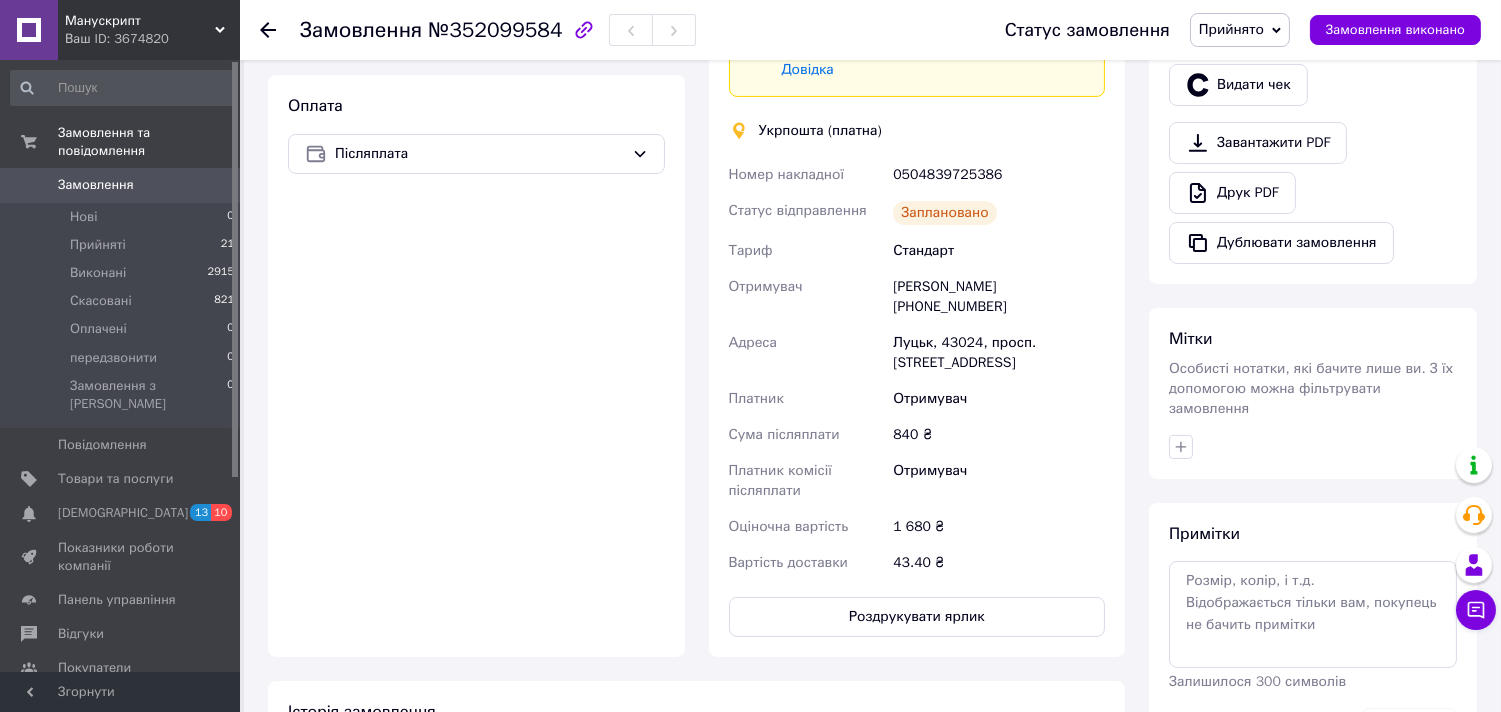click on "Доставка Редагувати Спецтариф Укрпошта Стандарт 35 ₴  - до 30 кг і об'ємом до 20 000 см³ 100 ₴  — до 30 кг і об'ємом від 20 000 до 120 000 см³ Об'єм = довжина × ширина × висота +0,5% від суми оголошеної вартості понад 500 ₴ Довідка Укрпошта (платна) Номер накладної 0504839725386 Статус відправлення Заплановано Тариф Стандарт Отримувач Аліна Ахунова +380989175747 Адреса Луцьк, 43024, просп. Соборності, 11а Платник Отримувач Сума післяплати 840 ₴ Платник комісії післяплати Отримувач Оціночна вартість 1 680 ₴ Вартість доставки 43.40 ₴ Роздрукувати ярлик" at bounding box center (917, 230) 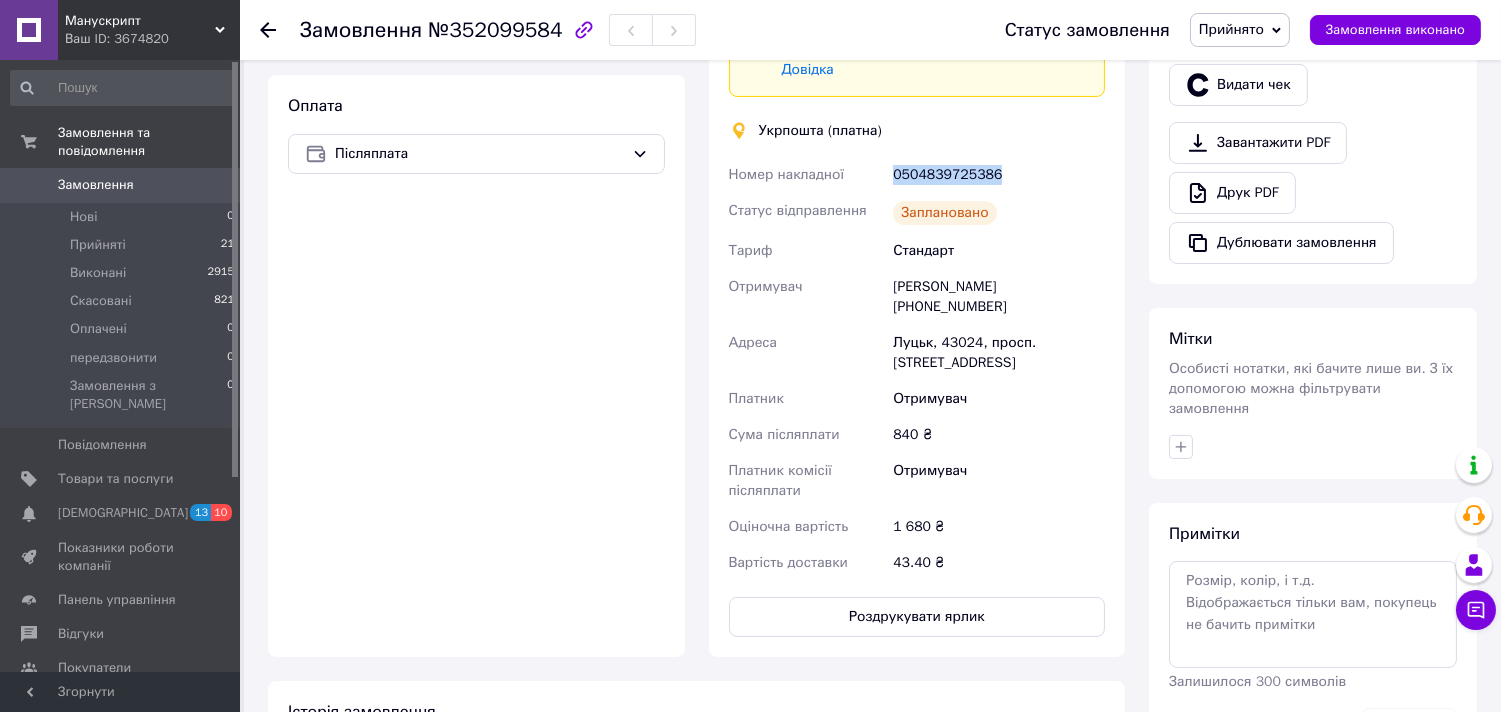 click on "0504839725386" at bounding box center (999, 175) 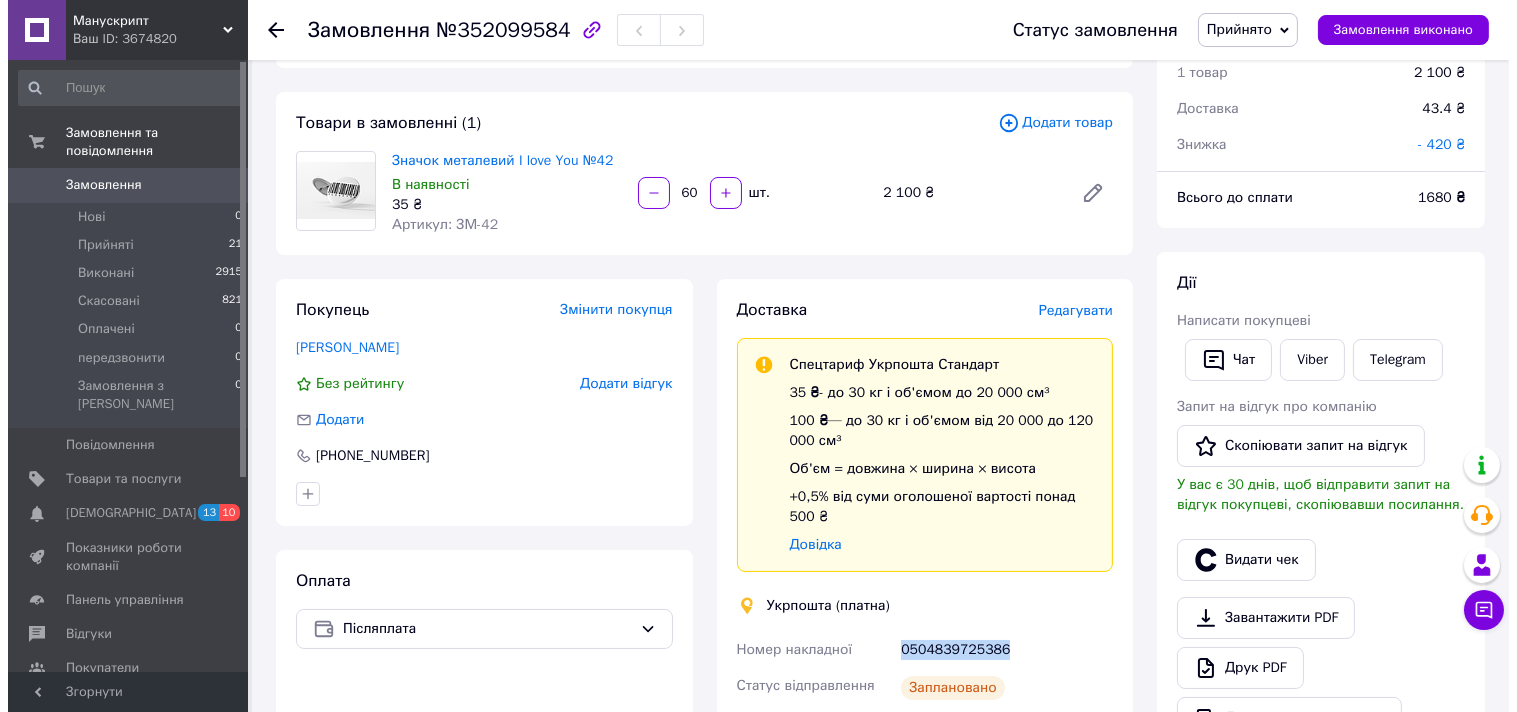 scroll, scrollTop: 0, scrollLeft: 0, axis: both 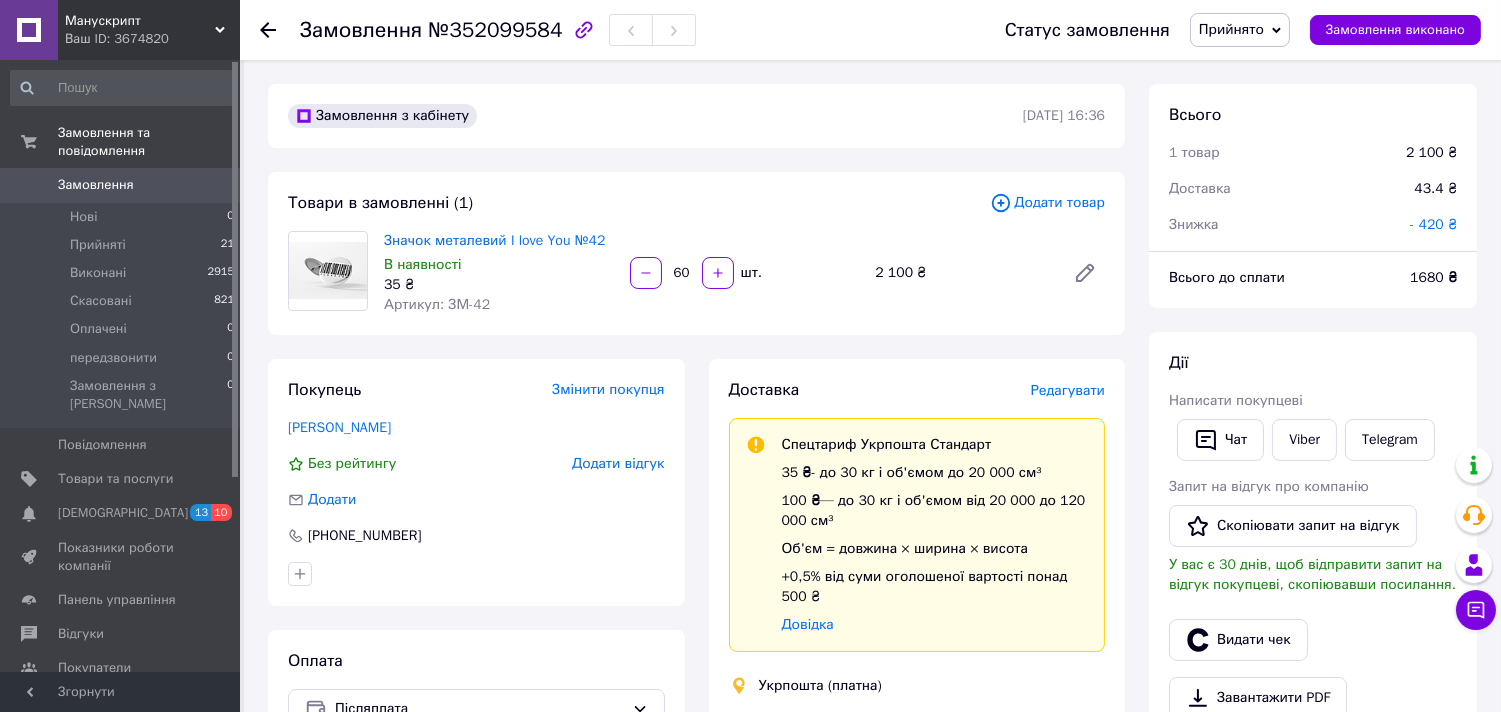 click on "Замовлення" at bounding box center (96, 185) 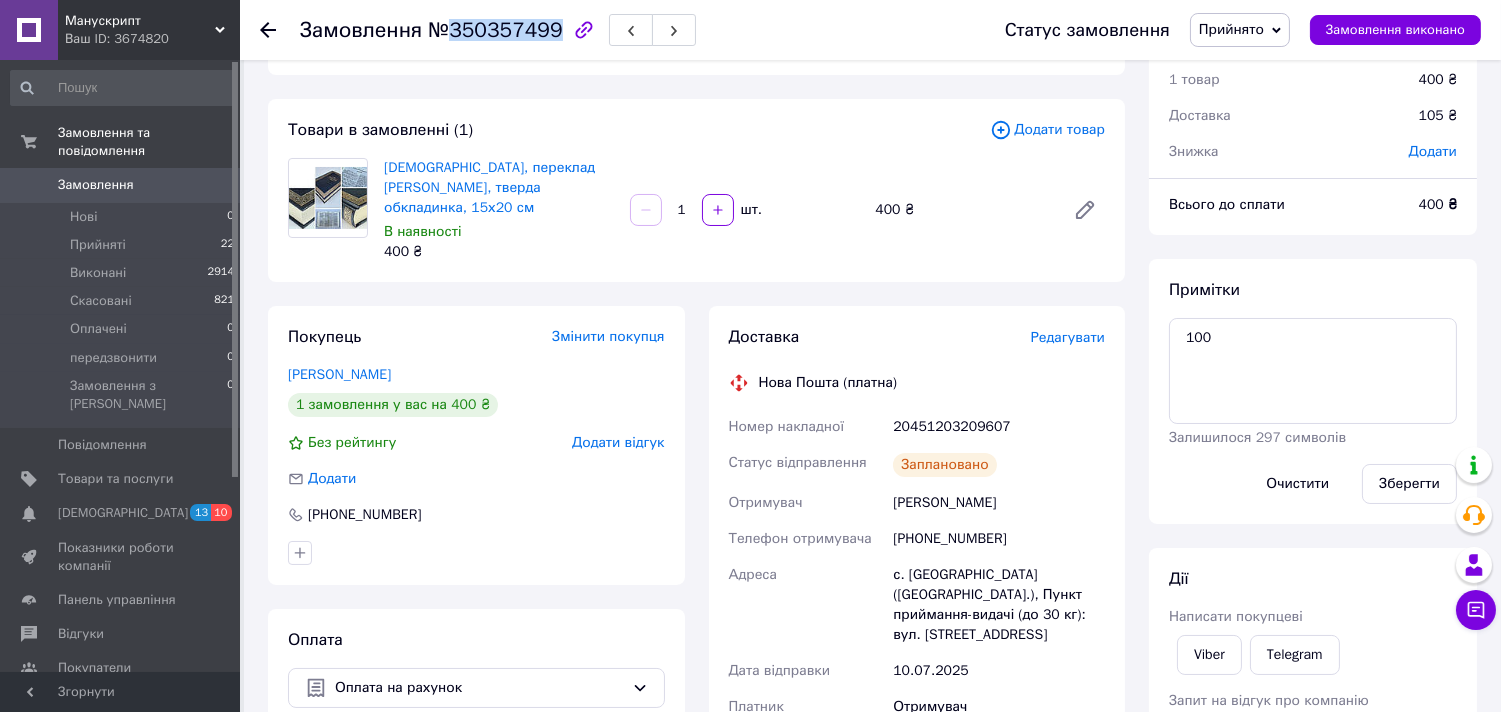 scroll, scrollTop: 0, scrollLeft: 0, axis: both 